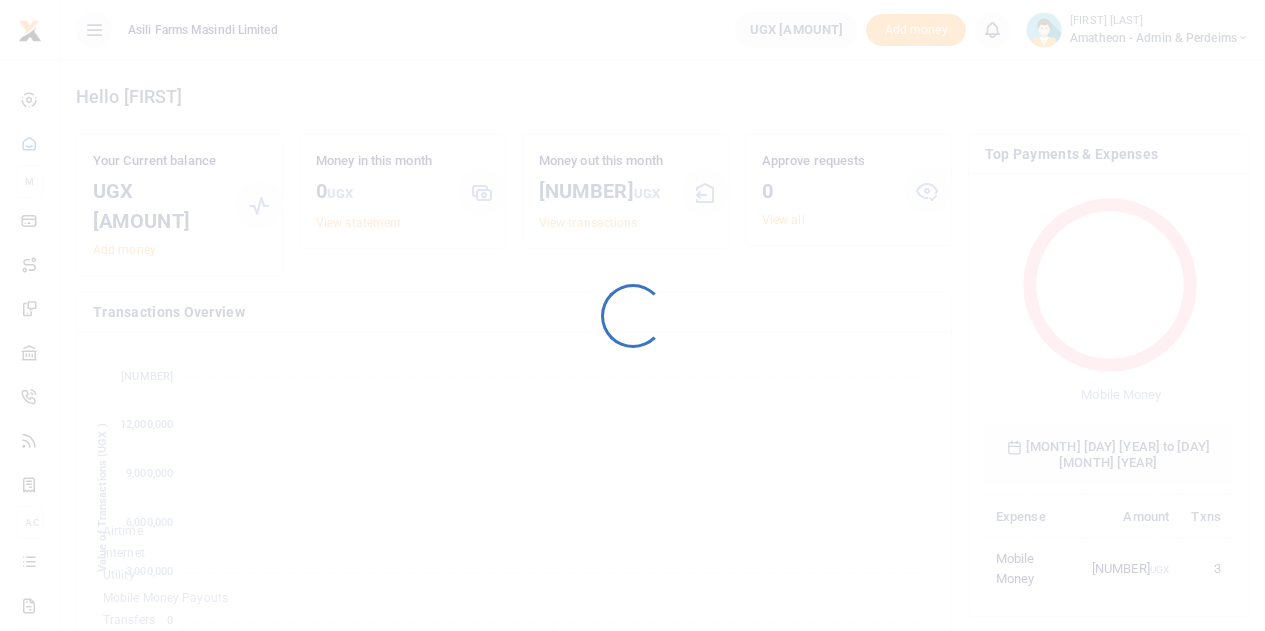 scroll, scrollTop: 0, scrollLeft: 0, axis: both 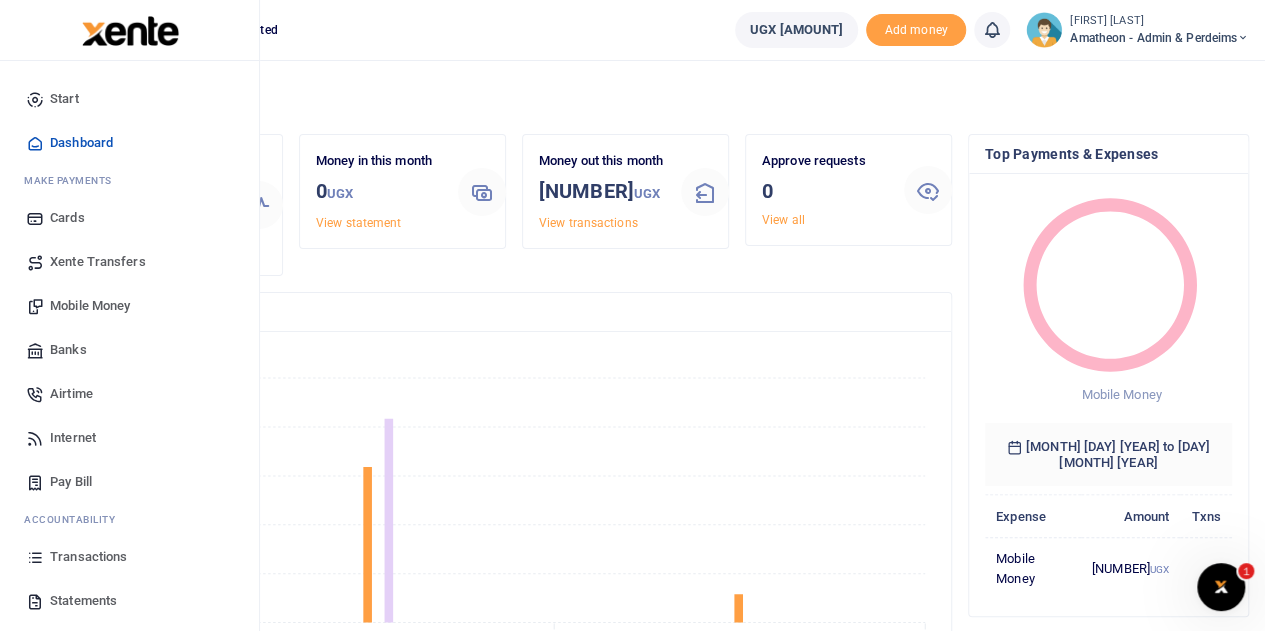 click on "Mobile Money" at bounding box center [90, 306] 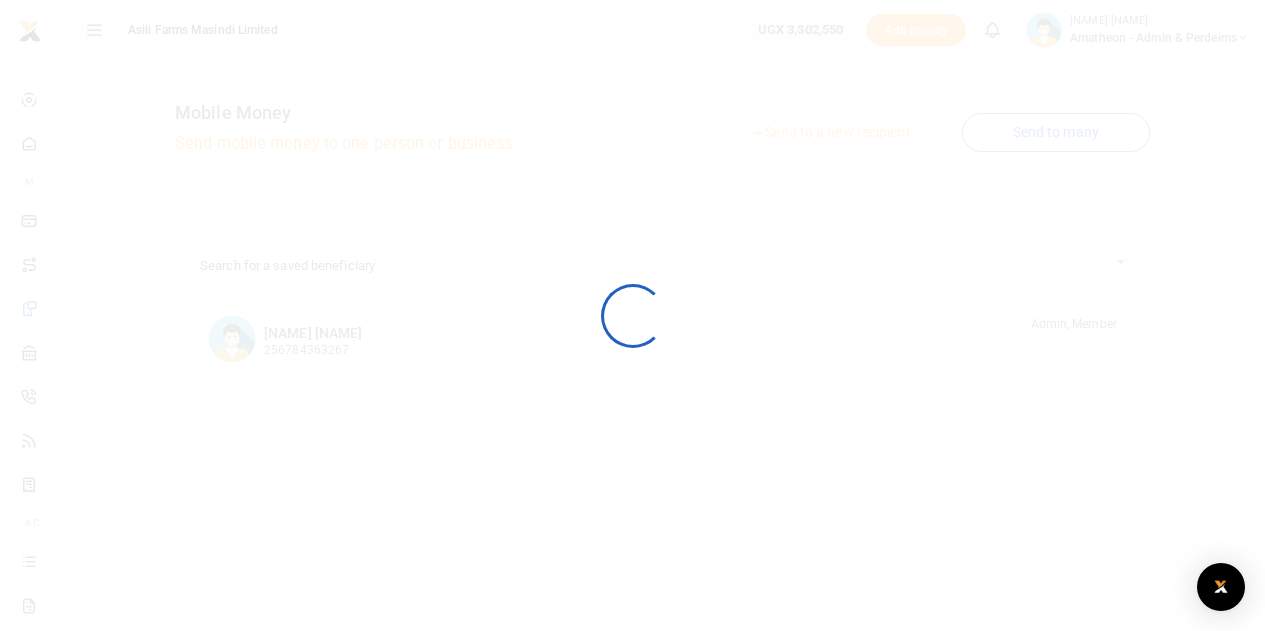 scroll, scrollTop: 0, scrollLeft: 0, axis: both 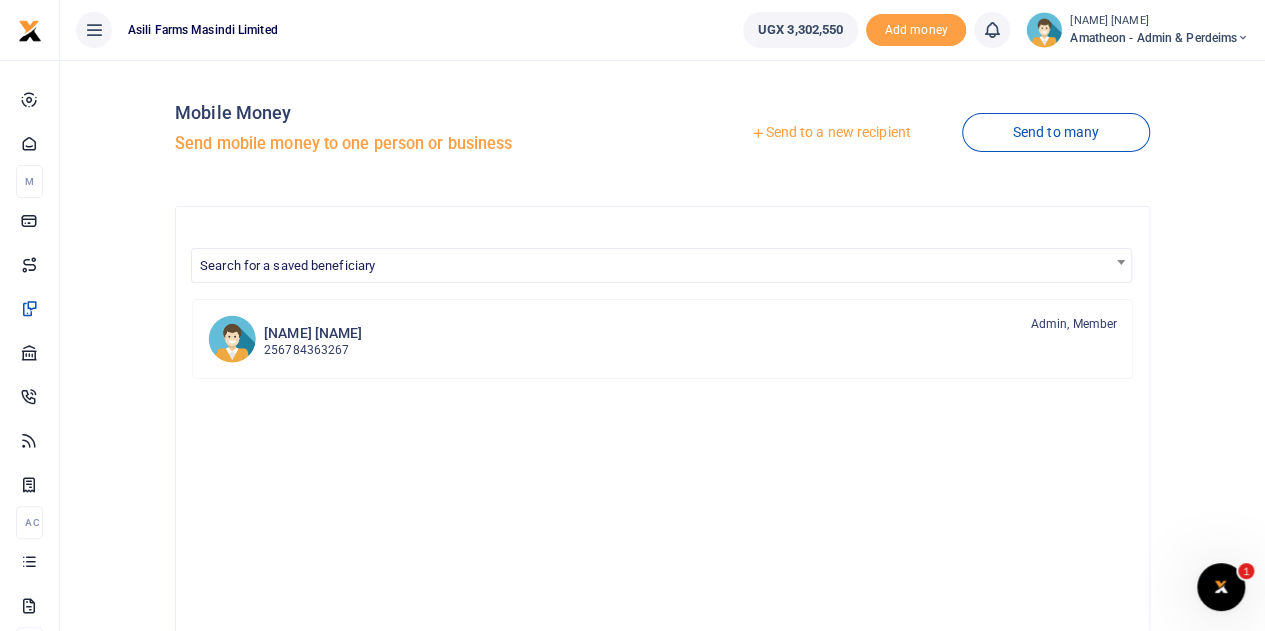 click on "Send to a new recipient" at bounding box center [830, 133] 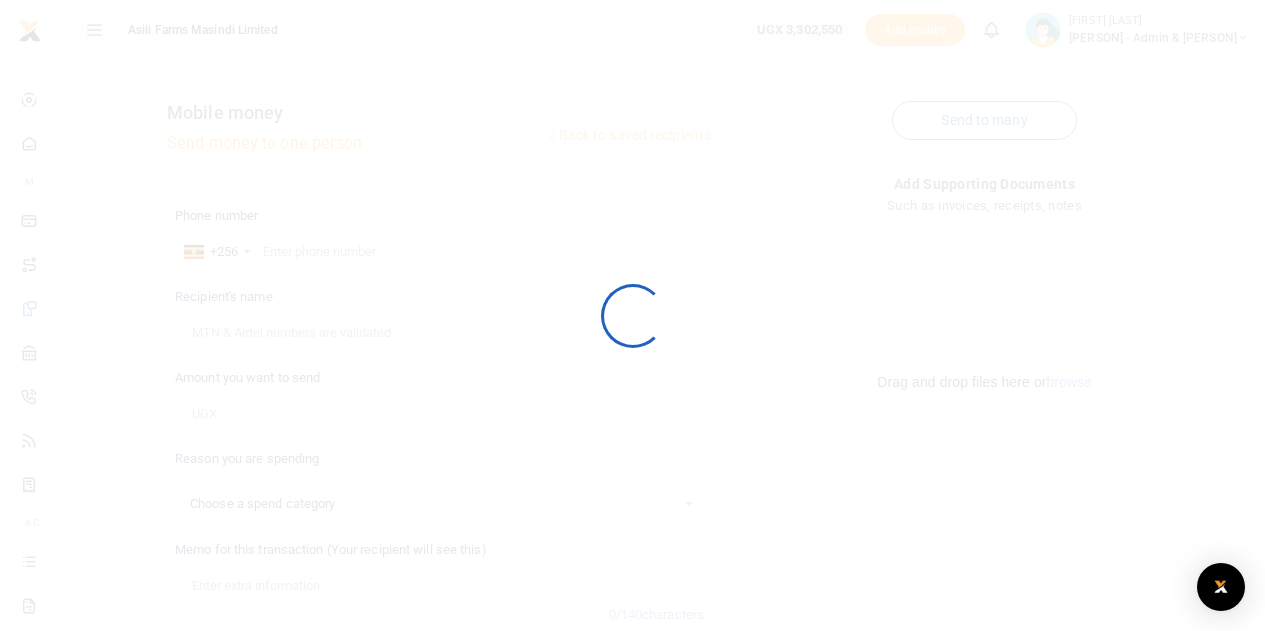 select 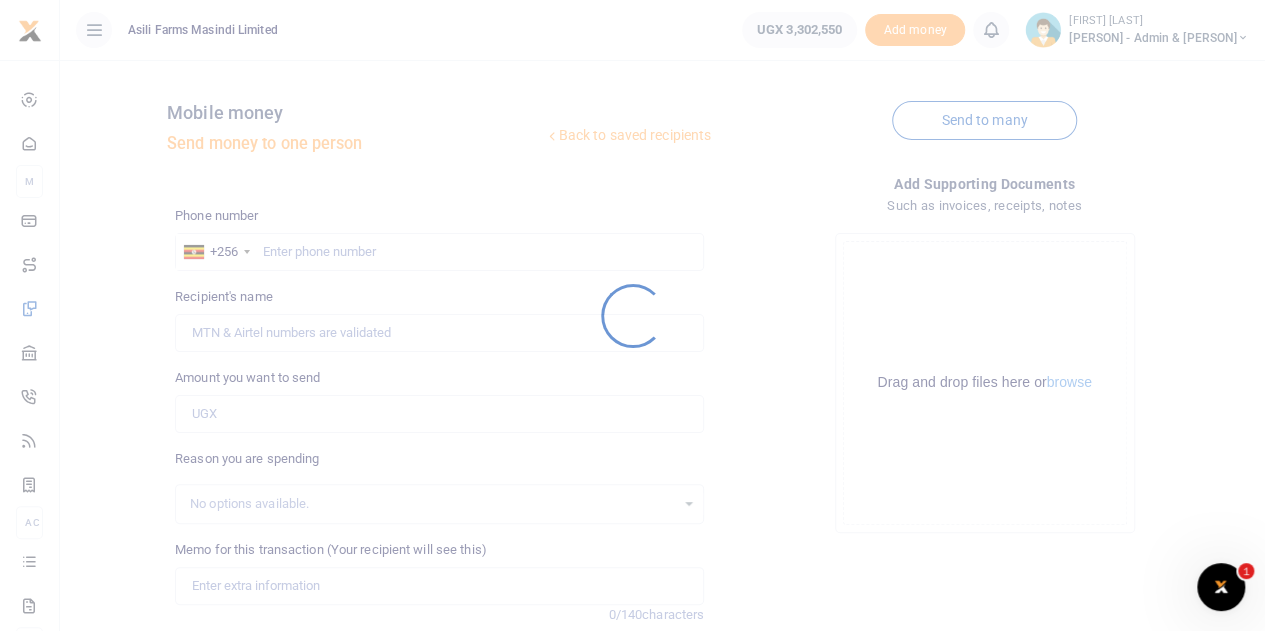 scroll, scrollTop: 0, scrollLeft: 0, axis: both 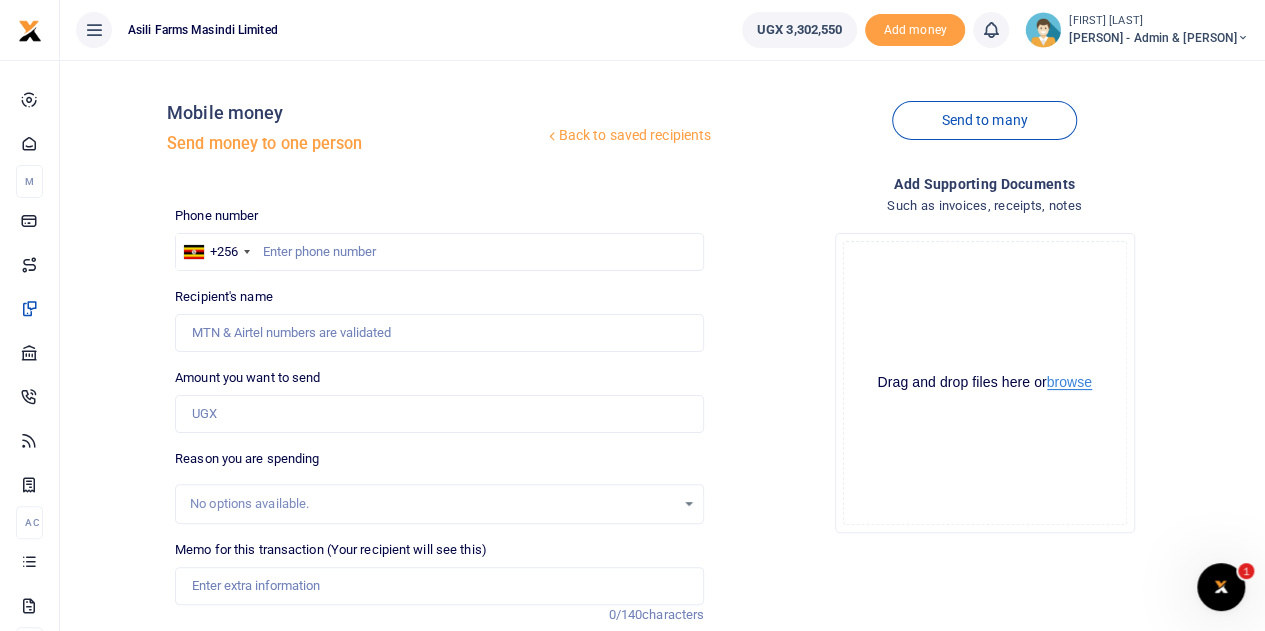 click on "browse" at bounding box center [1069, 382] 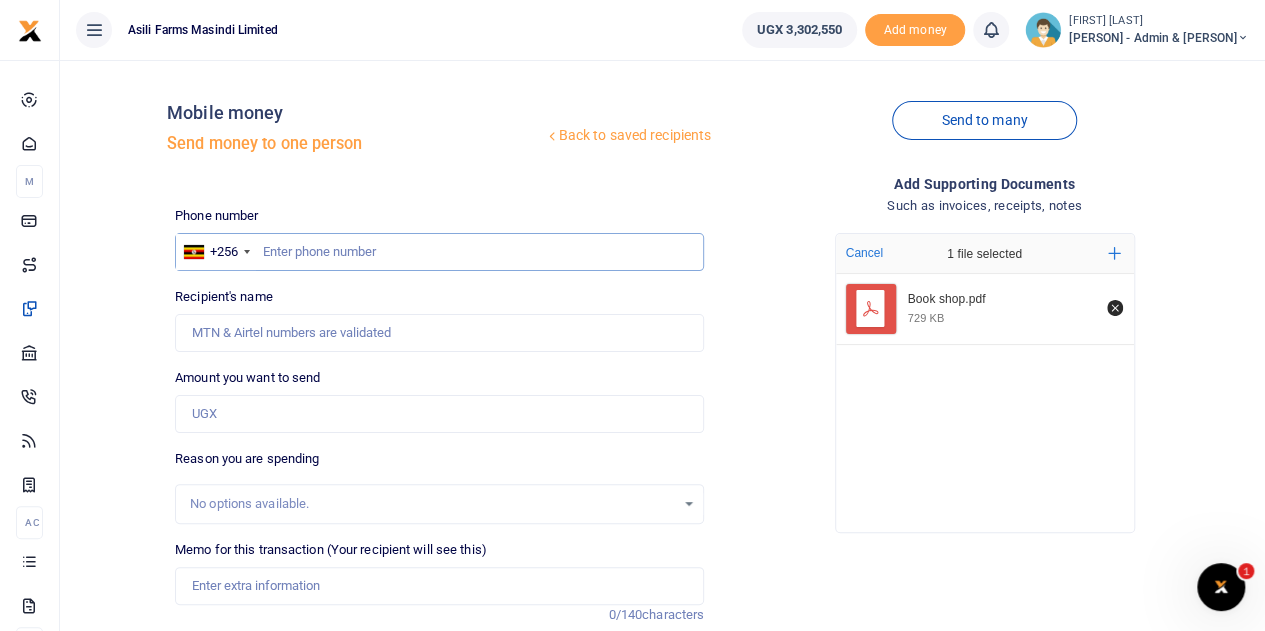 click at bounding box center [439, 252] 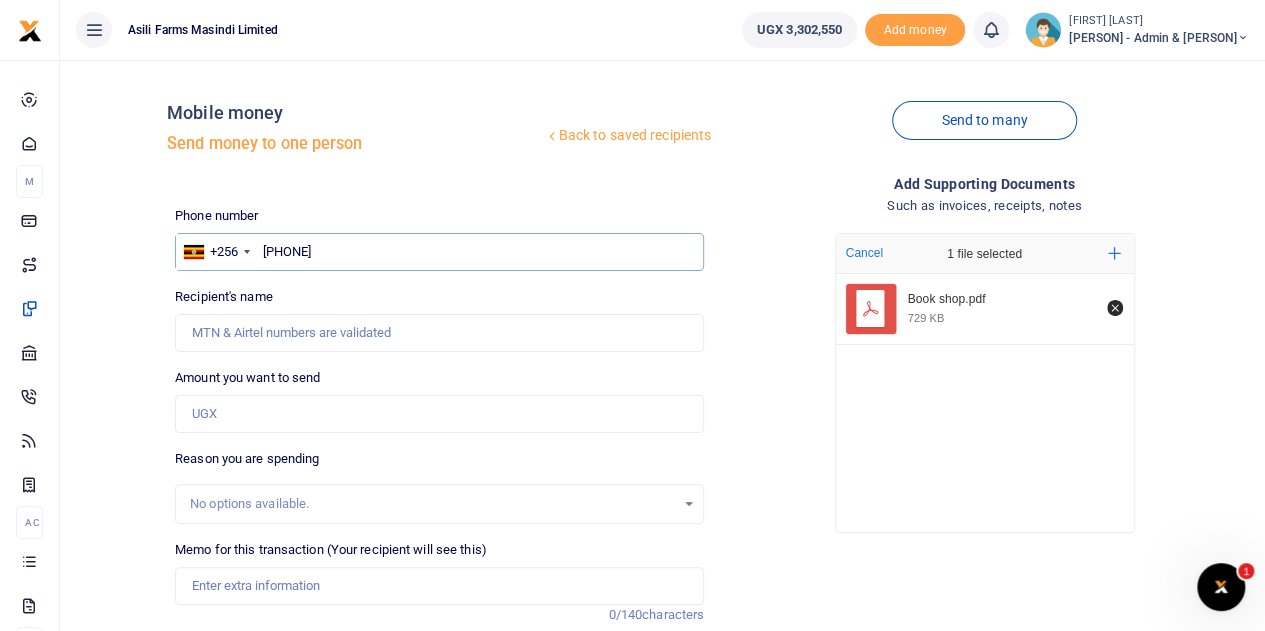 type on "[PHONE]" 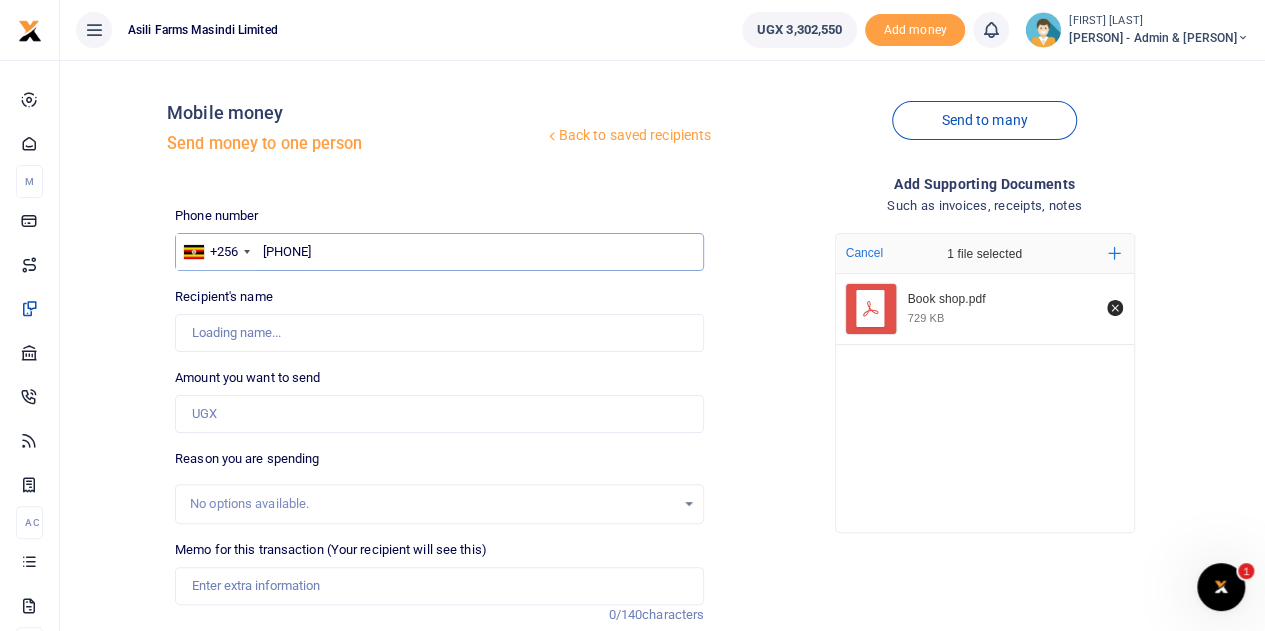 type on "Francis Pido" 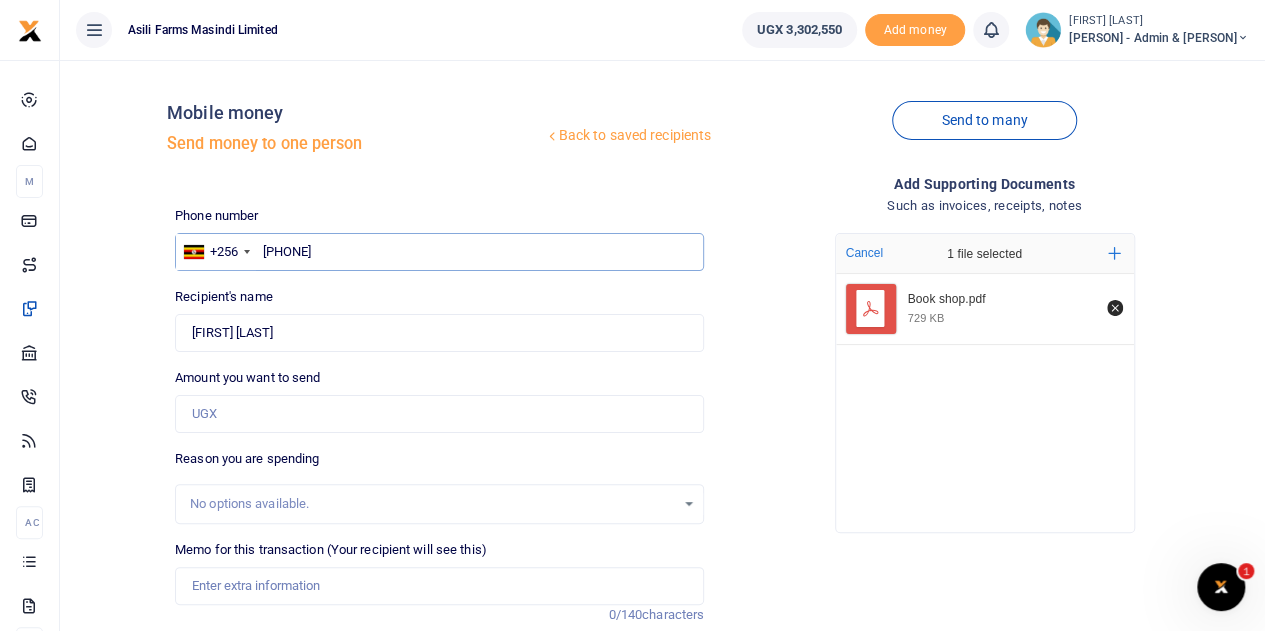 type on "774460661" 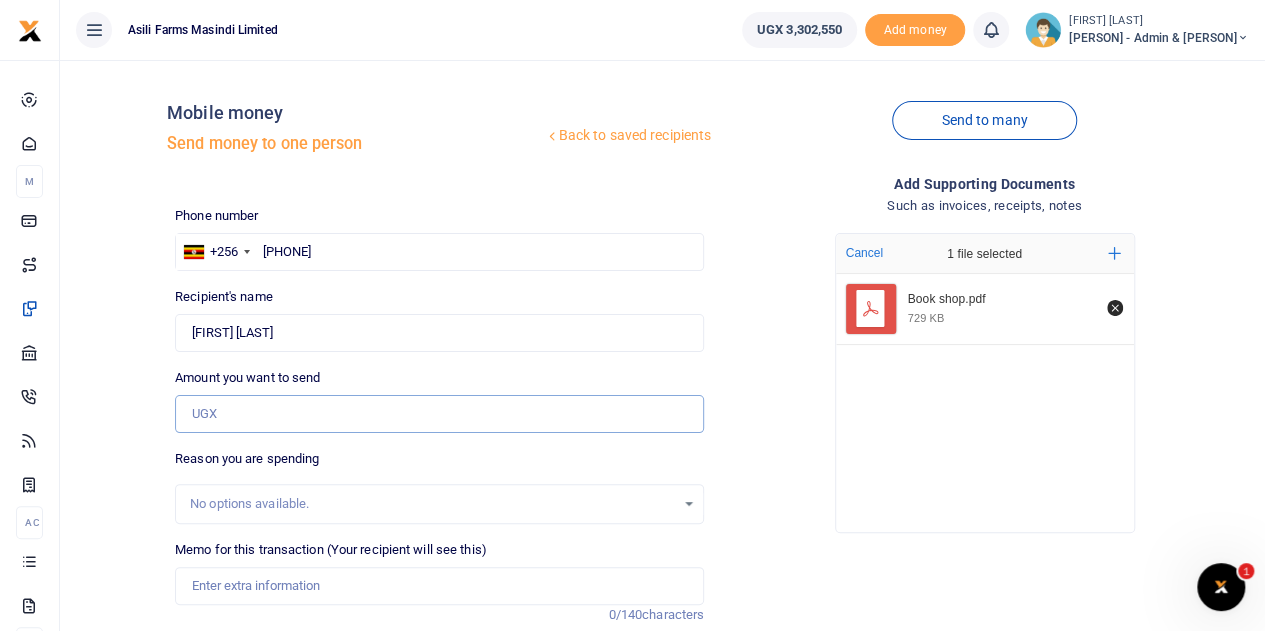click on "Amount you want to send" at bounding box center [439, 414] 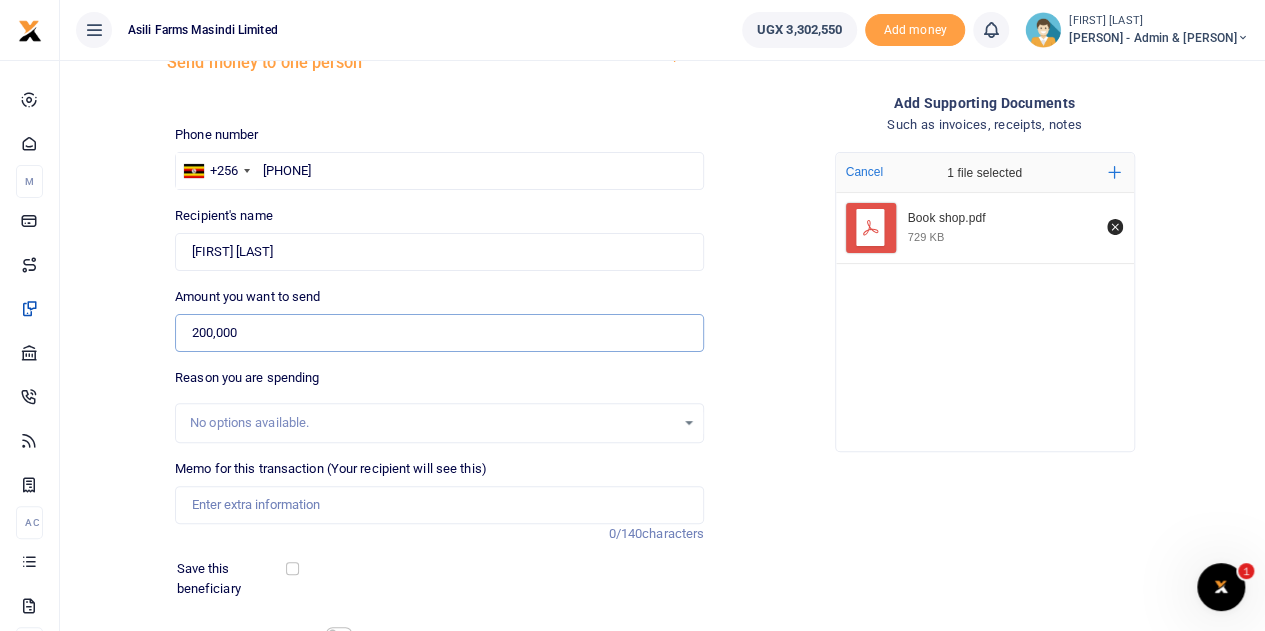 scroll, scrollTop: 100, scrollLeft: 0, axis: vertical 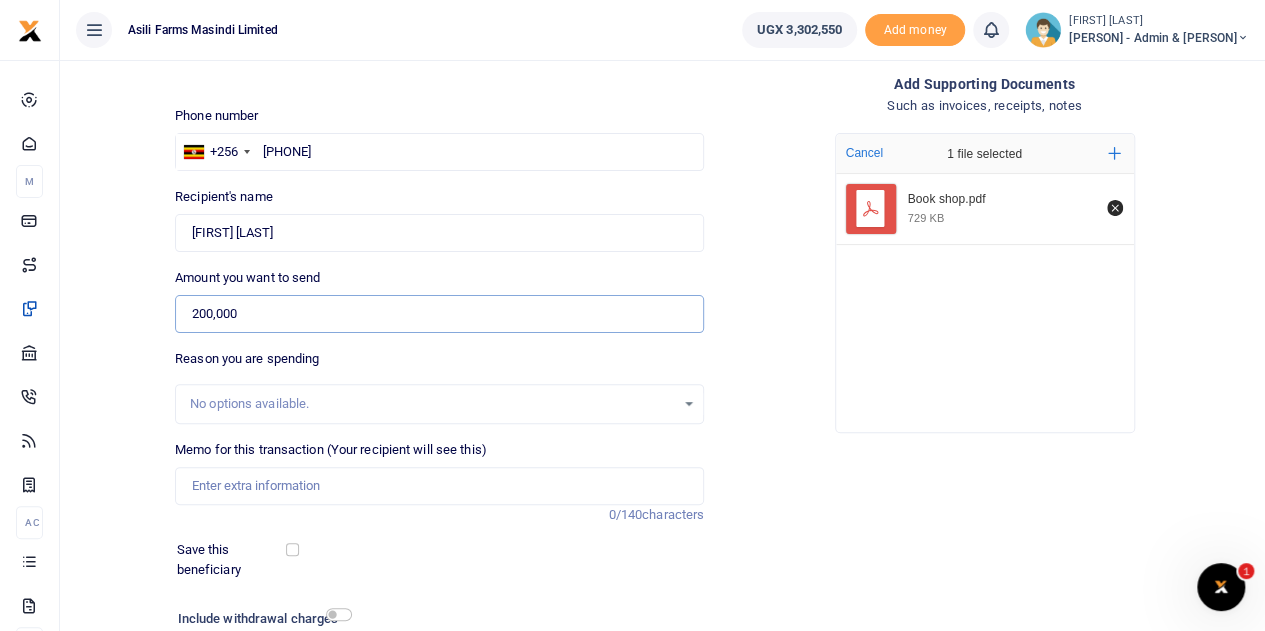 type on "200,000" 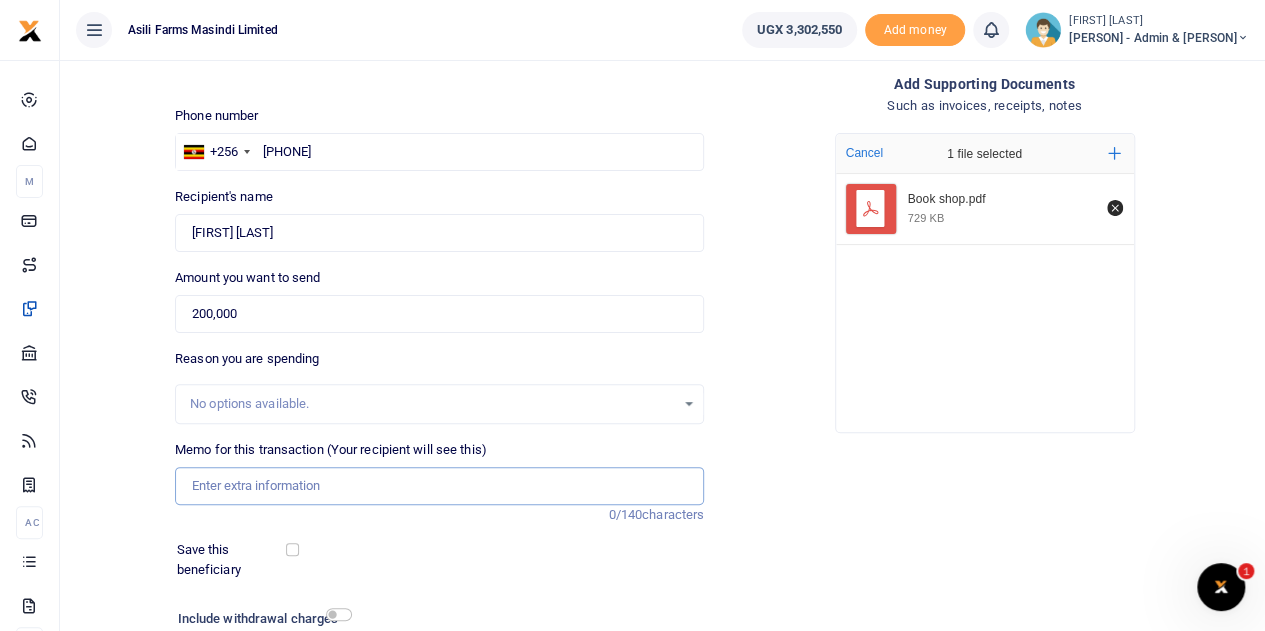 click on "Memo for this transaction (Your recipient will see this)" at bounding box center (439, 486) 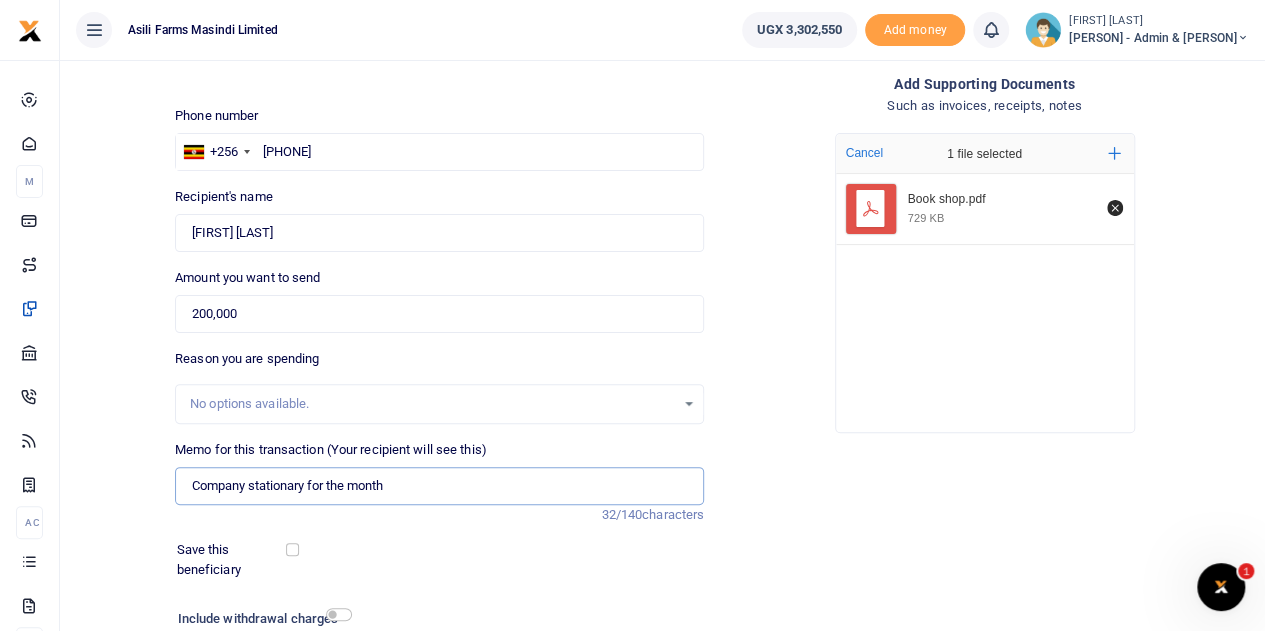 type on "Company stationary for the month" 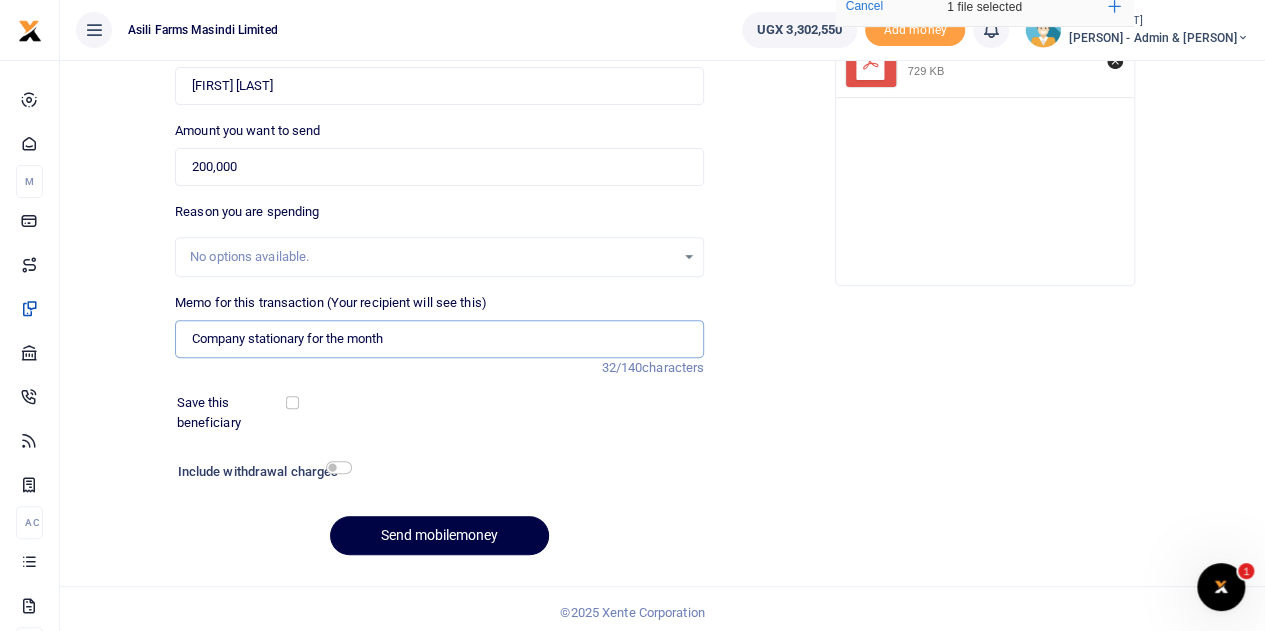 scroll, scrollTop: 252, scrollLeft: 0, axis: vertical 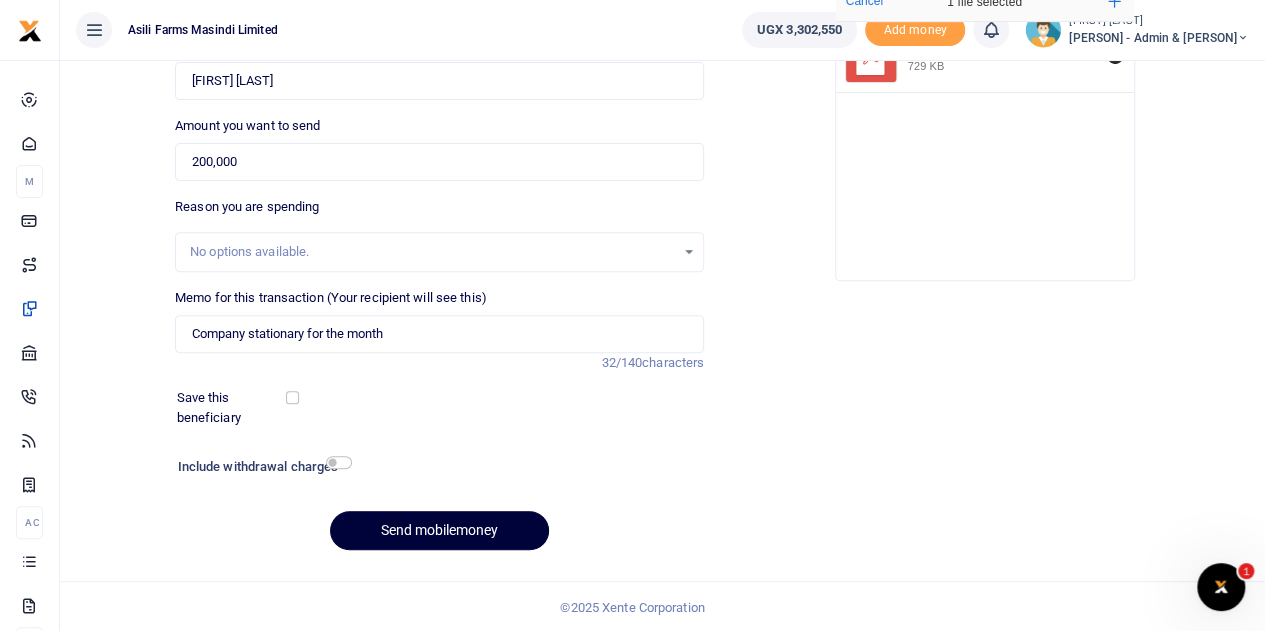 click on "Send mobilemoney" at bounding box center [439, 530] 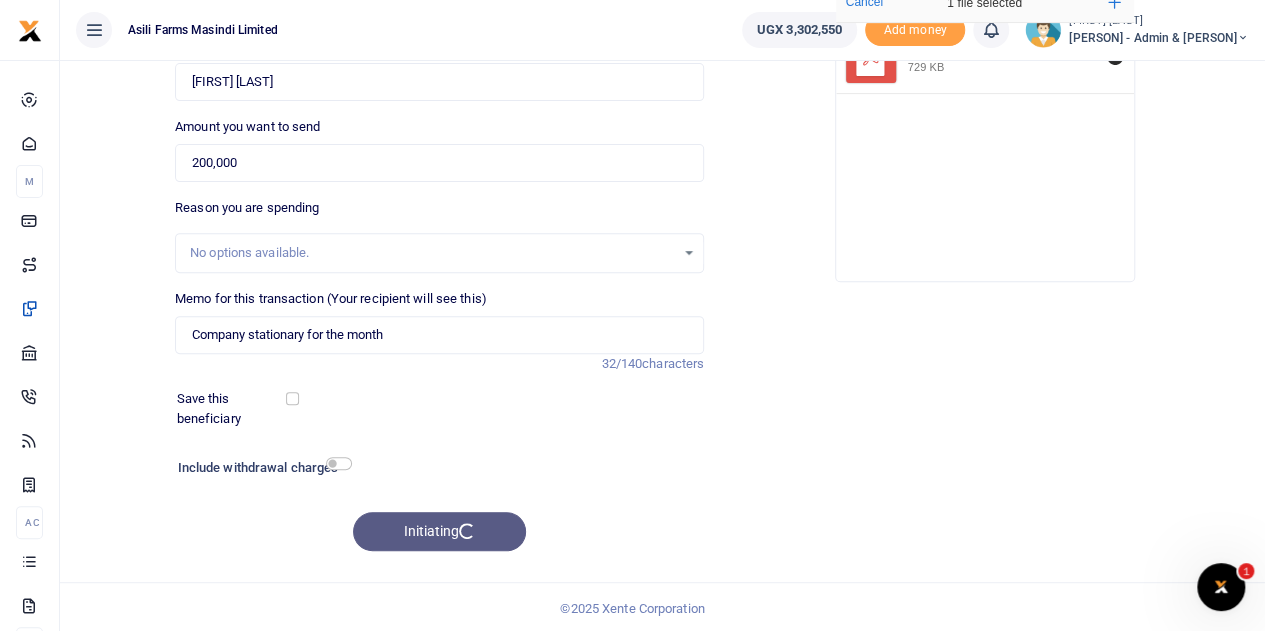 scroll, scrollTop: 252, scrollLeft: 0, axis: vertical 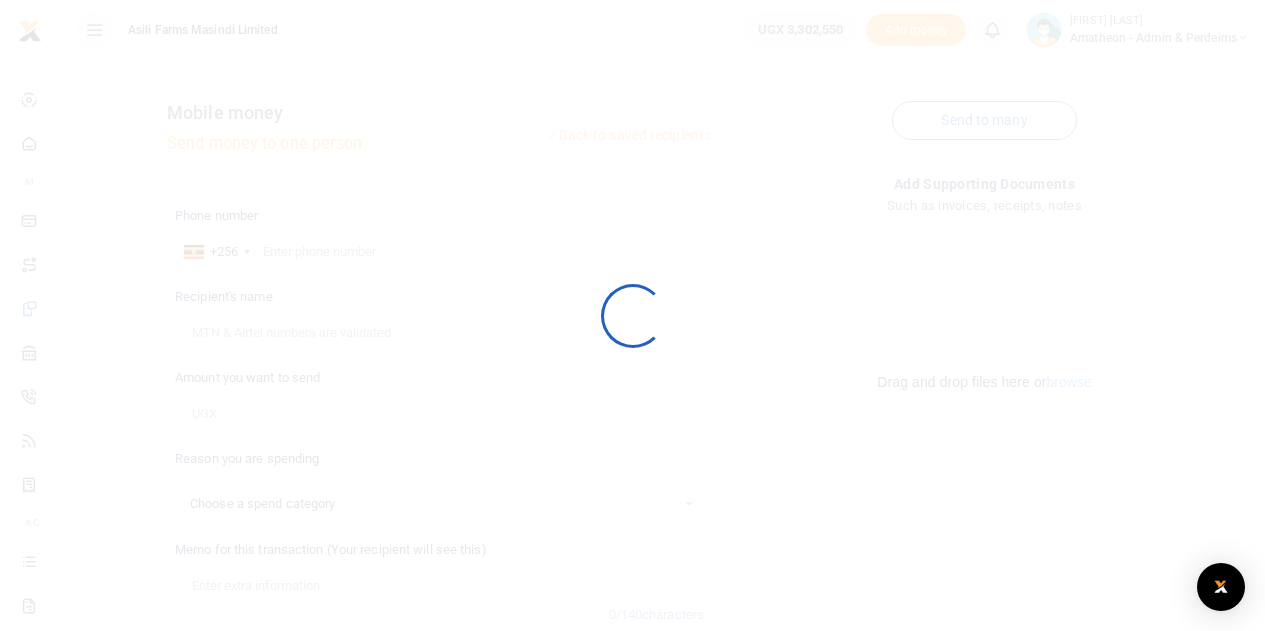 select 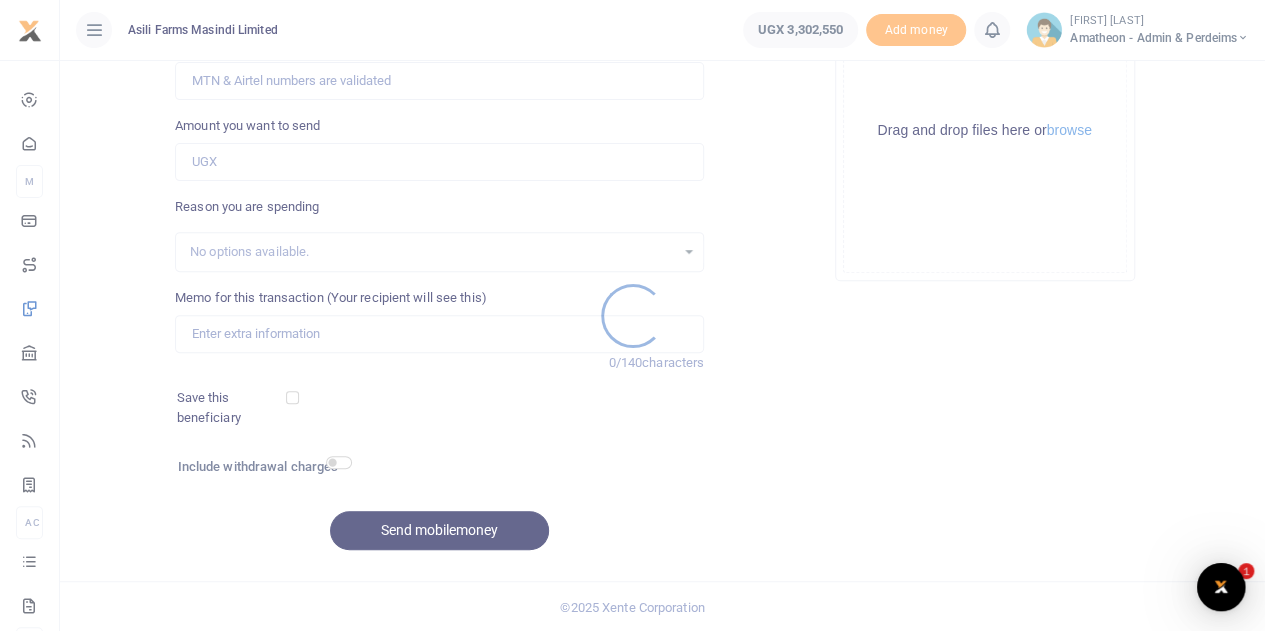 scroll, scrollTop: 0, scrollLeft: 0, axis: both 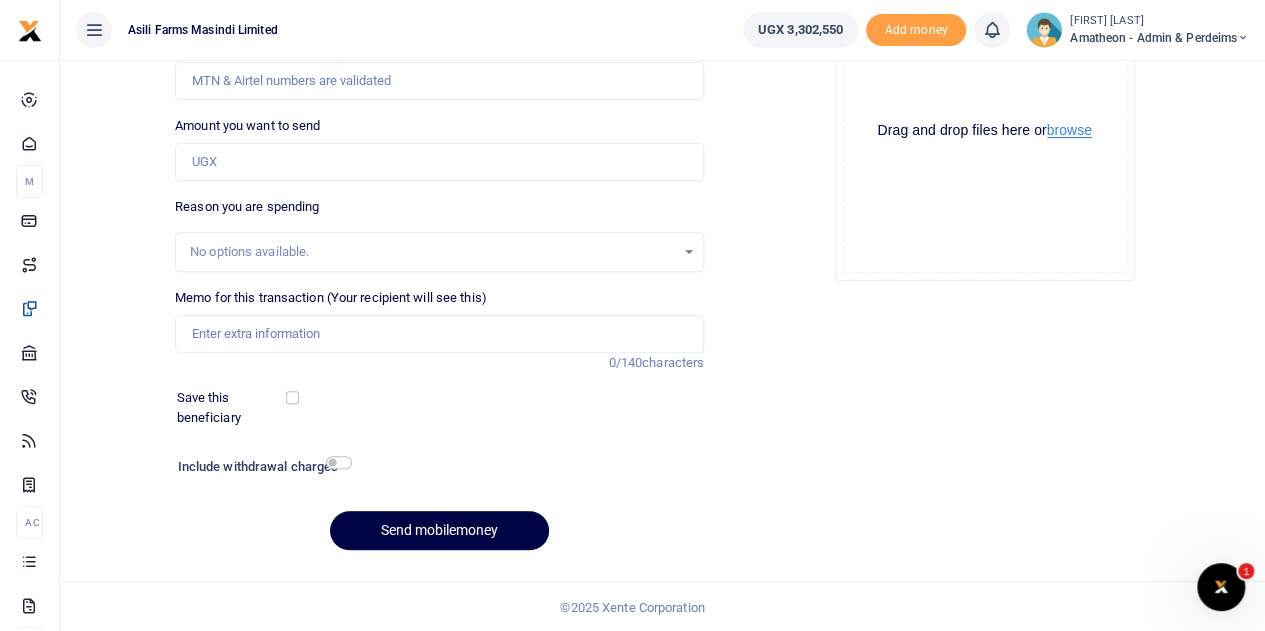 click on "browse" at bounding box center (1069, 130) 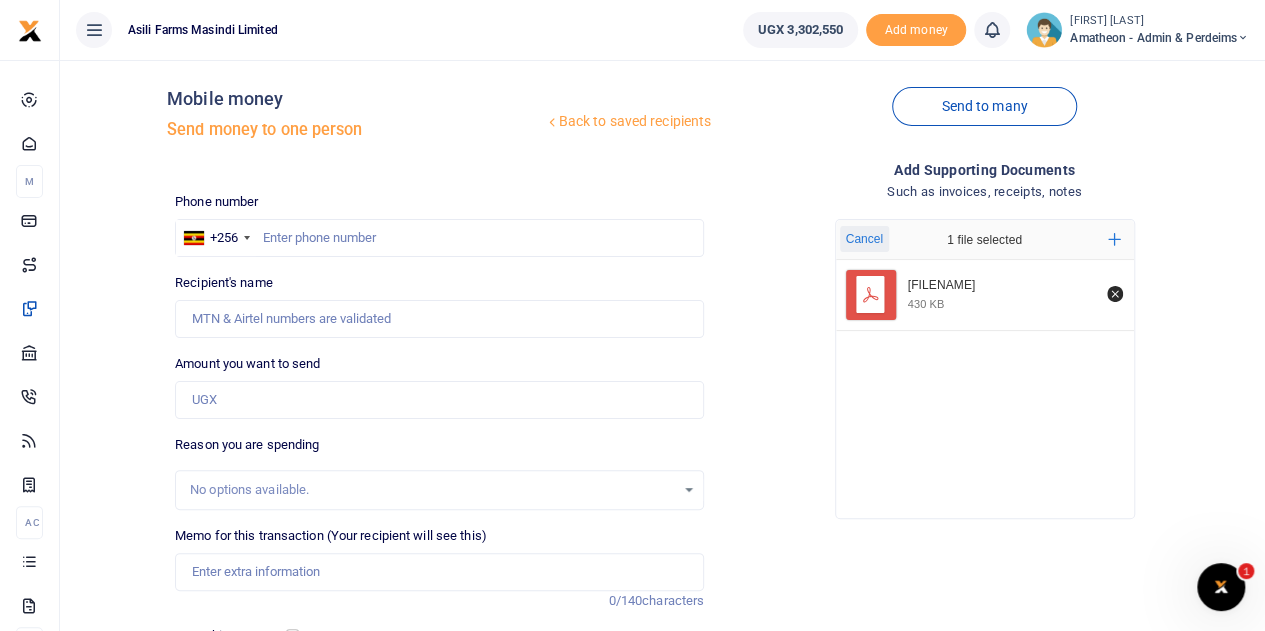 scroll, scrollTop: 0, scrollLeft: 0, axis: both 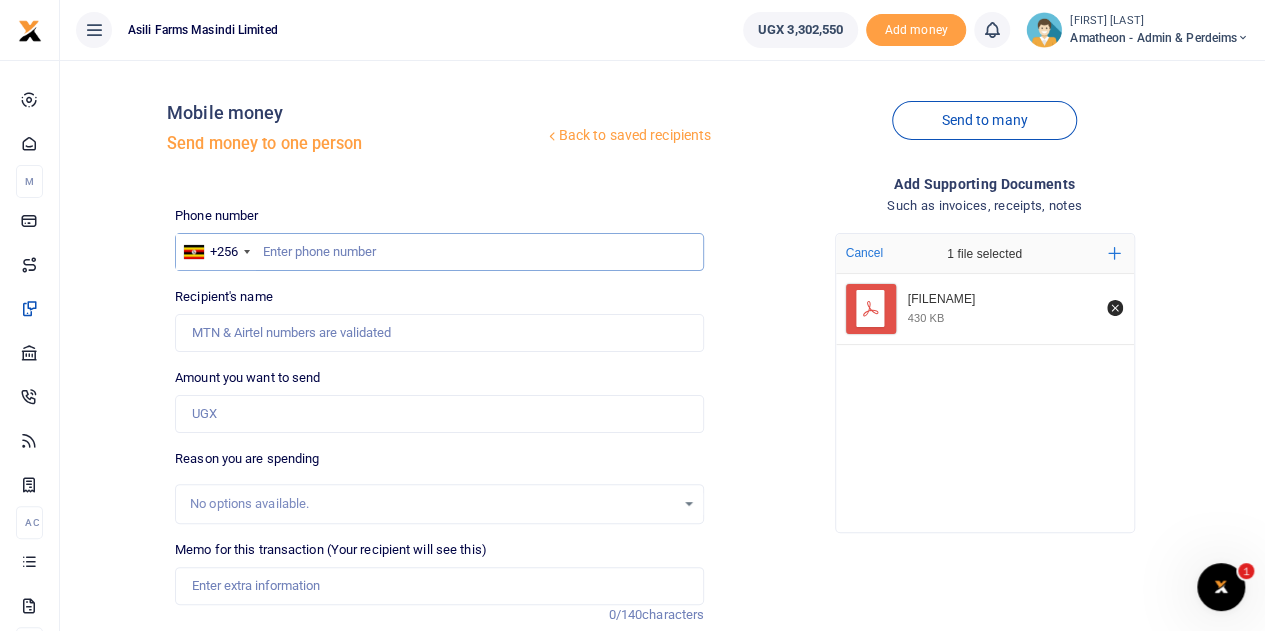 click at bounding box center (439, 252) 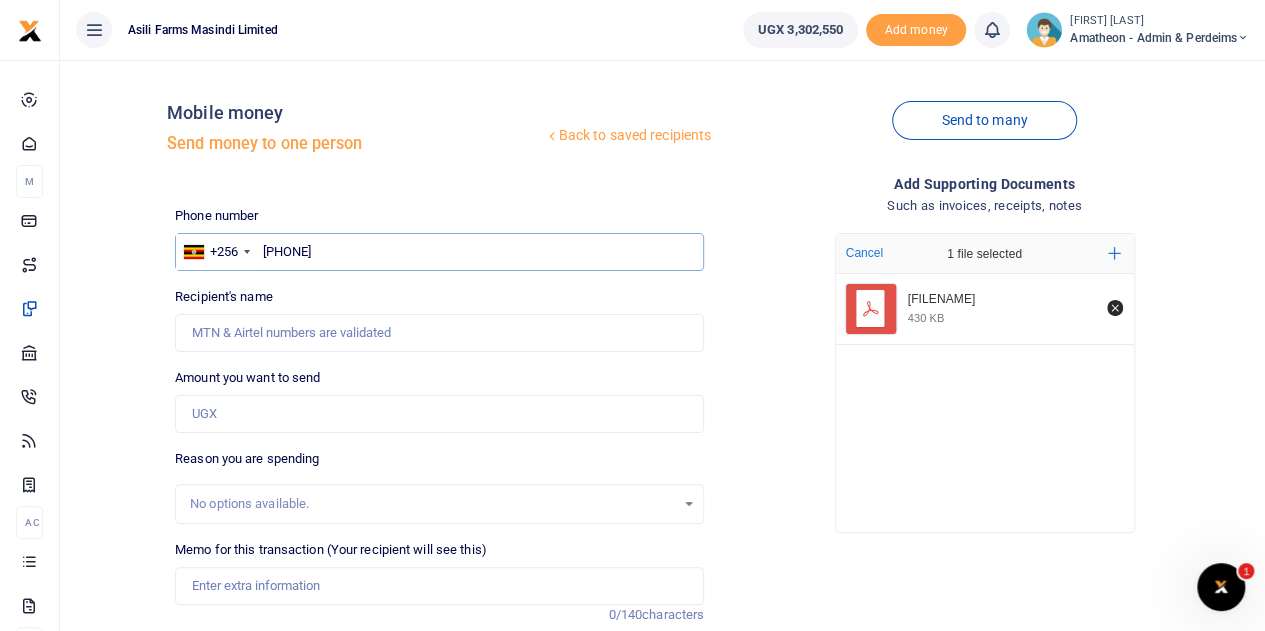 type on "781086569" 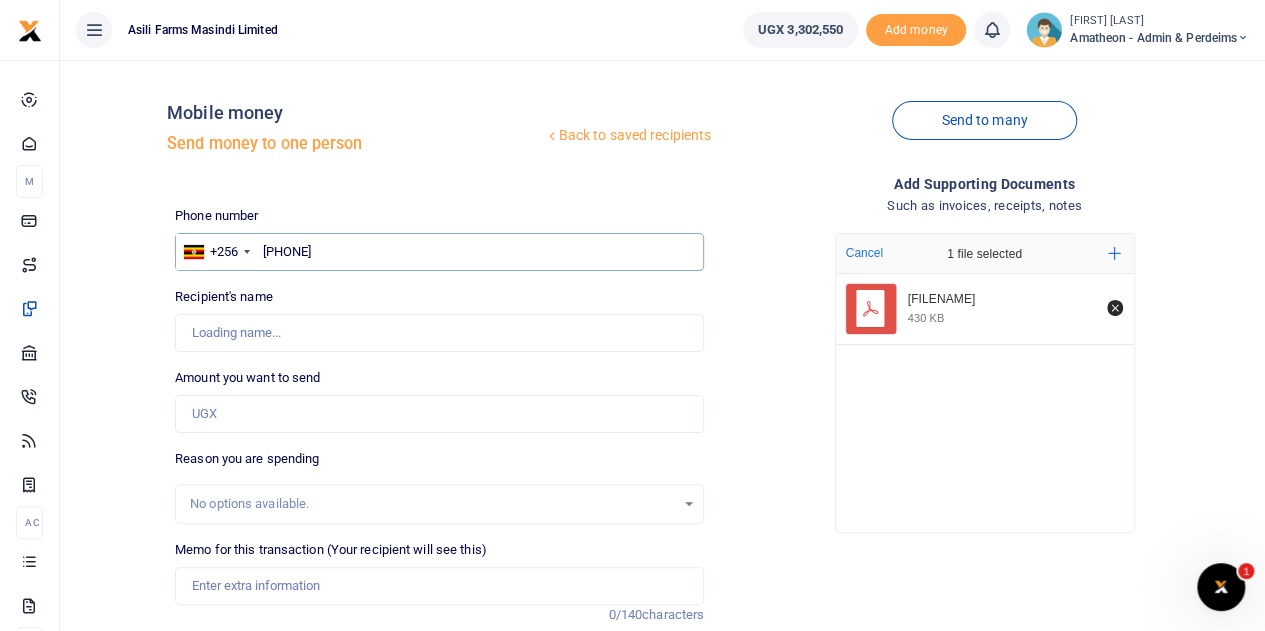 type on "Abraham Epeduno" 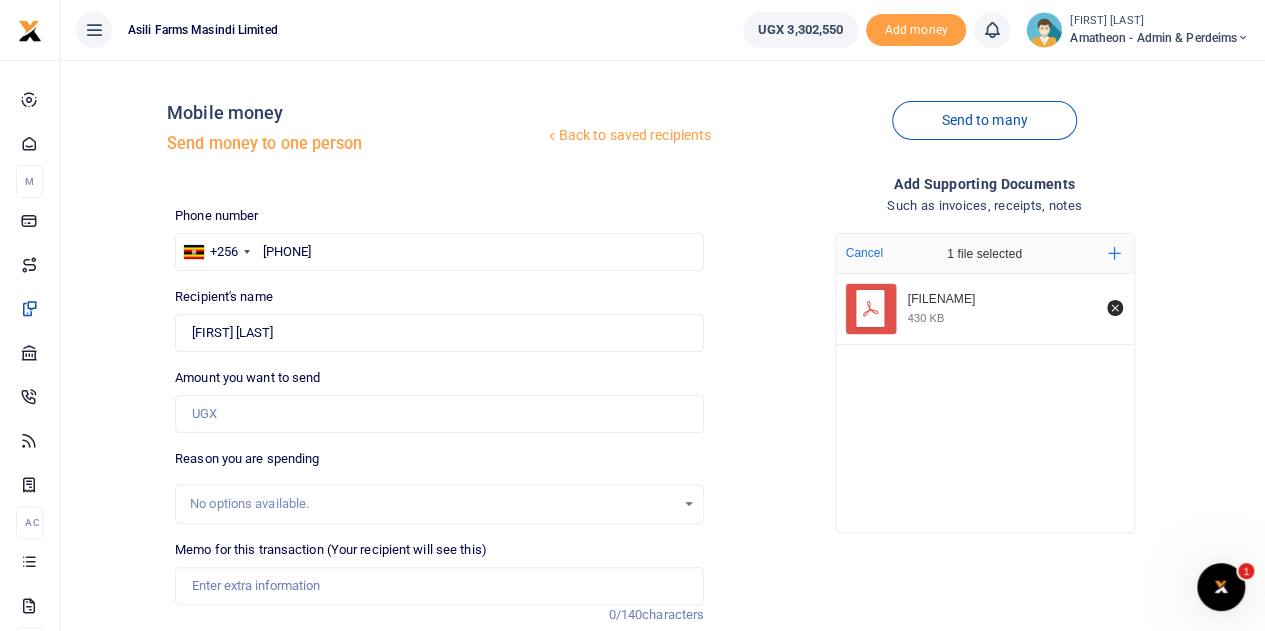click on "Recipient's name
Found
Name is required." at bounding box center [439, 319] 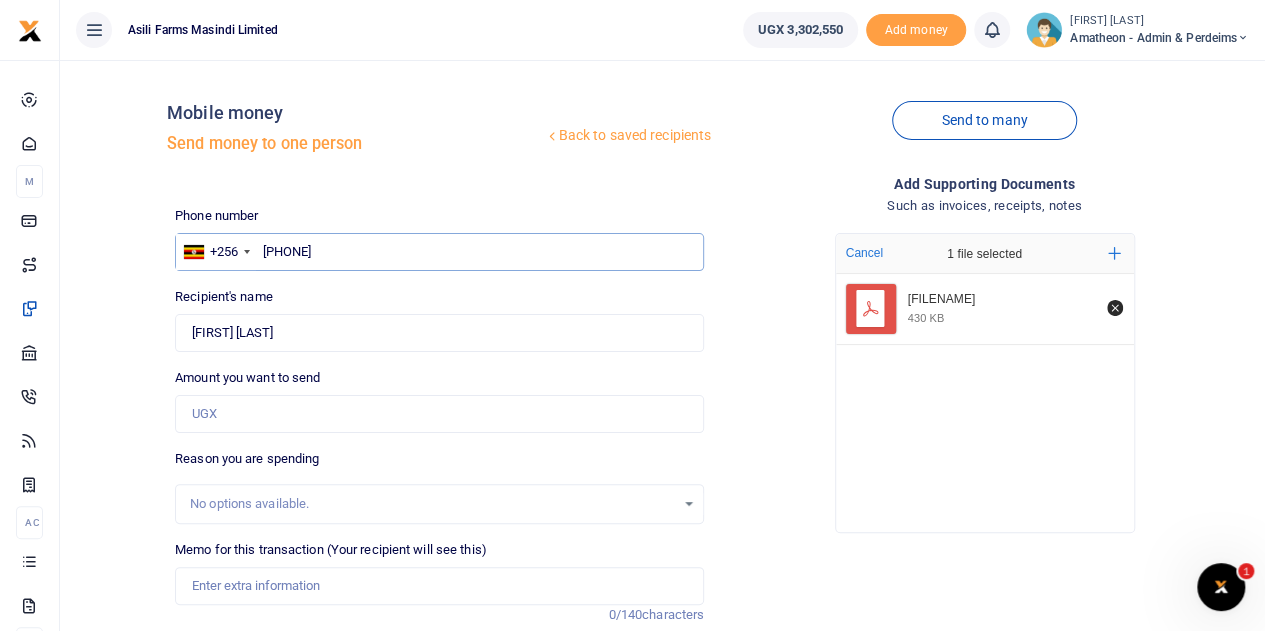 click on "781086569" at bounding box center (439, 252) 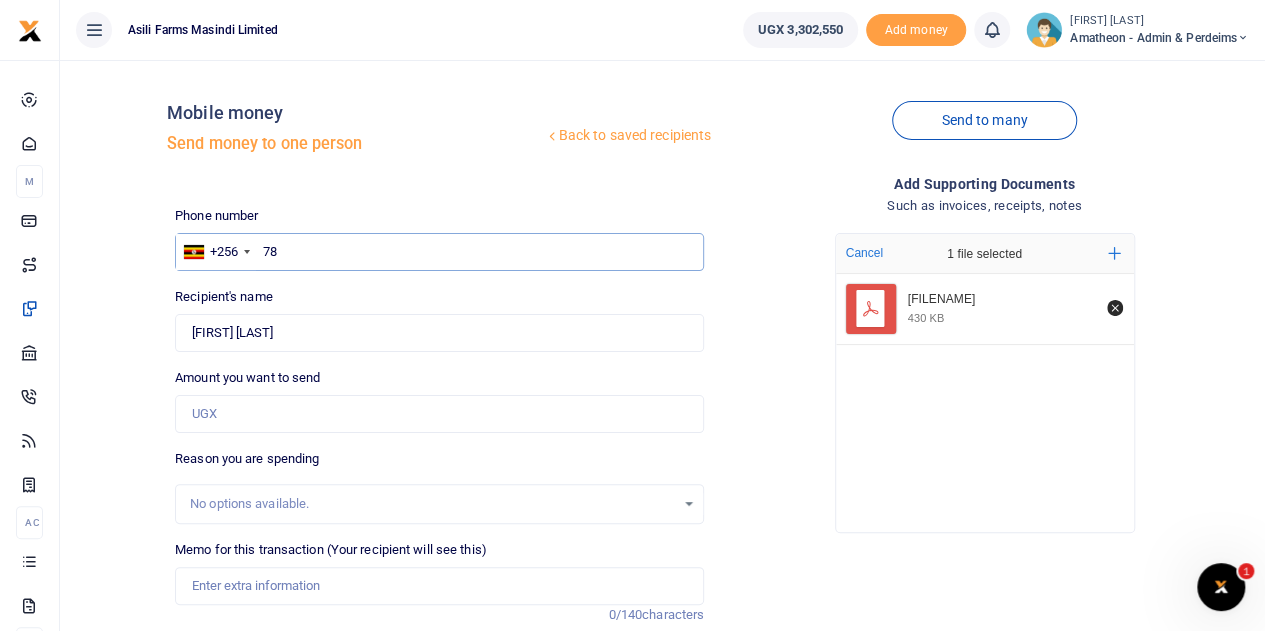 type on "7" 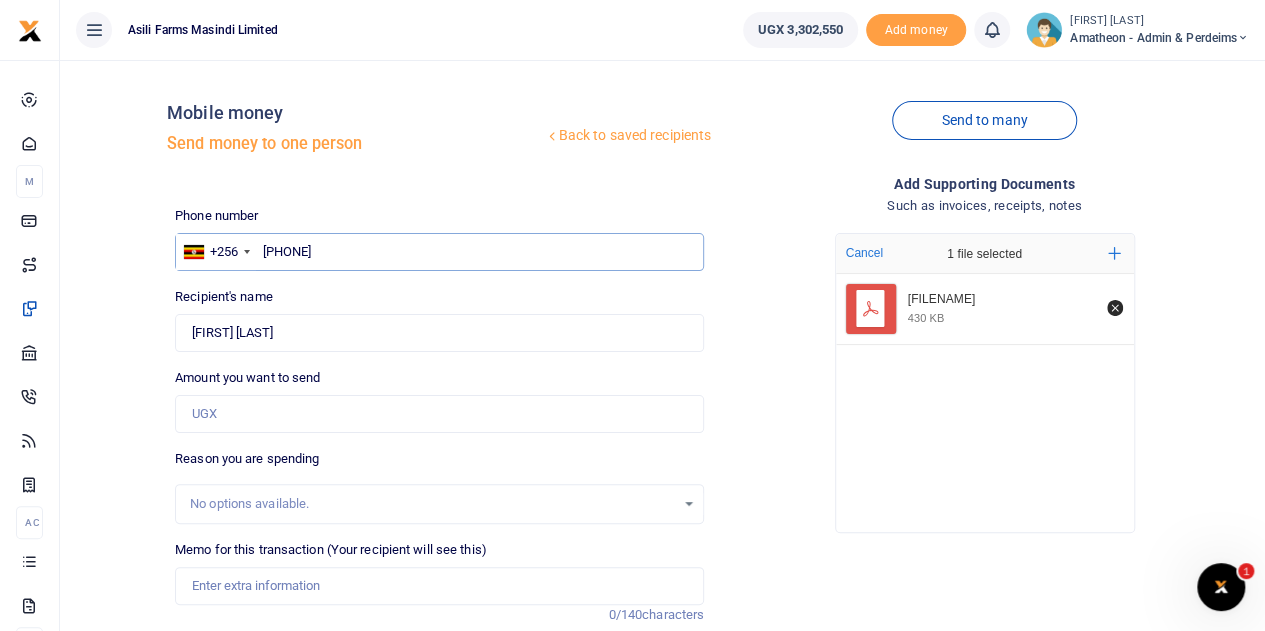 type on "781056569" 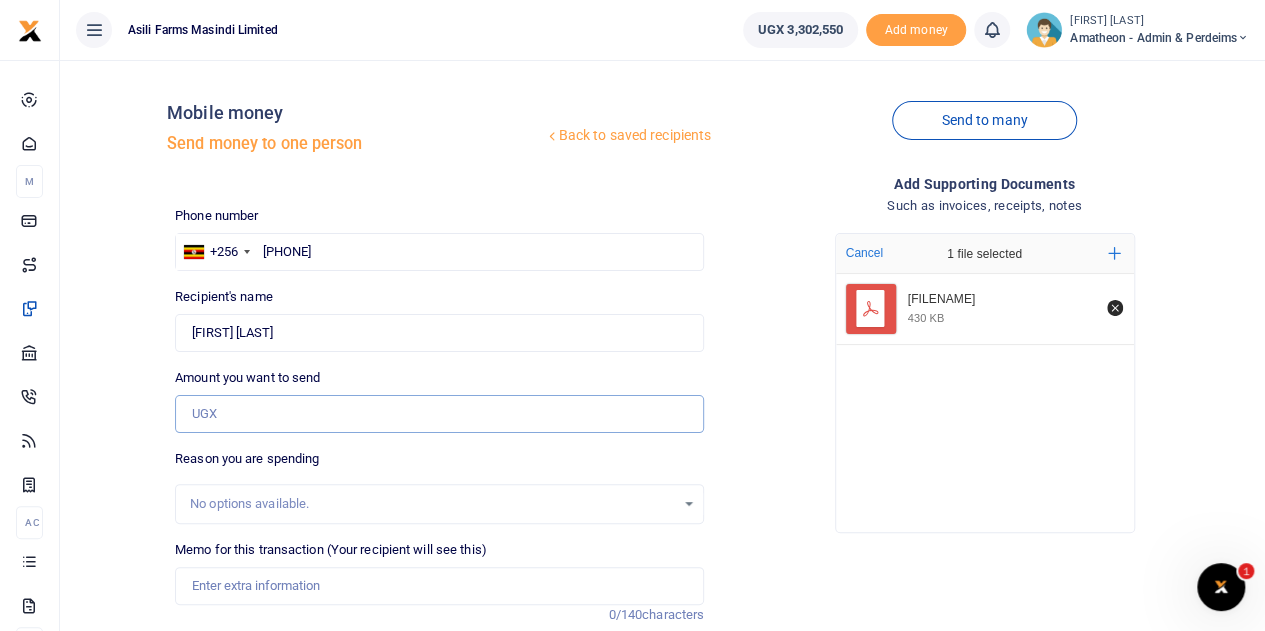 click on "Amount you want to send" at bounding box center [439, 414] 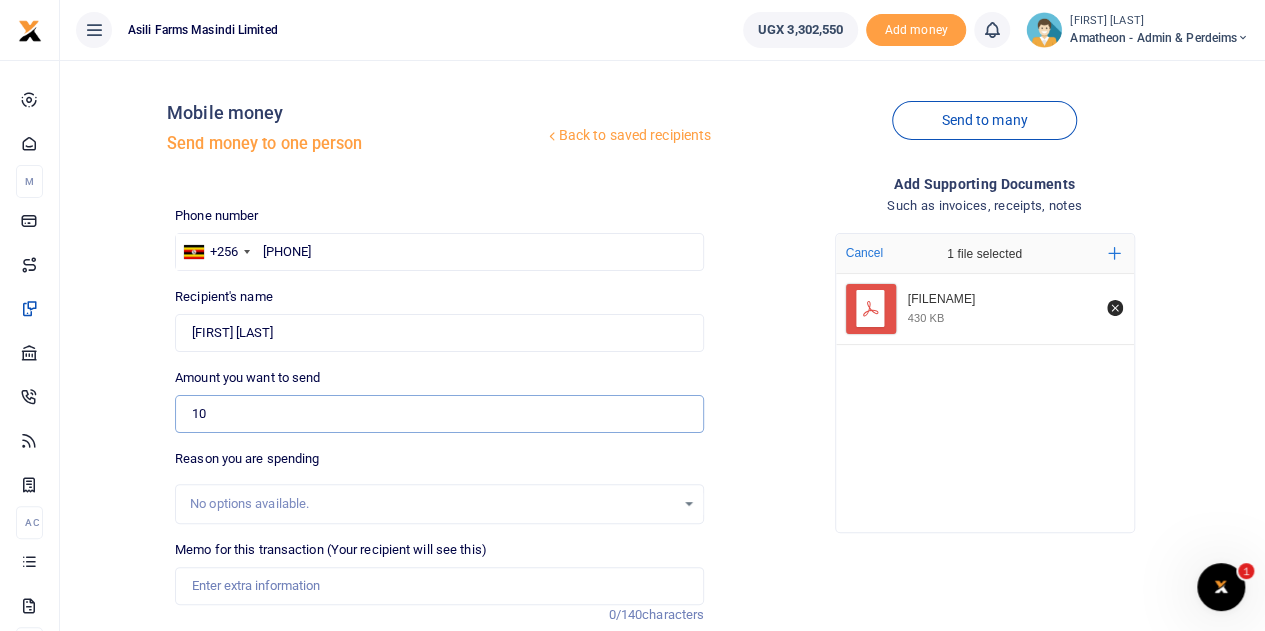 type on "102,000" 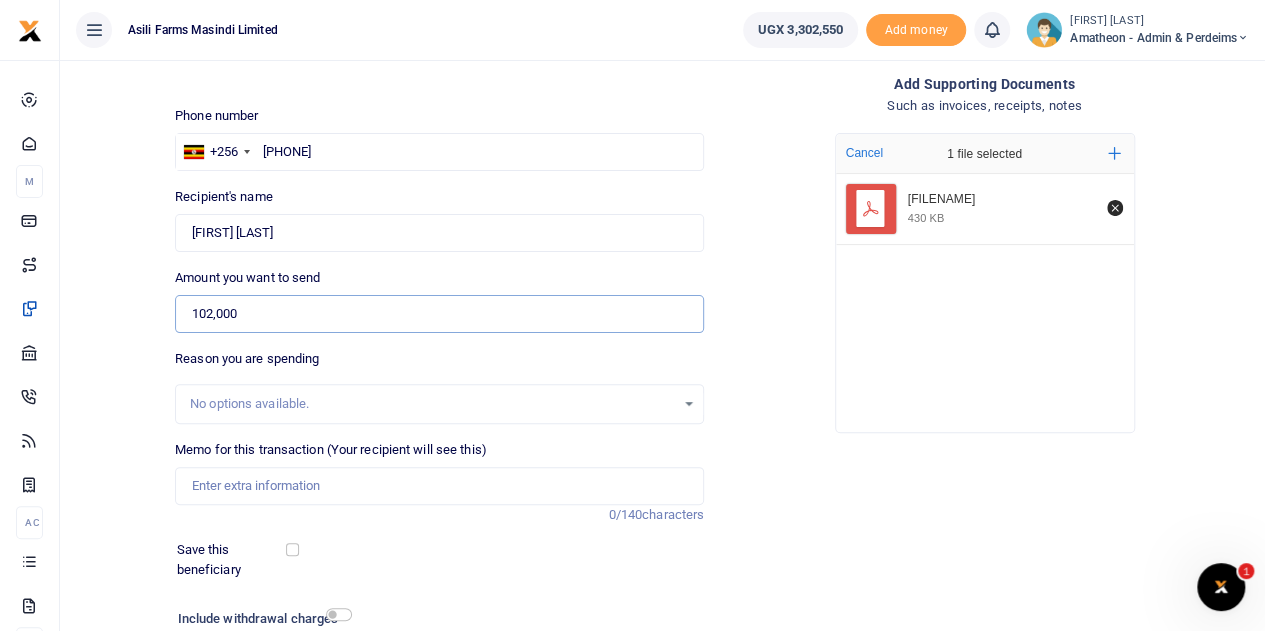 scroll, scrollTop: 200, scrollLeft: 0, axis: vertical 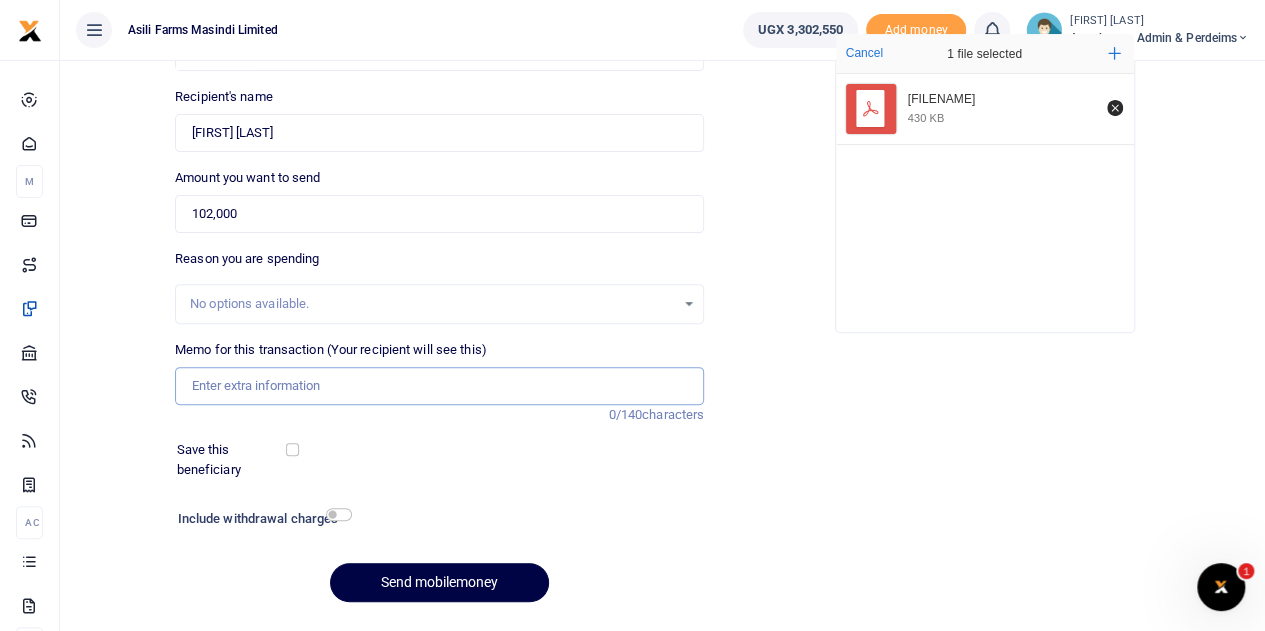 click on "Memo for this transaction (Your recipient will see this)" at bounding box center (439, 386) 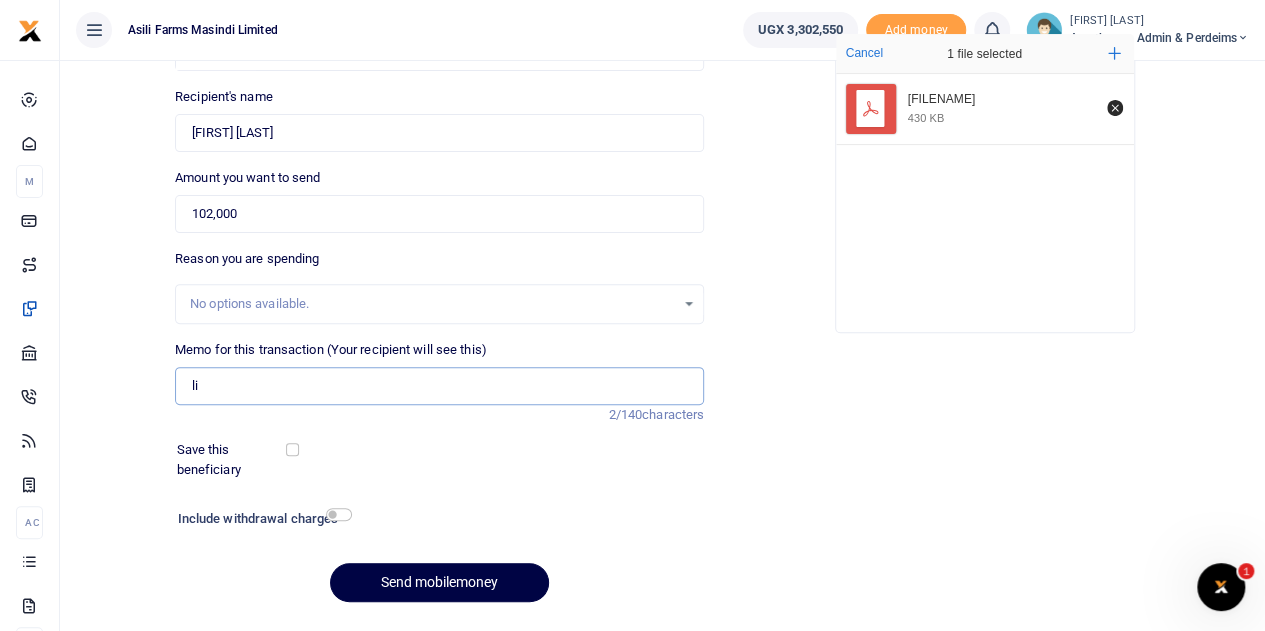 type on "l" 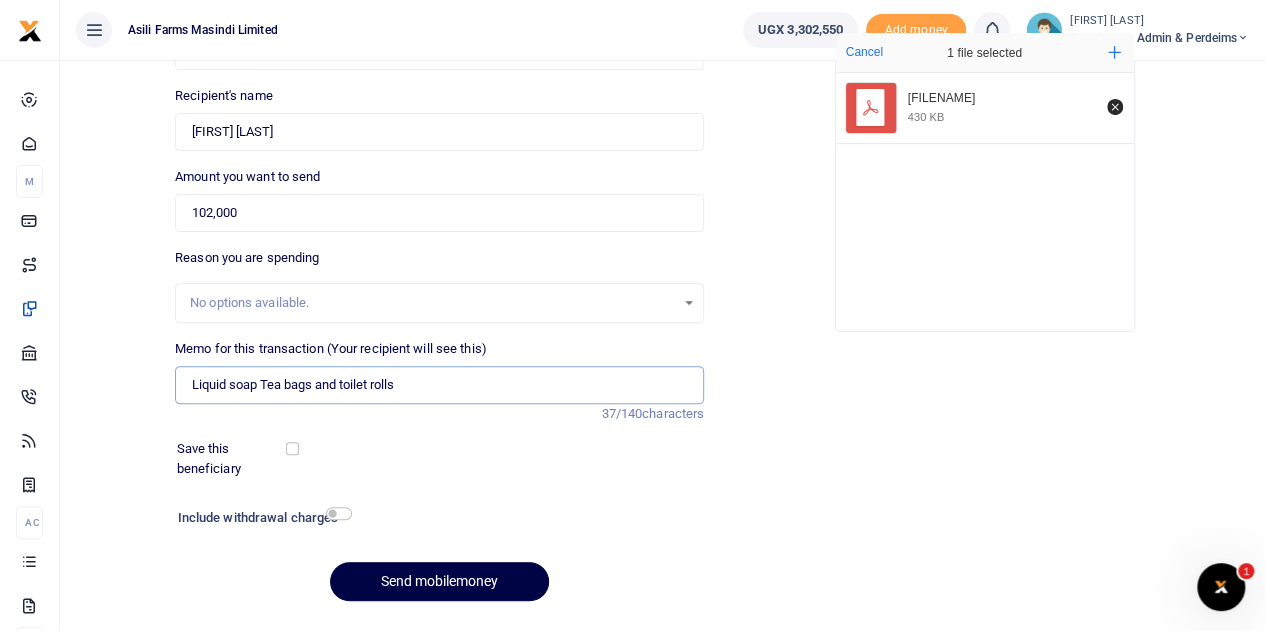 scroll, scrollTop: 252, scrollLeft: 0, axis: vertical 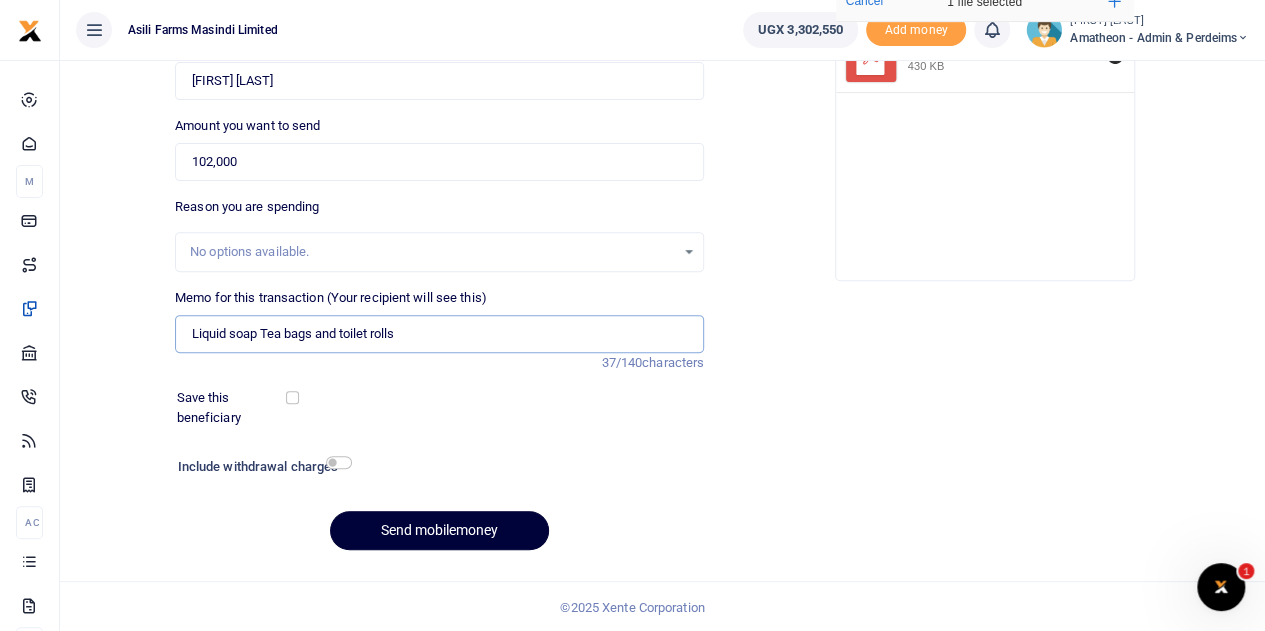 type on "Liquid soap Tea bags and toilet rolls" 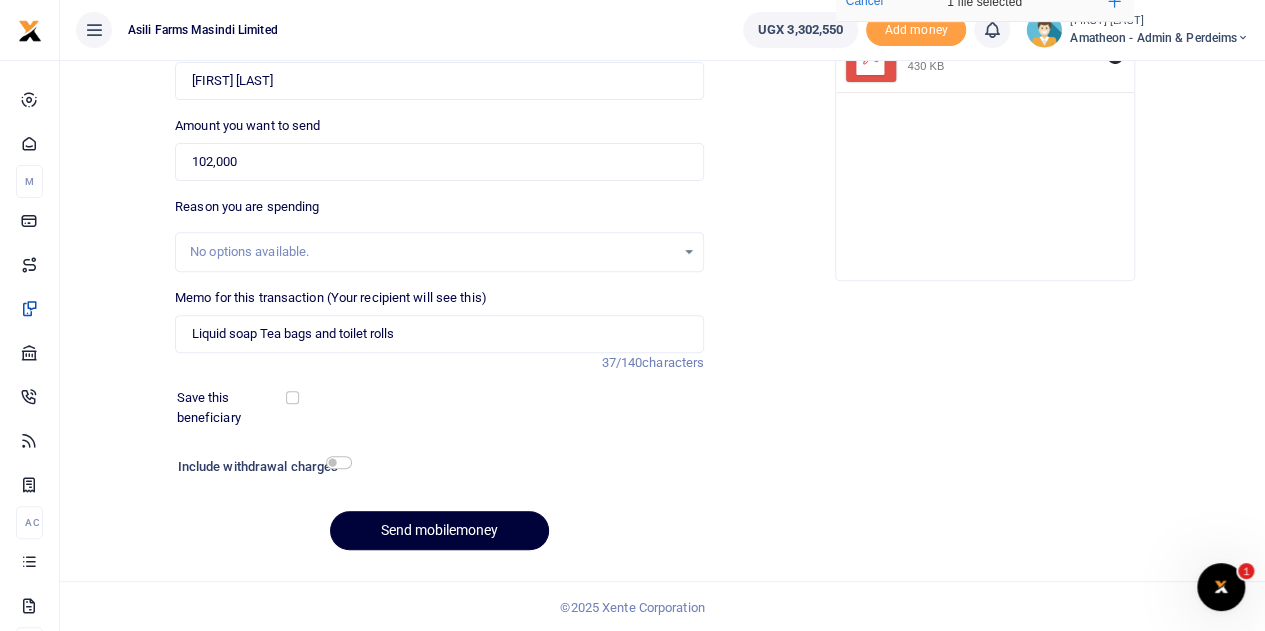 click on "Send mobilemoney" at bounding box center (439, 530) 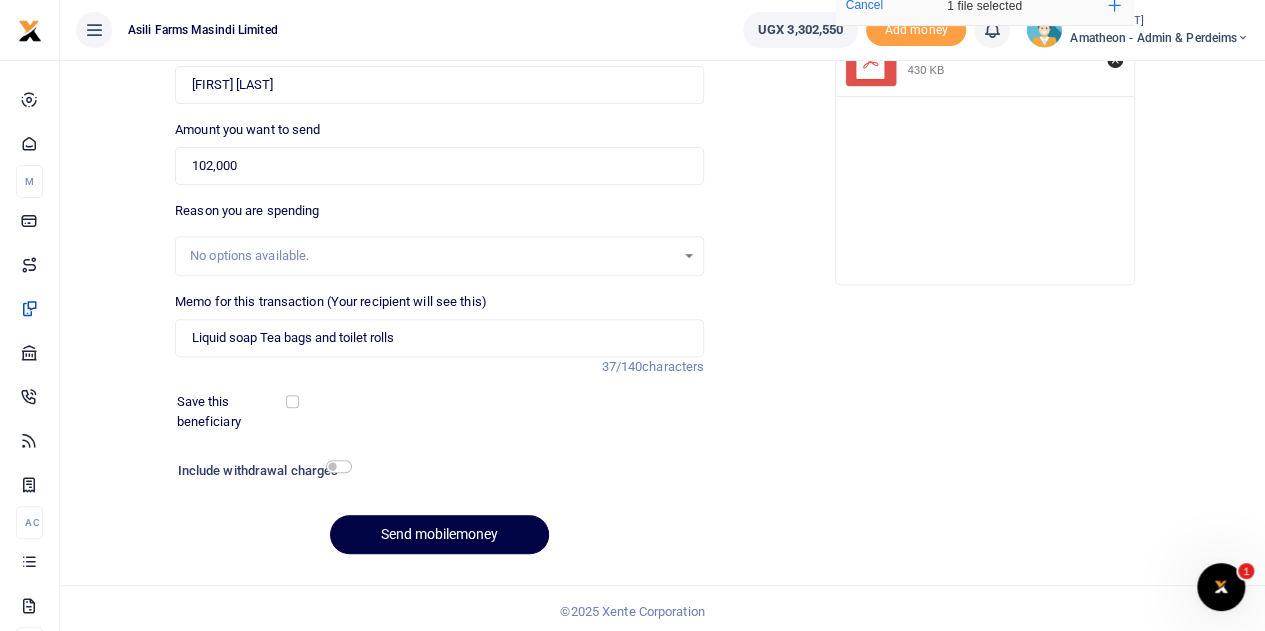 scroll, scrollTop: 252, scrollLeft: 0, axis: vertical 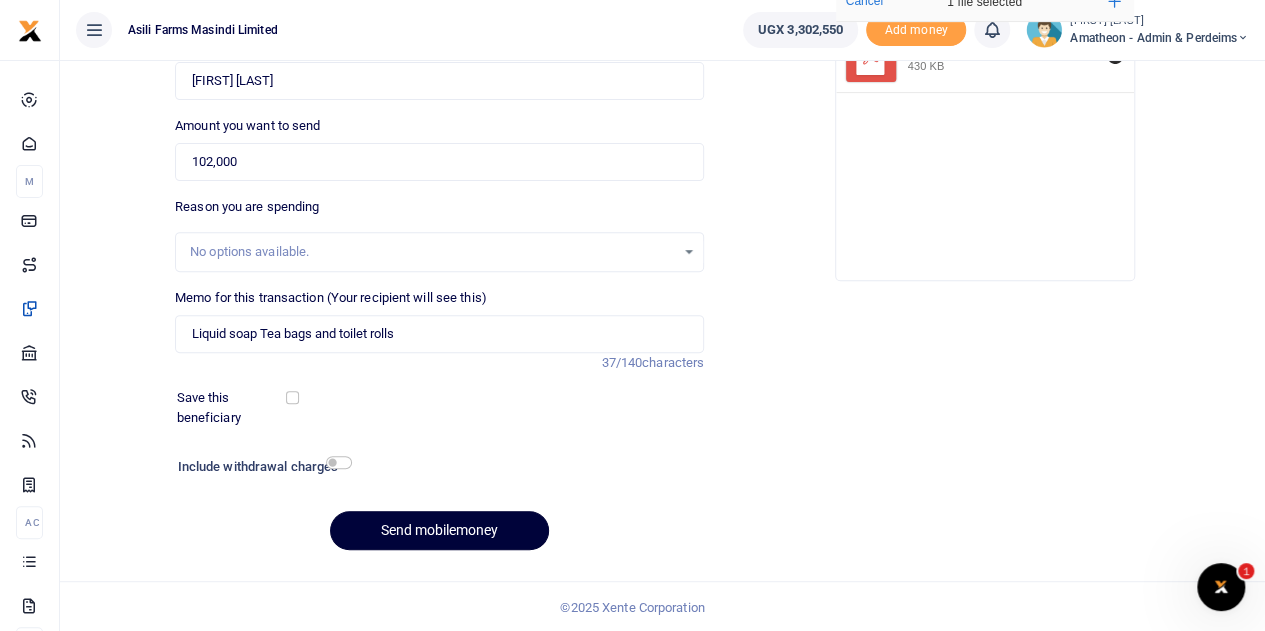 click on "Send mobilemoney" at bounding box center (439, 530) 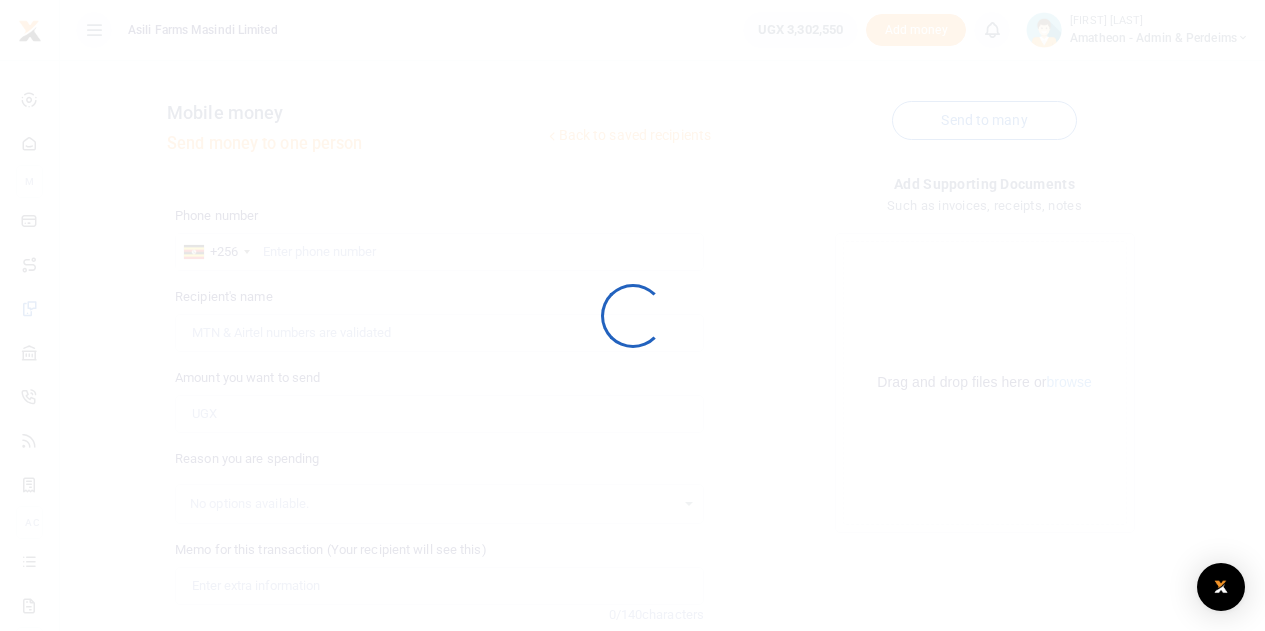 scroll, scrollTop: 252, scrollLeft: 0, axis: vertical 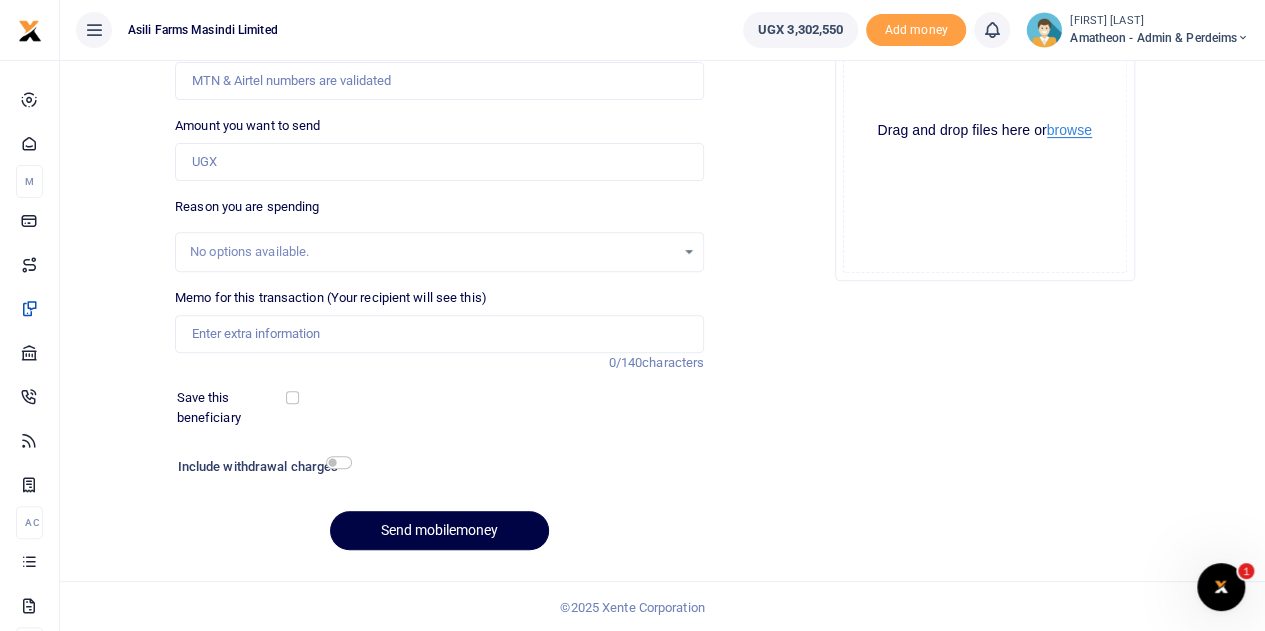 click on "browse" at bounding box center [1069, 130] 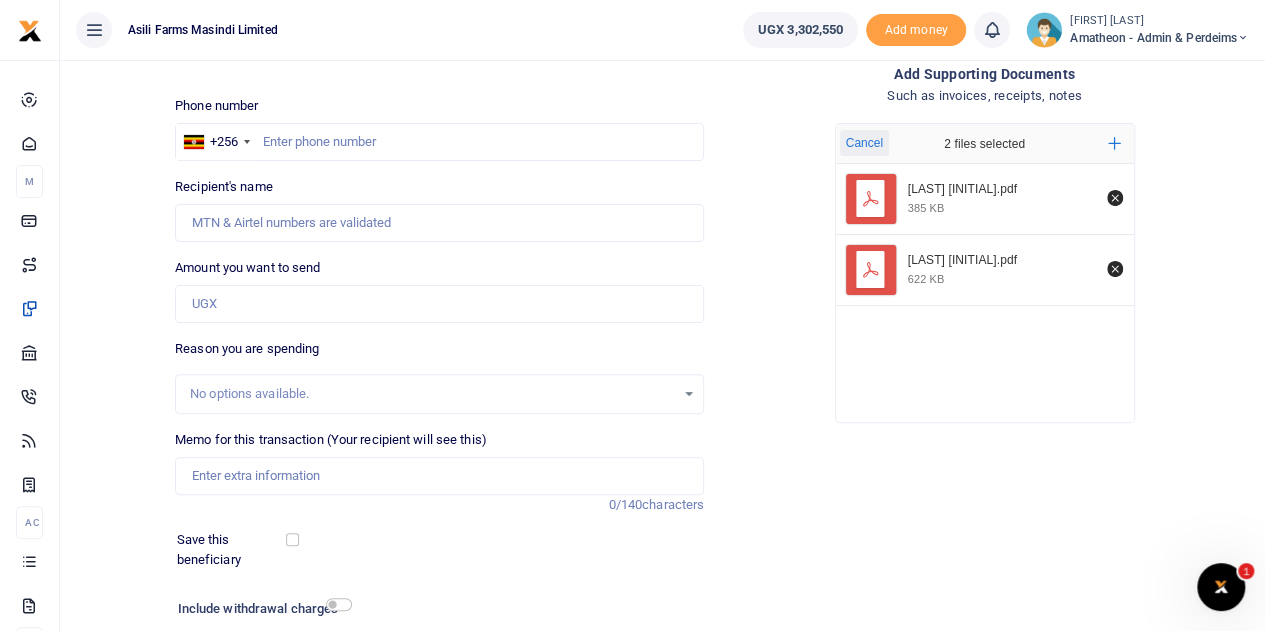 scroll, scrollTop: 52, scrollLeft: 0, axis: vertical 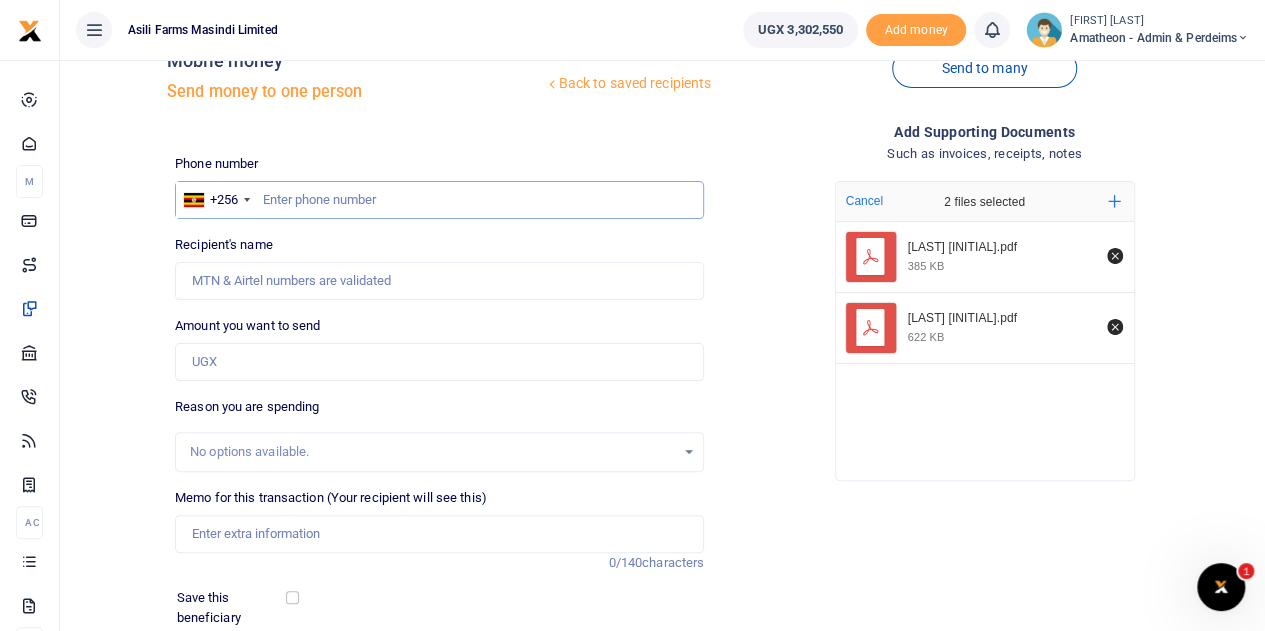 click at bounding box center (439, 200) 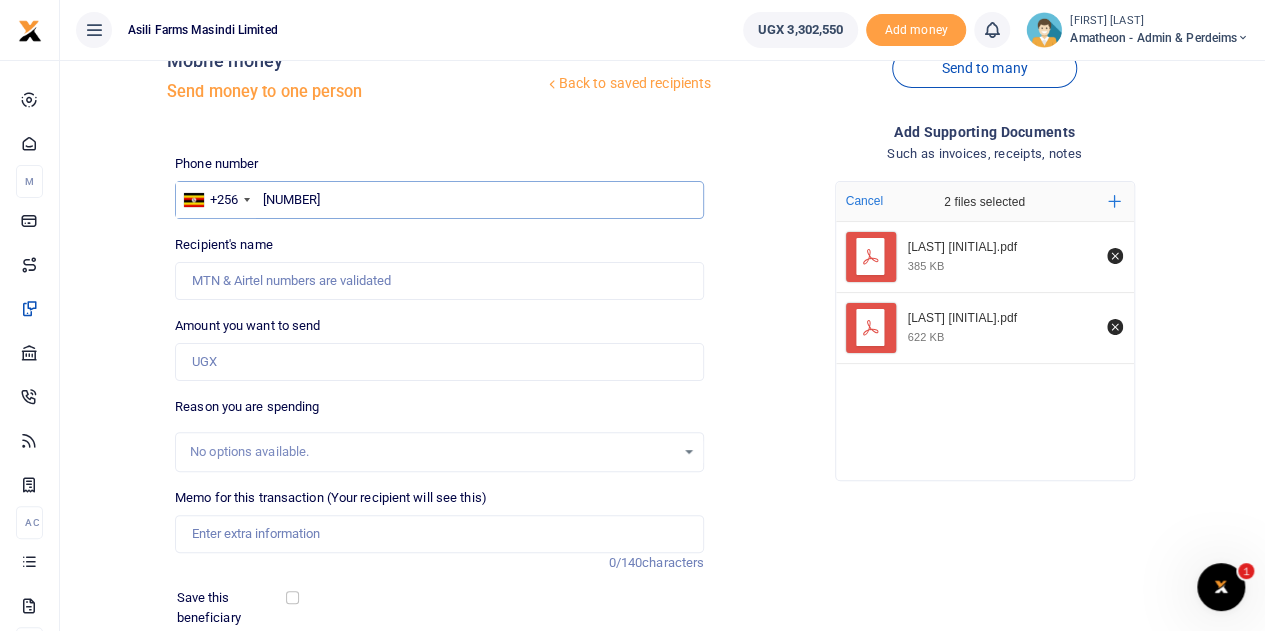 type on "779565423" 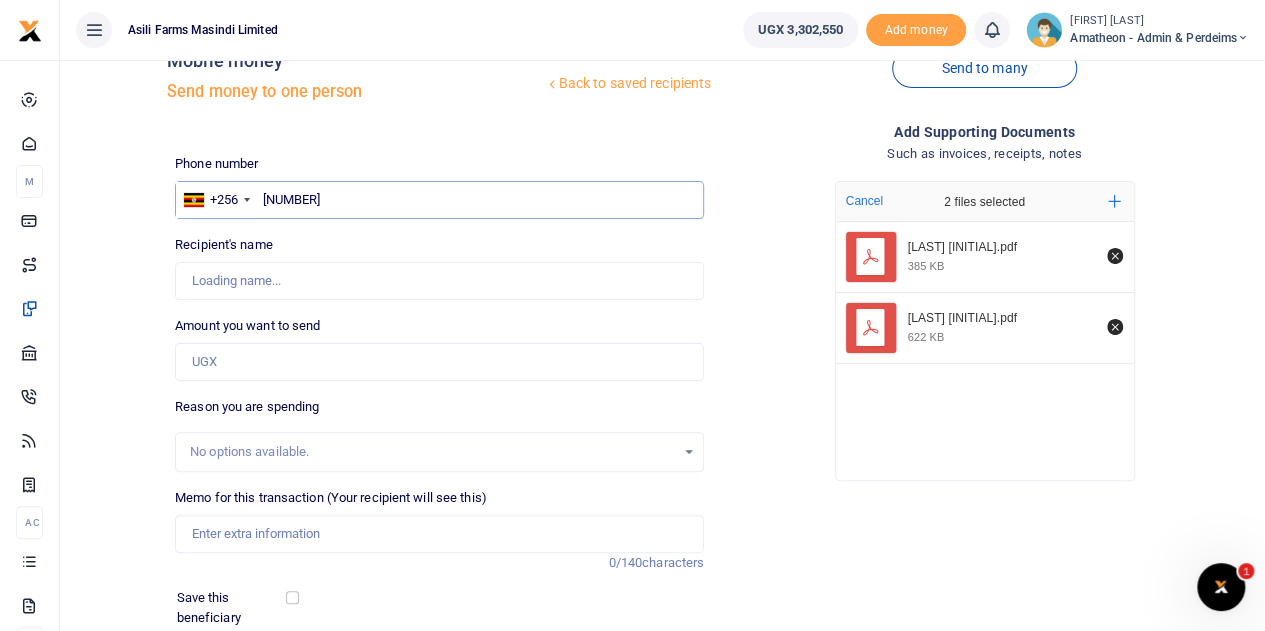 type on "Nancy Aloyo" 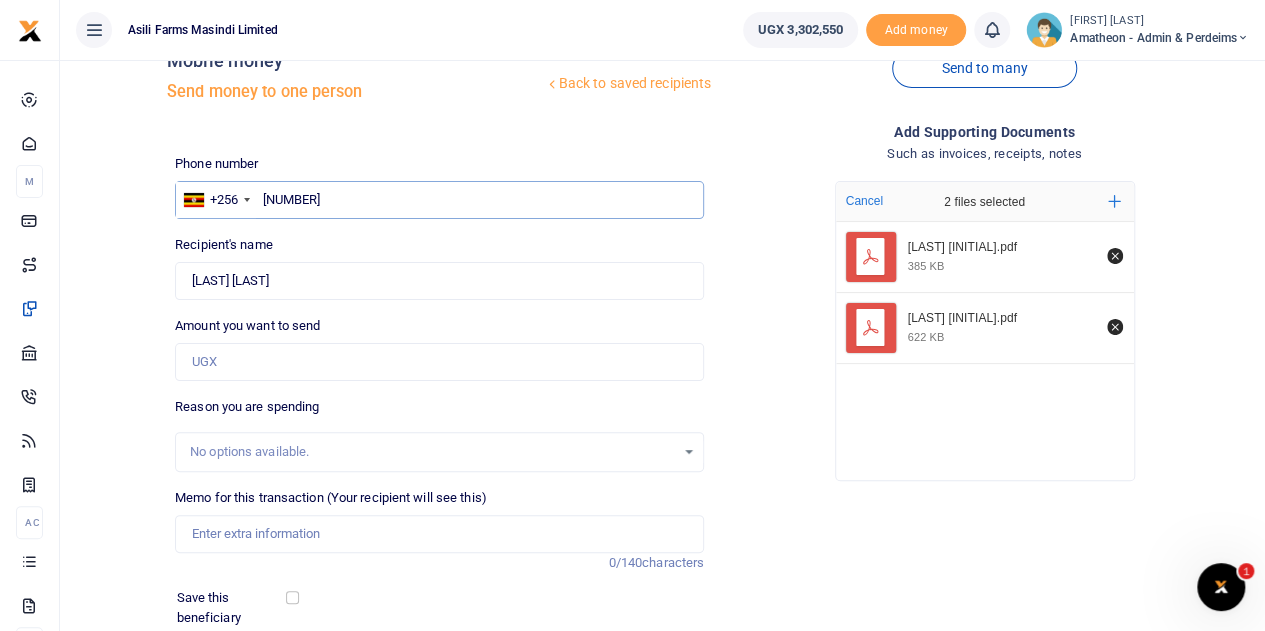 type on "779565423" 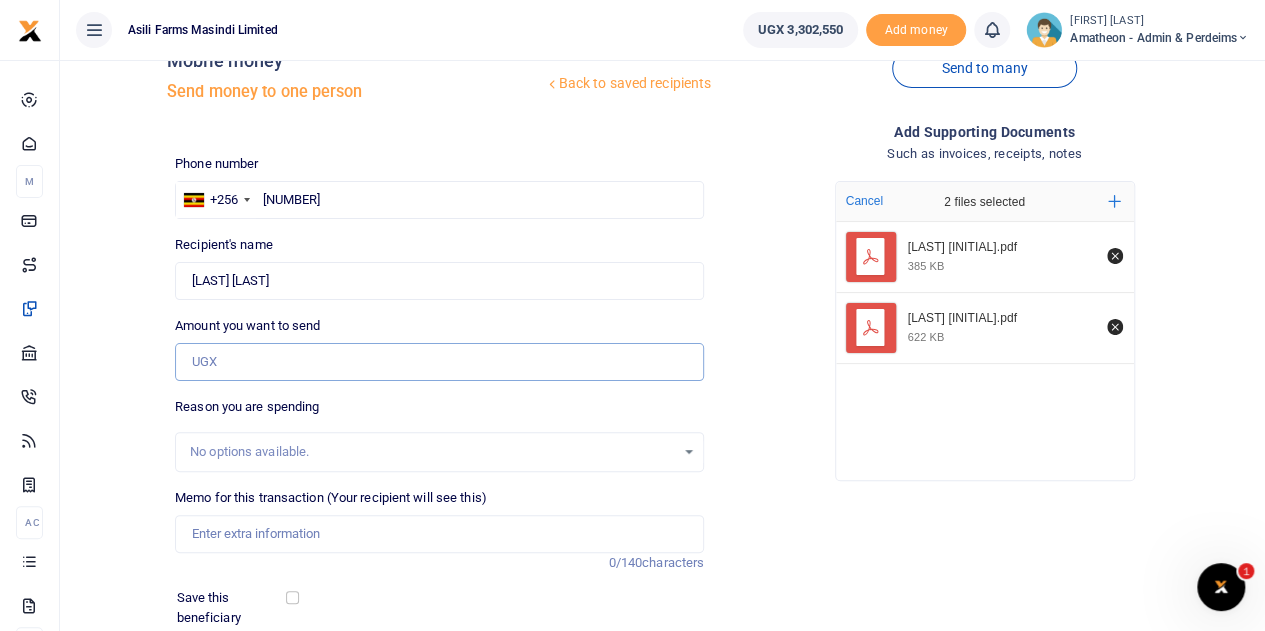 click on "Amount you want to send" at bounding box center [439, 362] 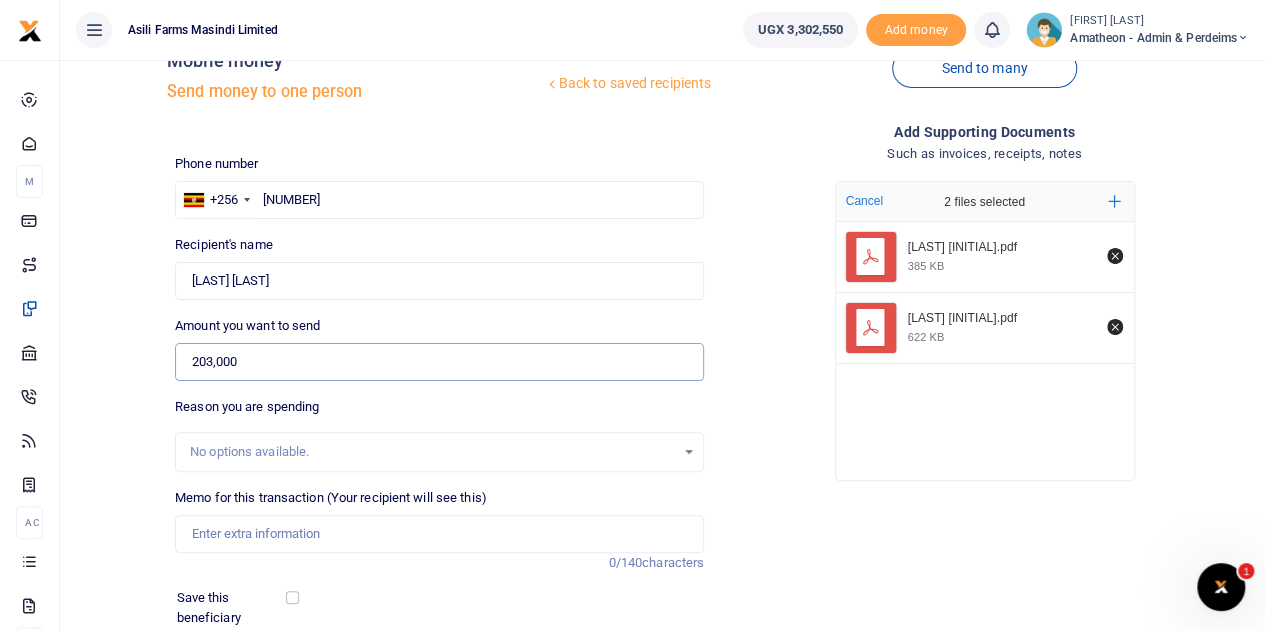 type on "203,000" 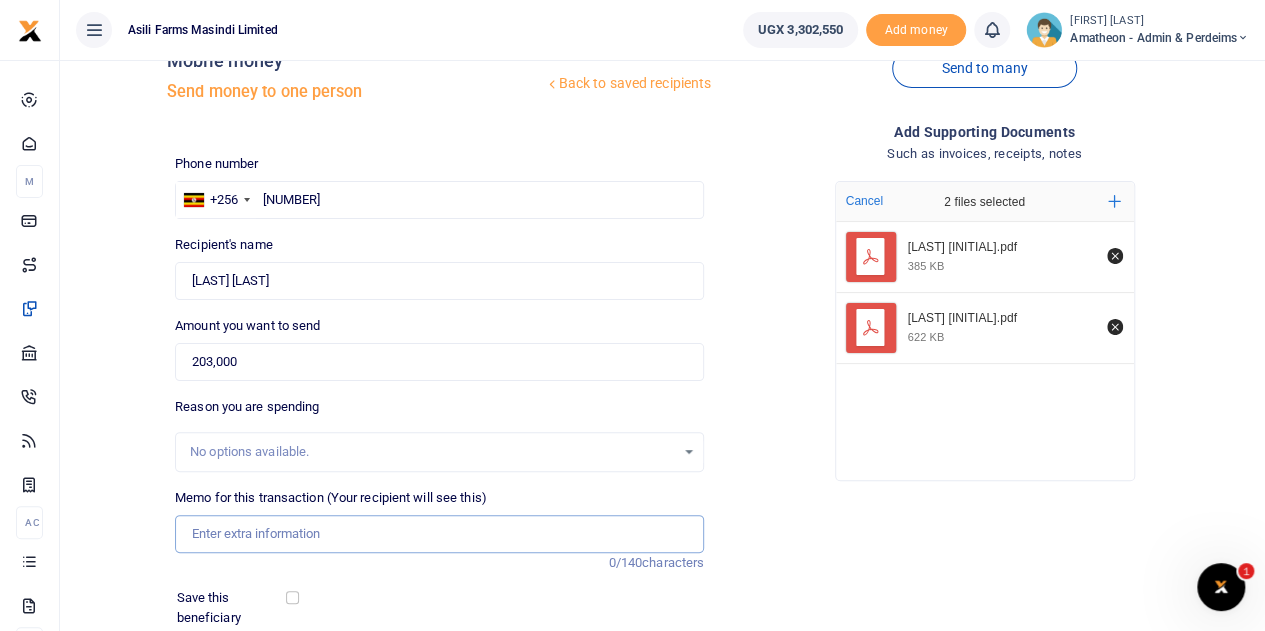 click on "Memo for this transaction (Your recipient will see this)" at bounding box center [439, 534] 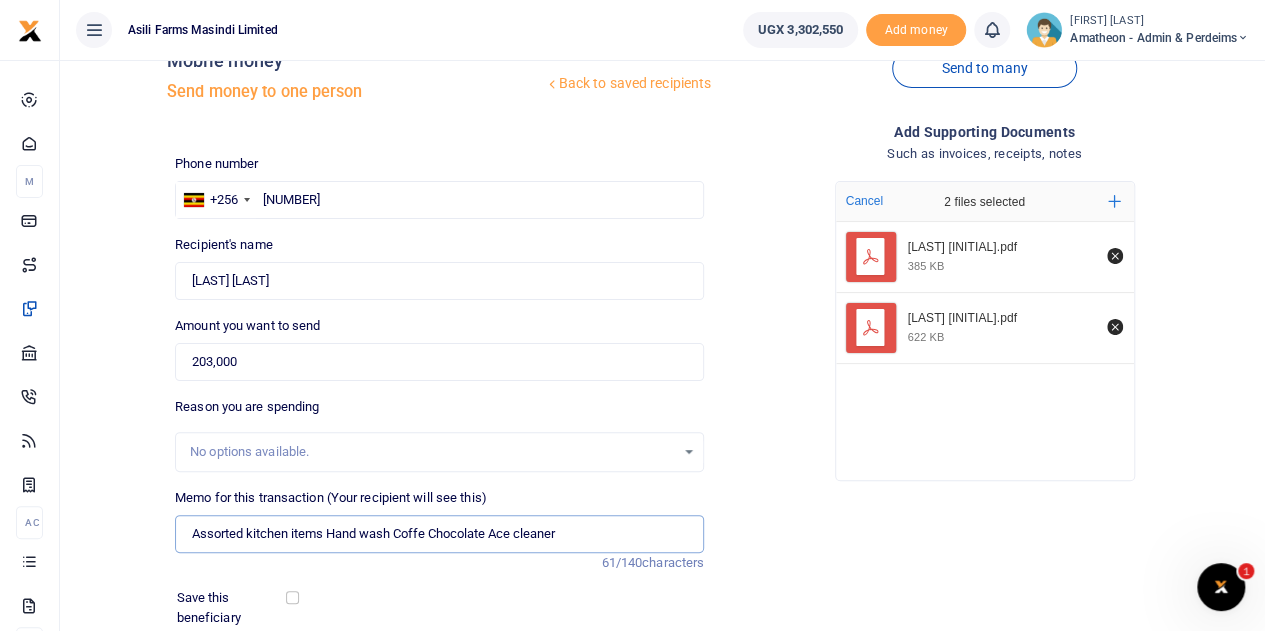 click on "Assorted kitchen items Hand wash Coffe Chocolate Ace cleaner" at bounding box center (439, 534) 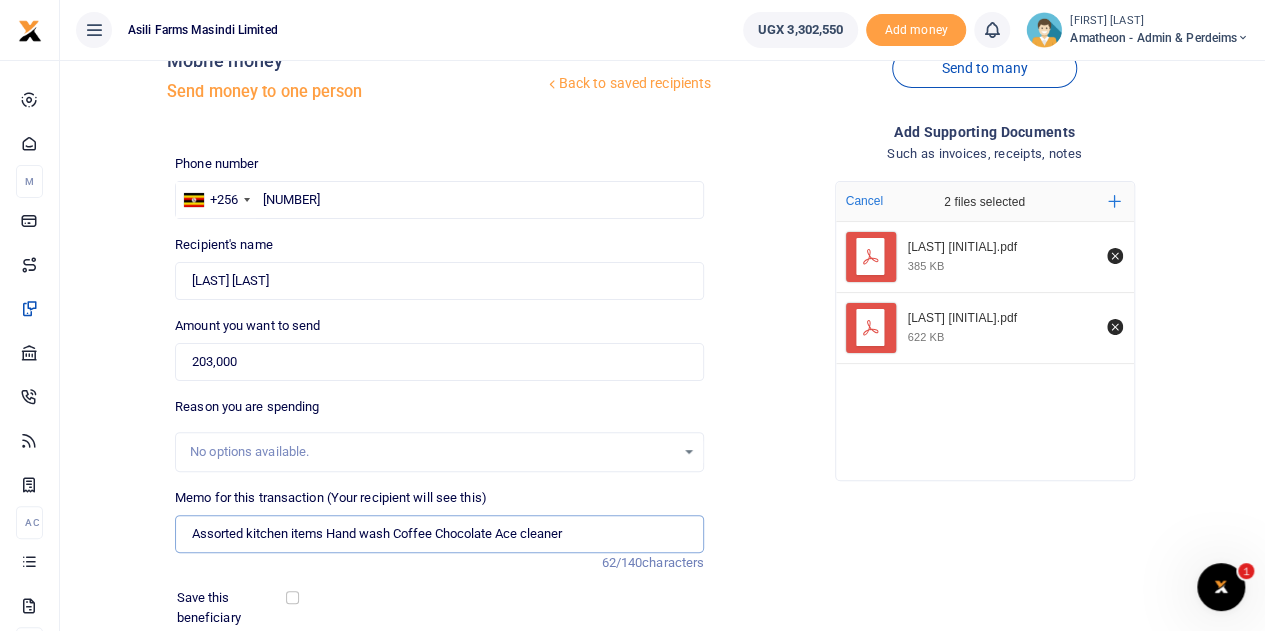 click on "Assorted kitchen items Hand wash Coffee Chocolate Ace cleaner" at bounding box center (439, 534) 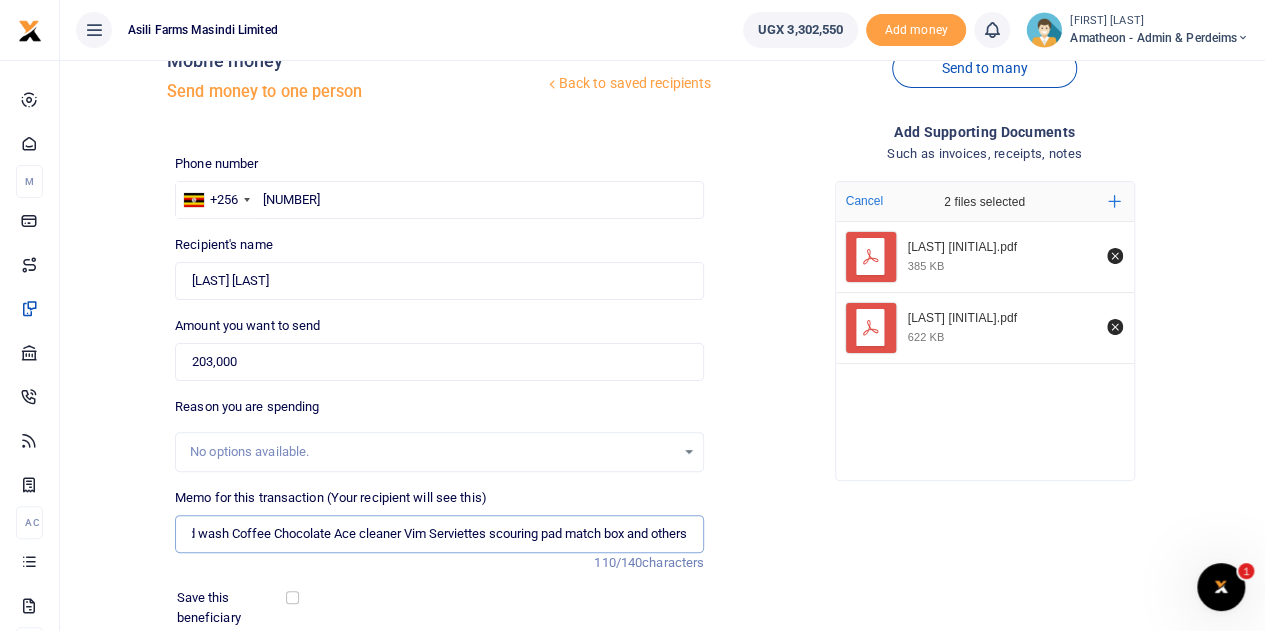 scroll, scrollTop: 0, scrollLeft: 174, axis: horizontal 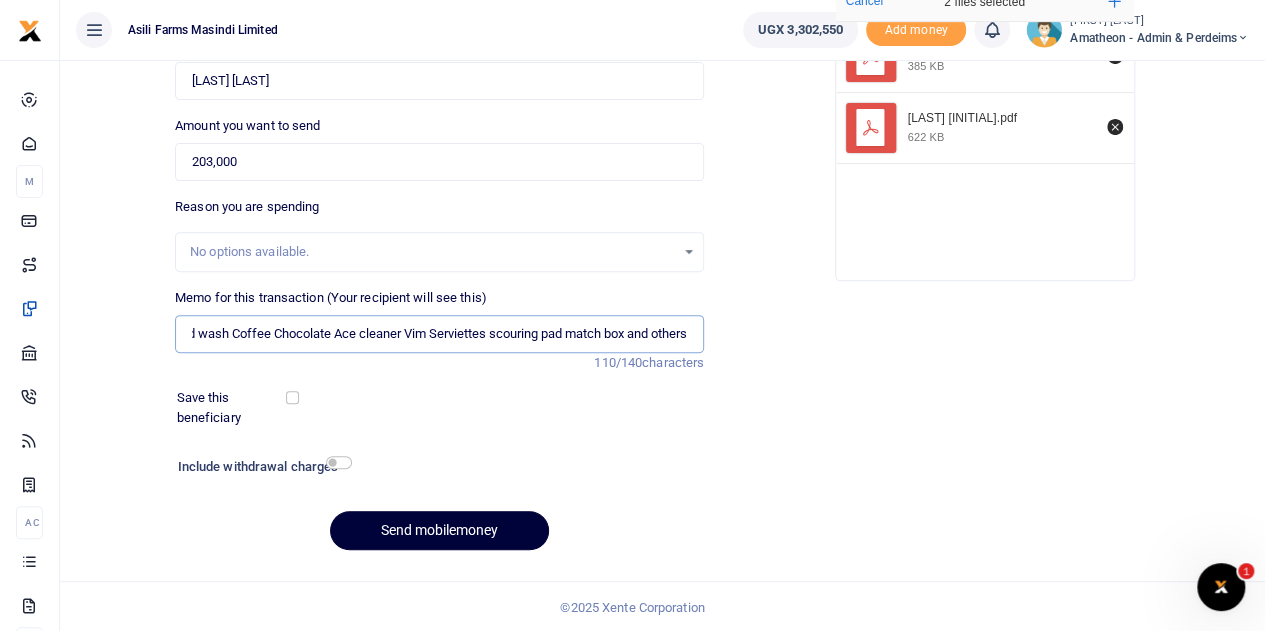 type on "Assorted kitchen items Hand wash Coffee Chocolate Ace cleaner Vim Serviettes scouring pad match box and others" 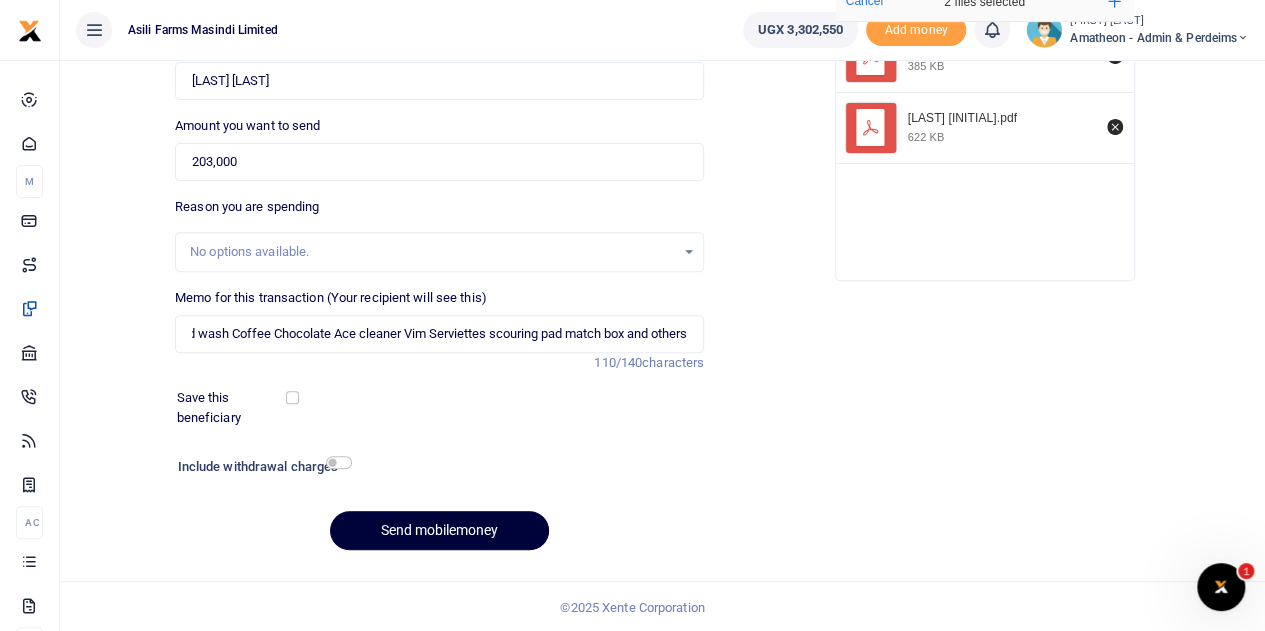 click on "Send mobilemoney" at bounding box center (439, 530) 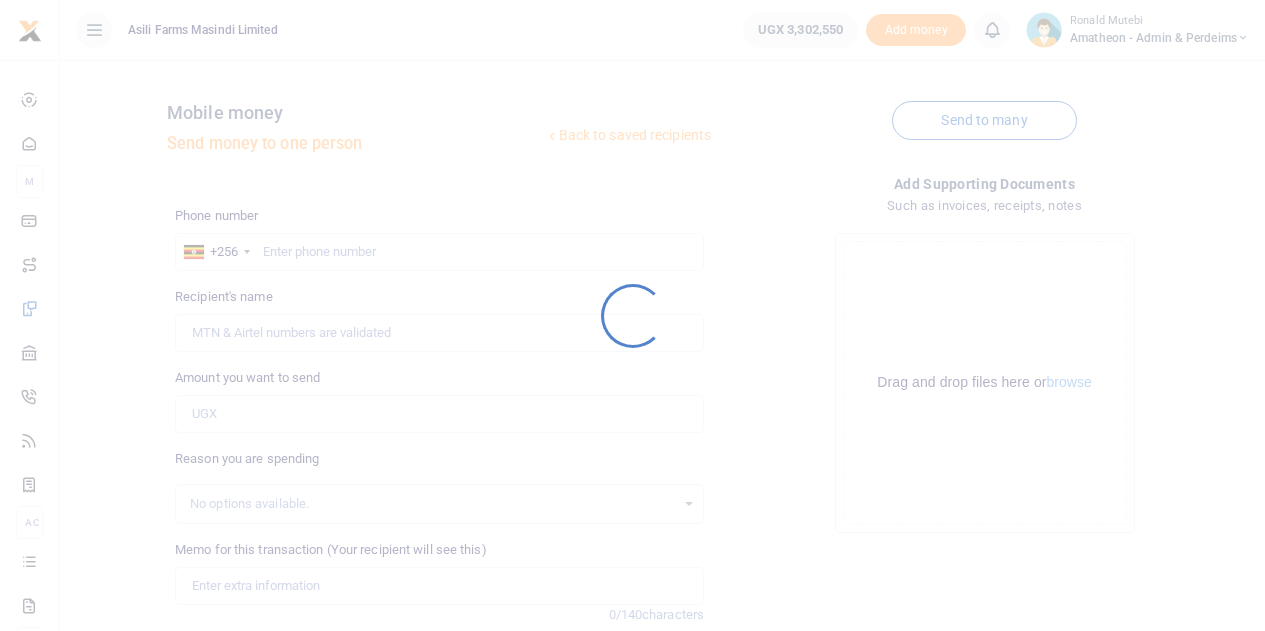 scroll, scrollTop: 252, scrollLeft: 0, axis: vertical 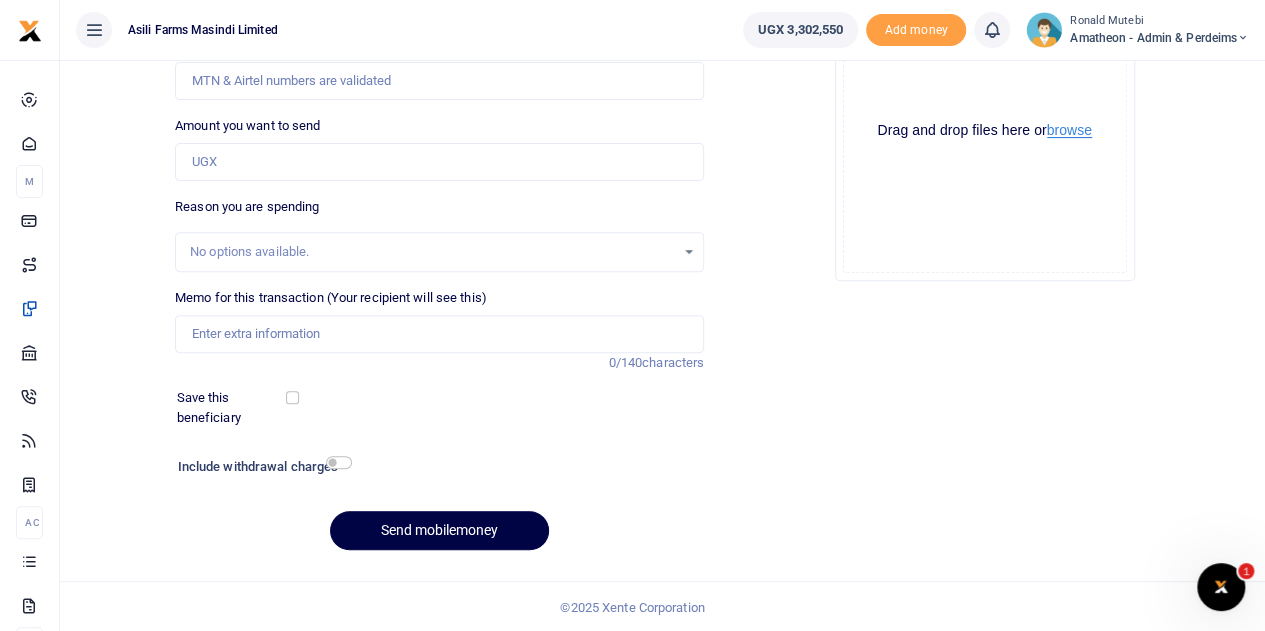 click on "browse" at bounding box center (1069, 130) 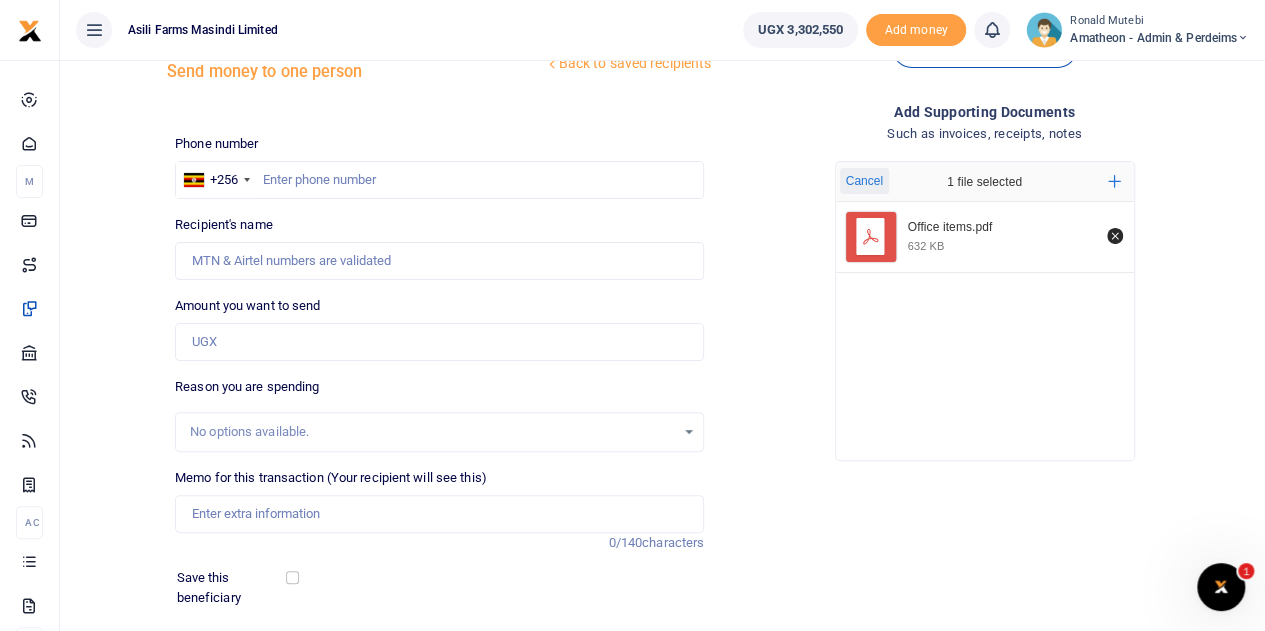 scroll, scrollTop: 0, scrollLeft: 0, axis: both 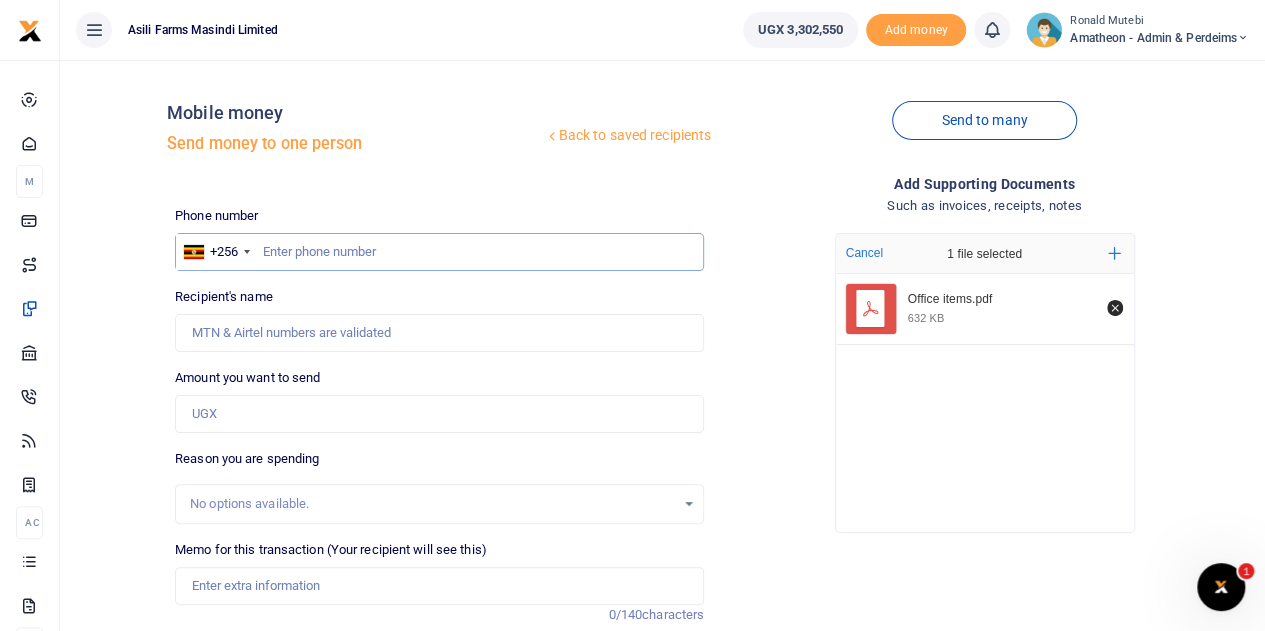 click at bounding box center [439, 252] 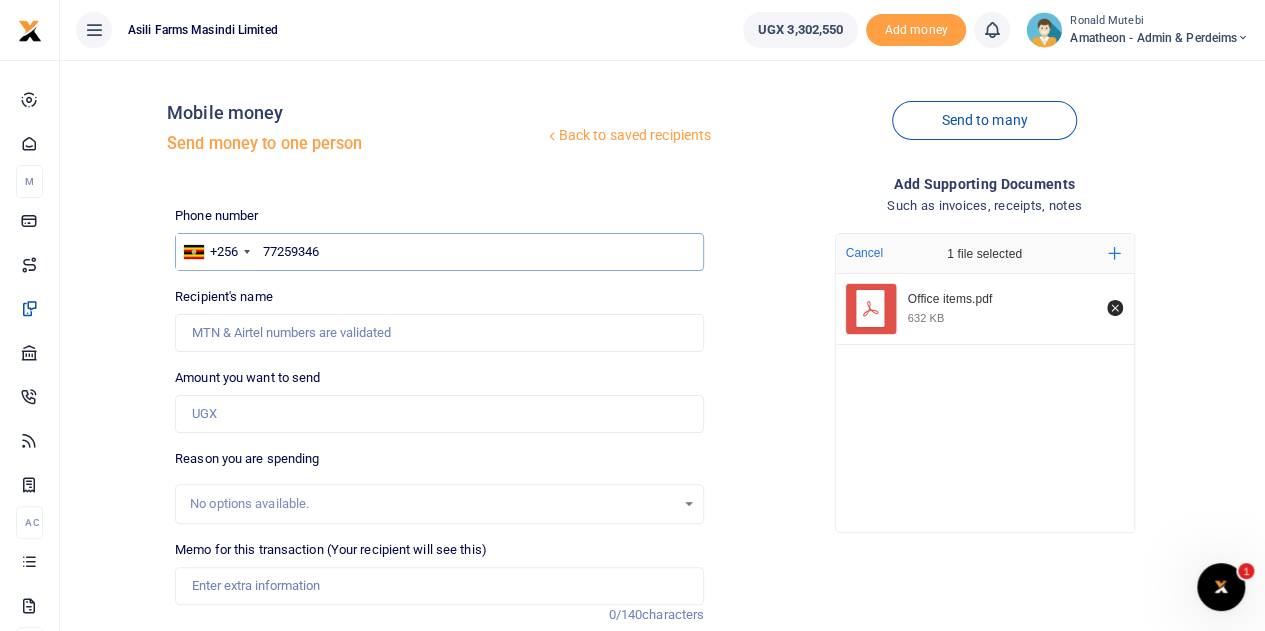 type on "772593460" 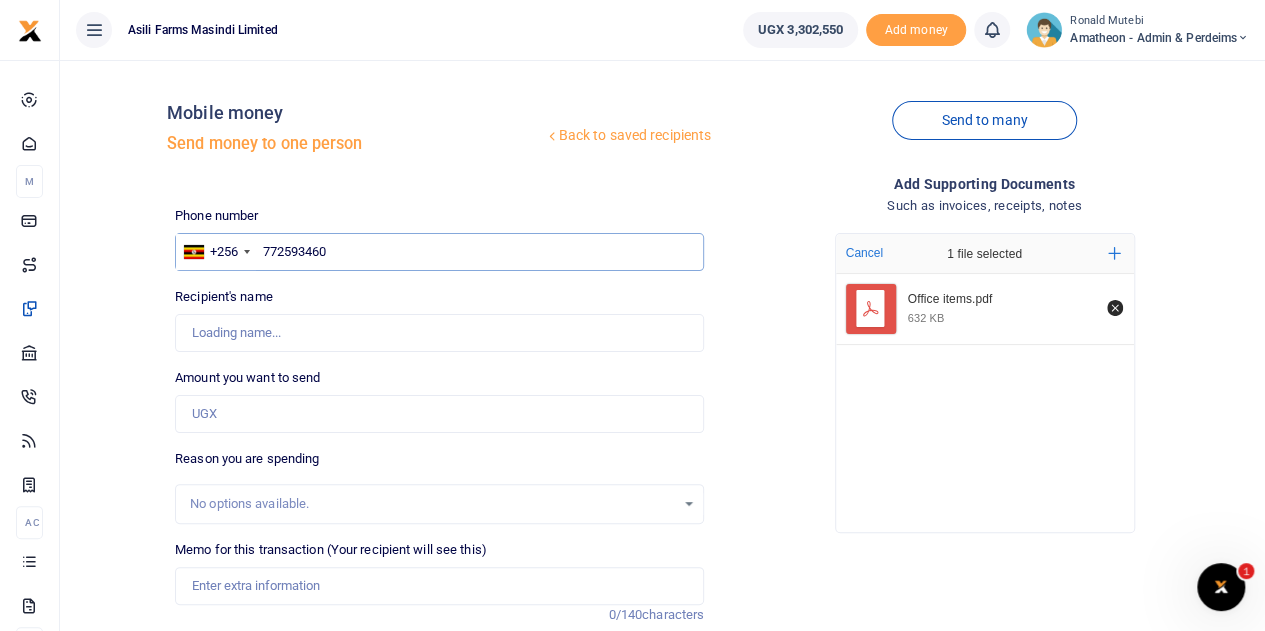 type on "Moses Otim" 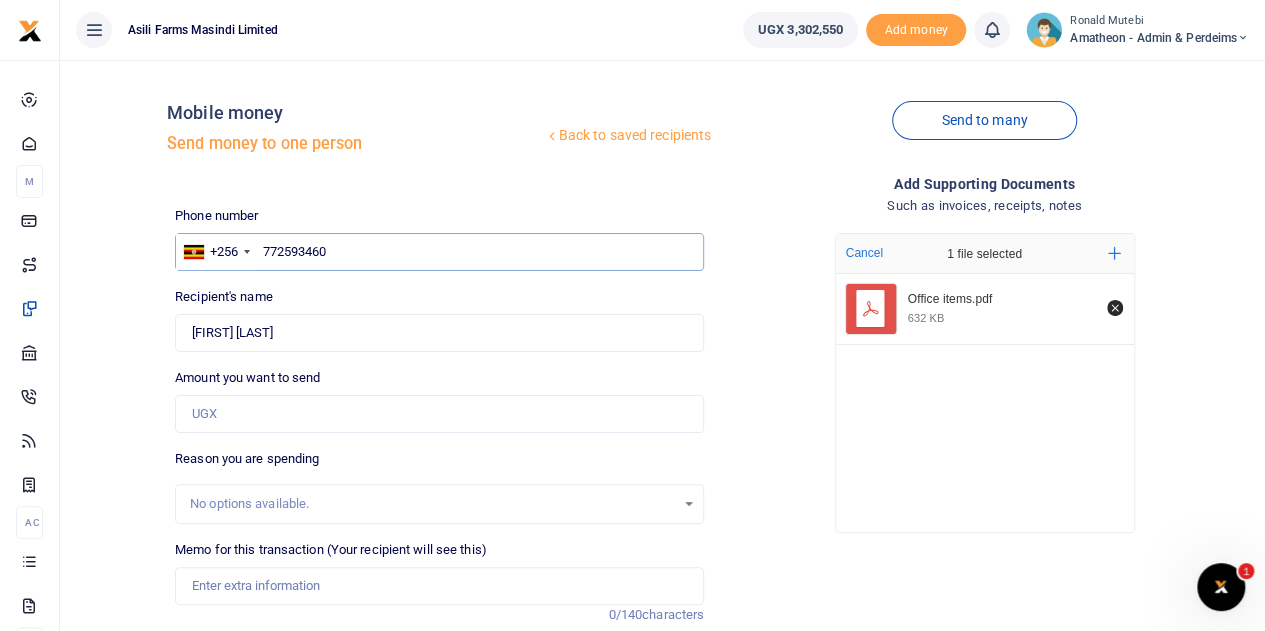 type on "772593460" 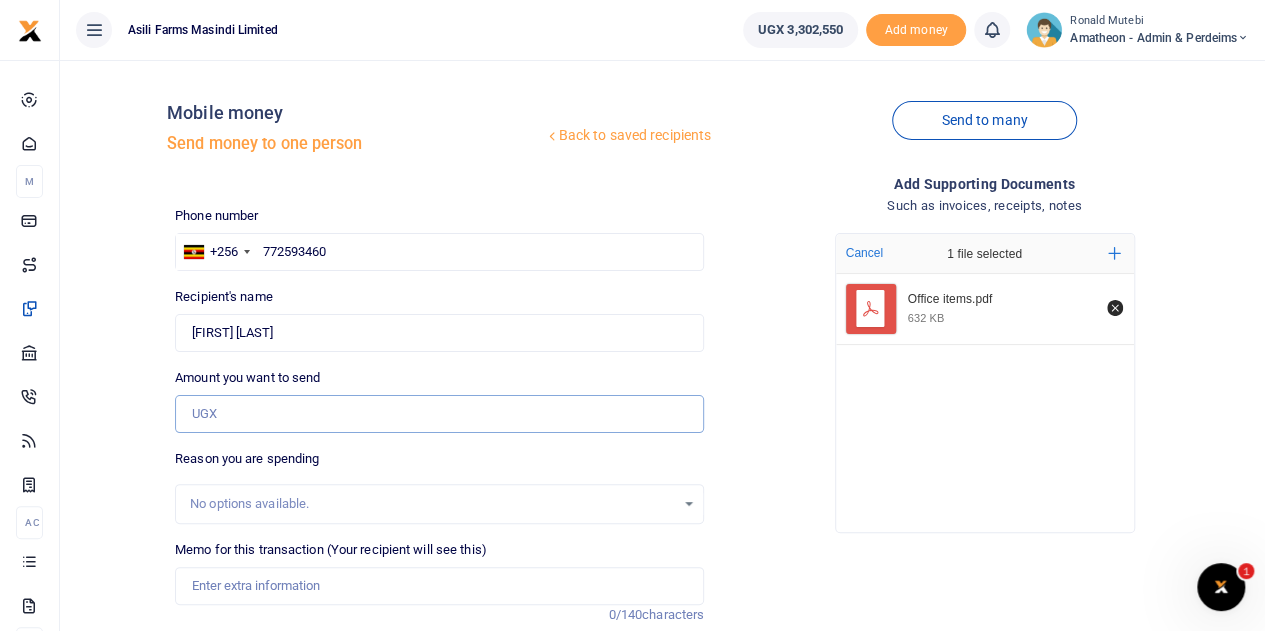 click on "Amount you want to send" at bounding box center (439, 414) 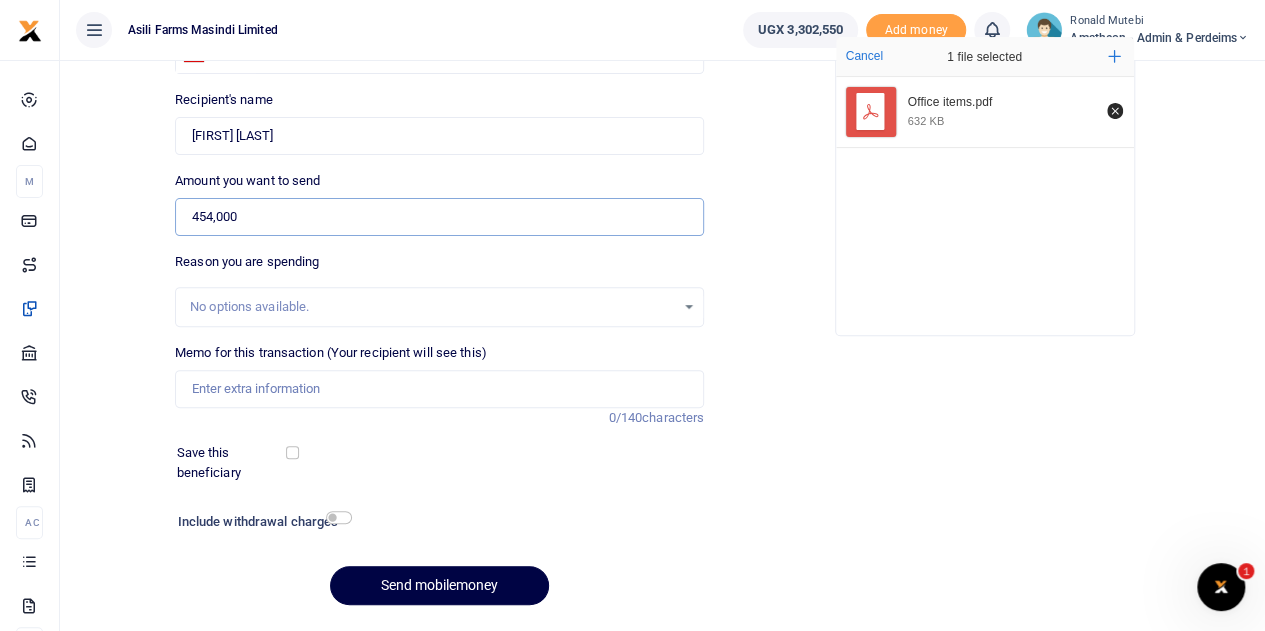scroll, scrollTop: 200, scrollLeft: 0, axis: vertical 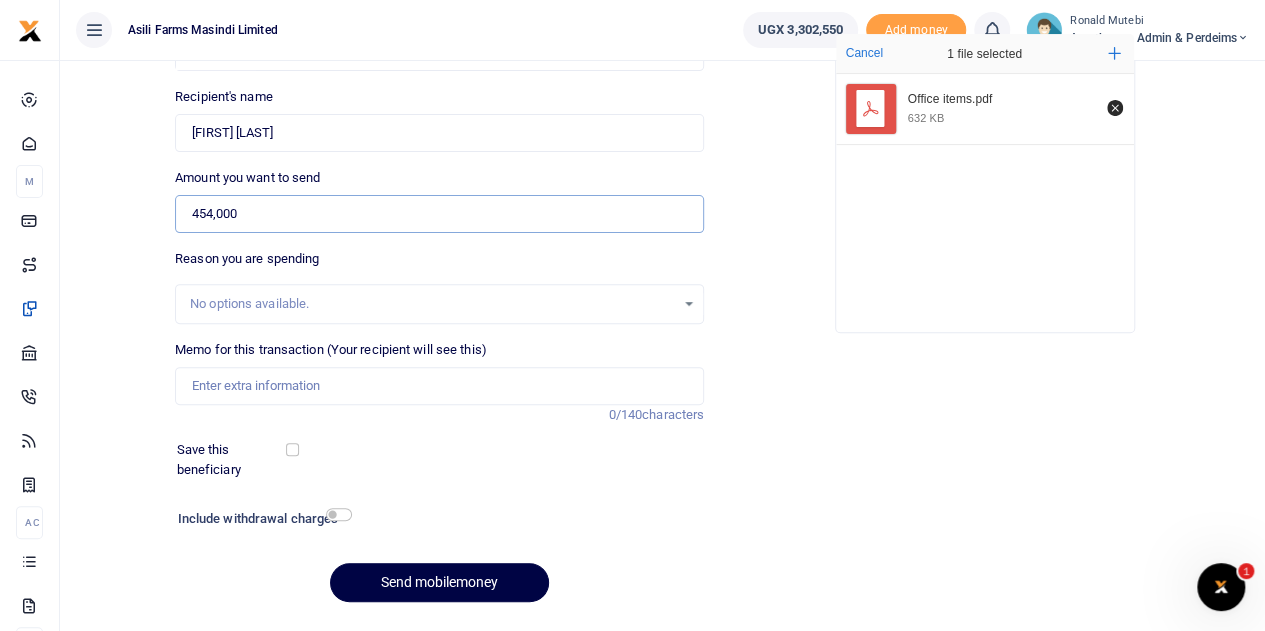 type on "454,000" 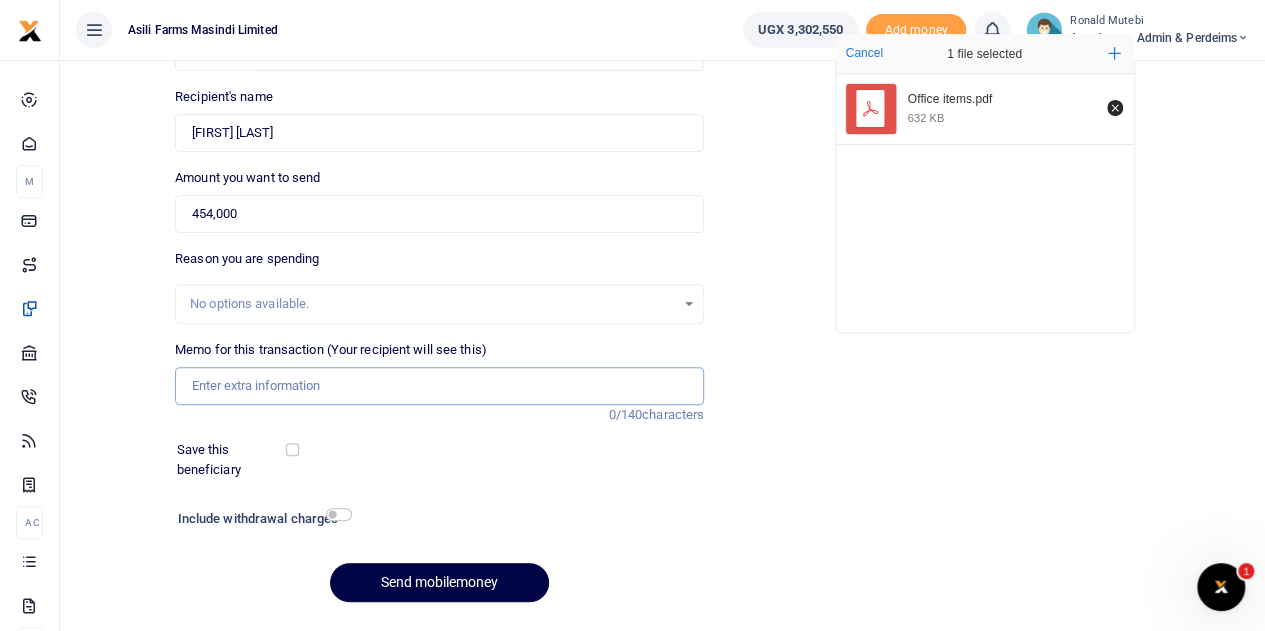 click on "Memo for this transaction (Your recipient will see this)" at bounding box center [439, 386] 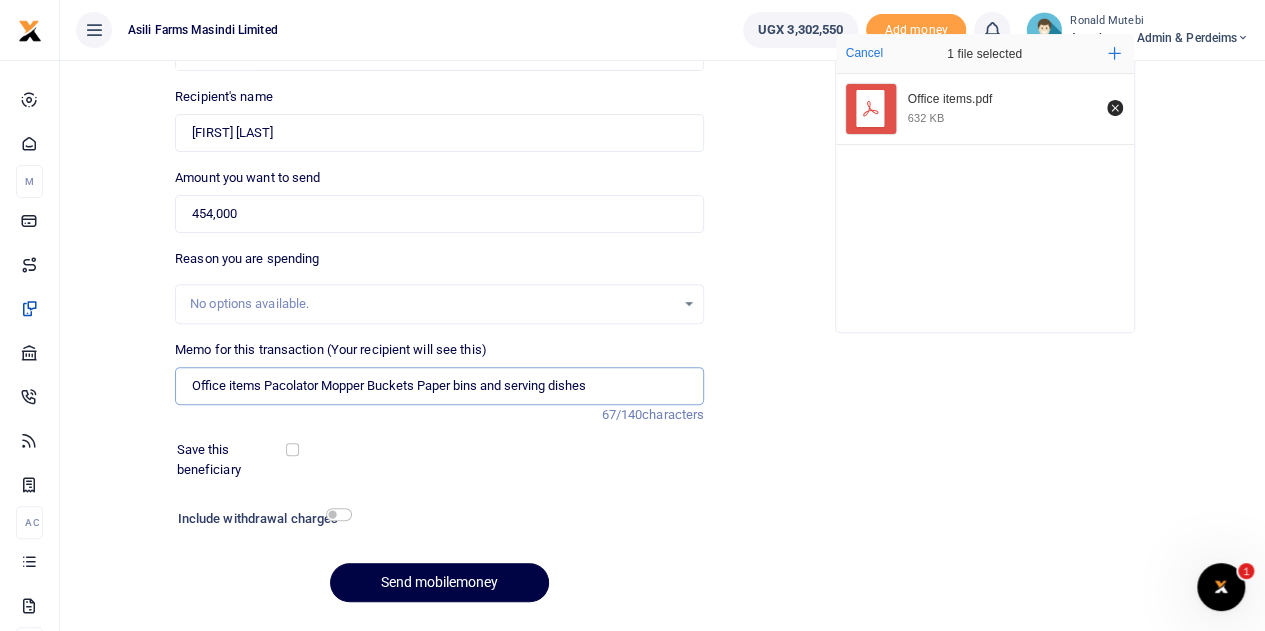click on "Office items Pacolator Mopper Buckets Paper bins and serving dishes" at bounding box center (439, 386) 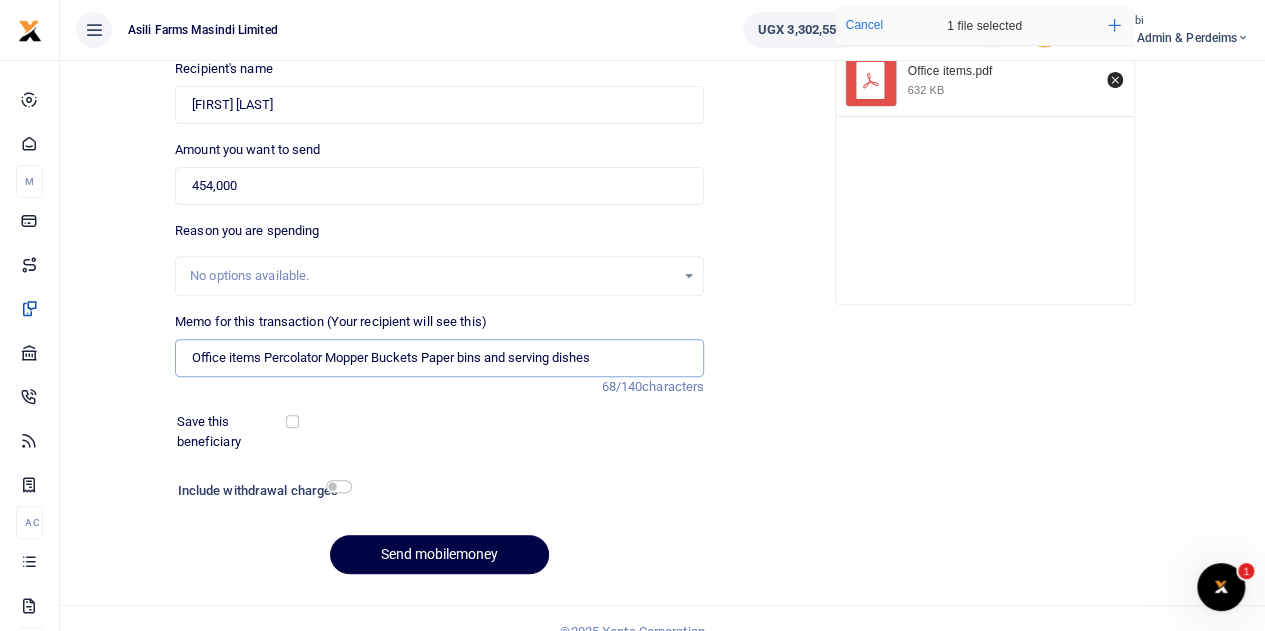 scroll, scrollTop: 252, scrollLeft: 0, axis: vertical 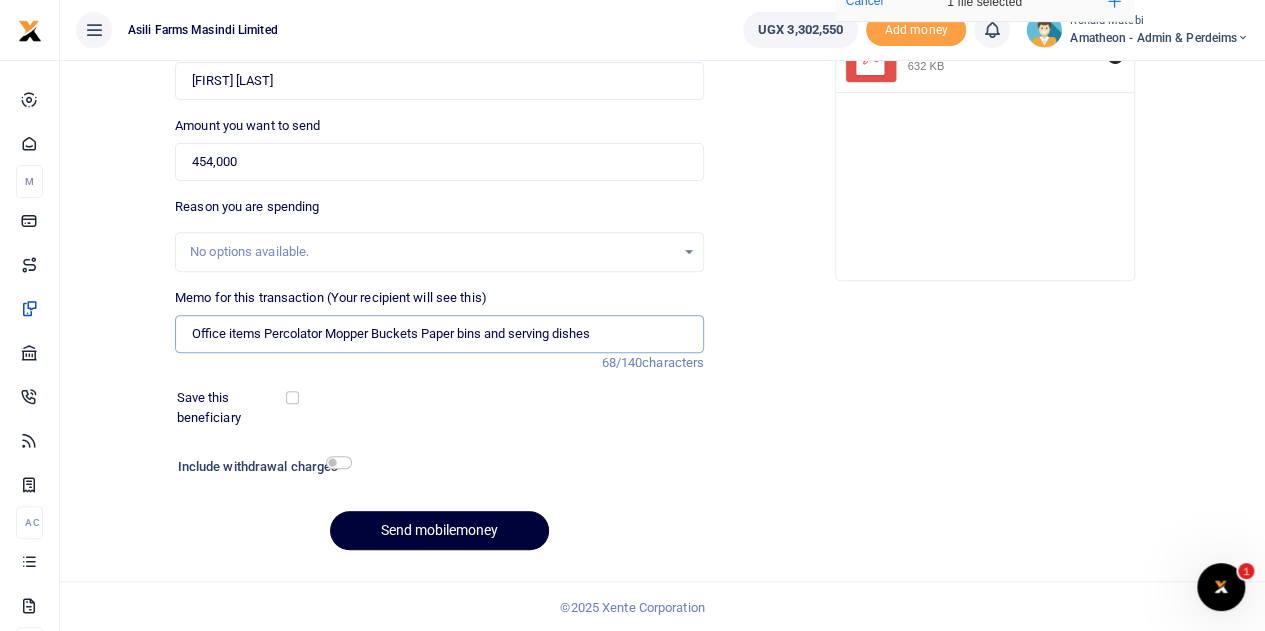 type on "Office items Percolator Mopper Buckets Paper bins and serving dishes" 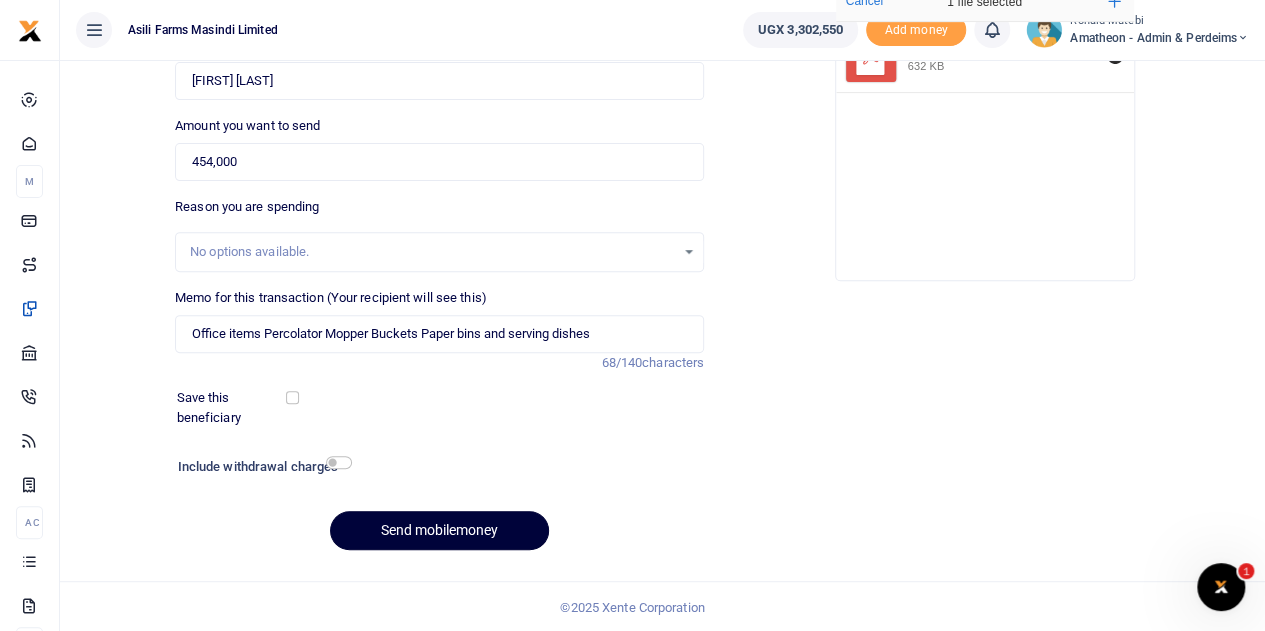 click on "Send mobilemoney" at bounding box center [439, 530] 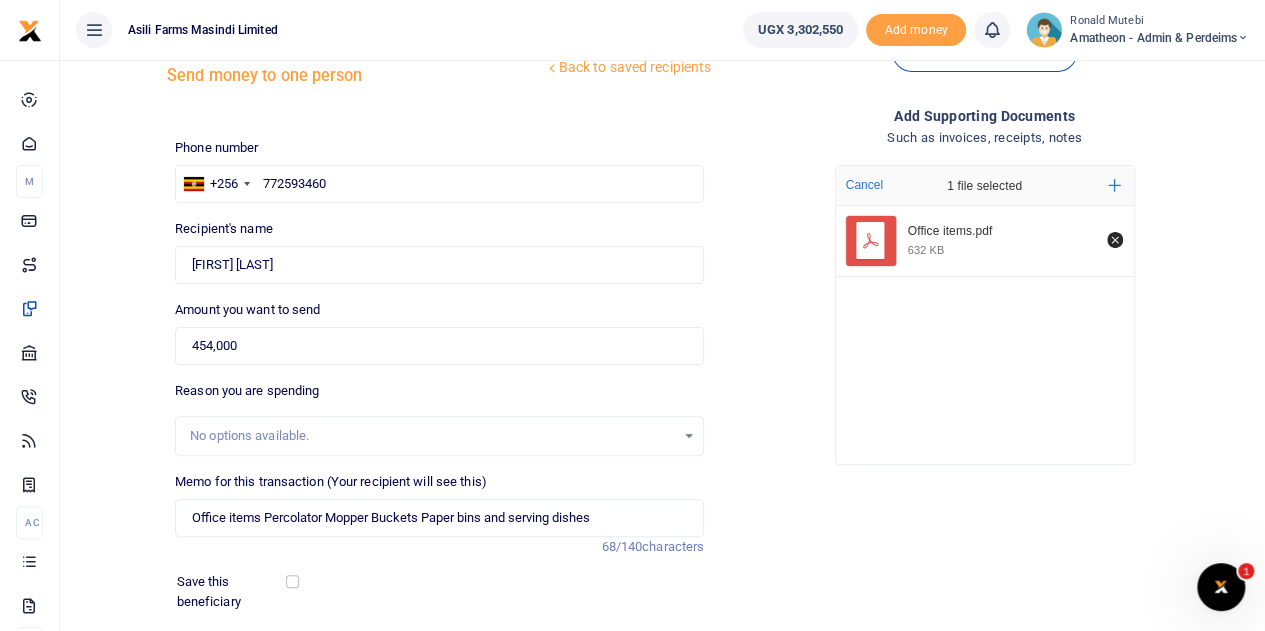 scroll, scrollTop: 252, scrollLeft: 0, axis: vertical 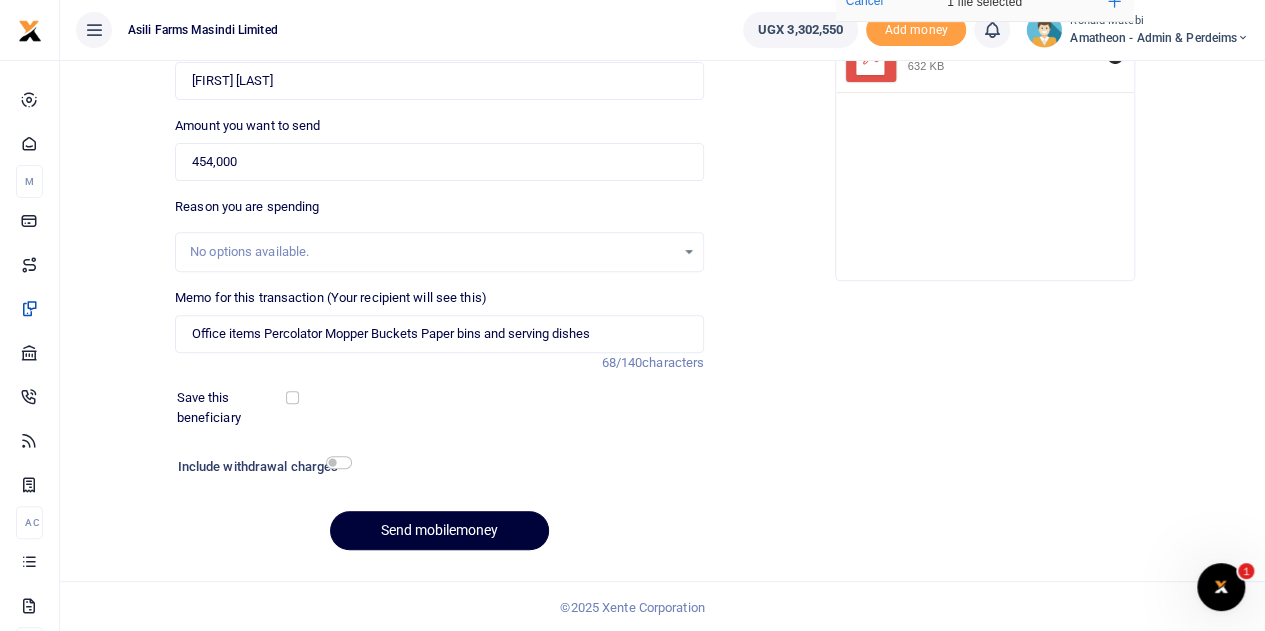 click on "Send mobilemoney" at bounding box center [439, 530] 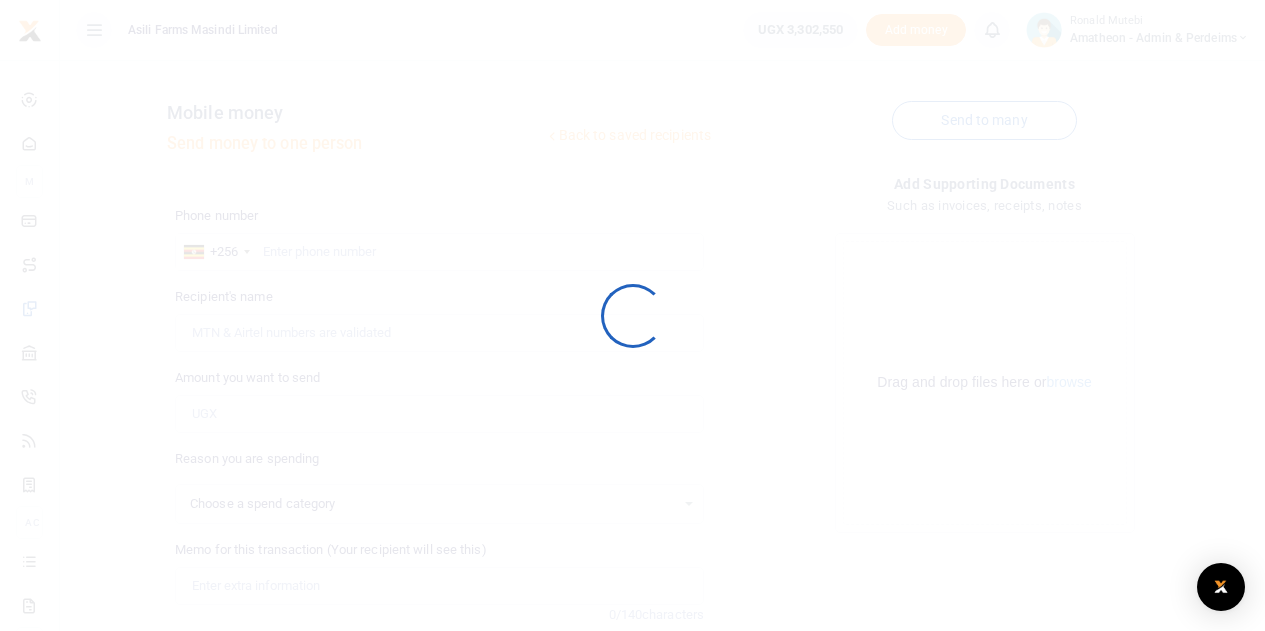 scroll, scrollTop: 252, scrollLeft: 0, axis: vertical 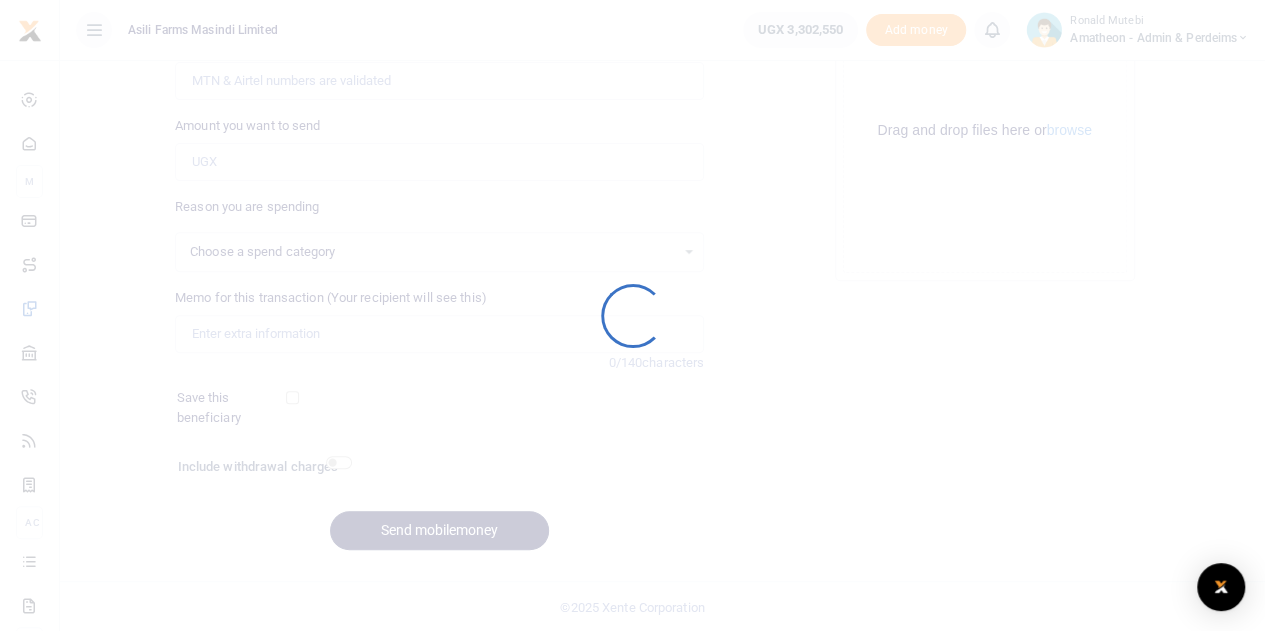 select 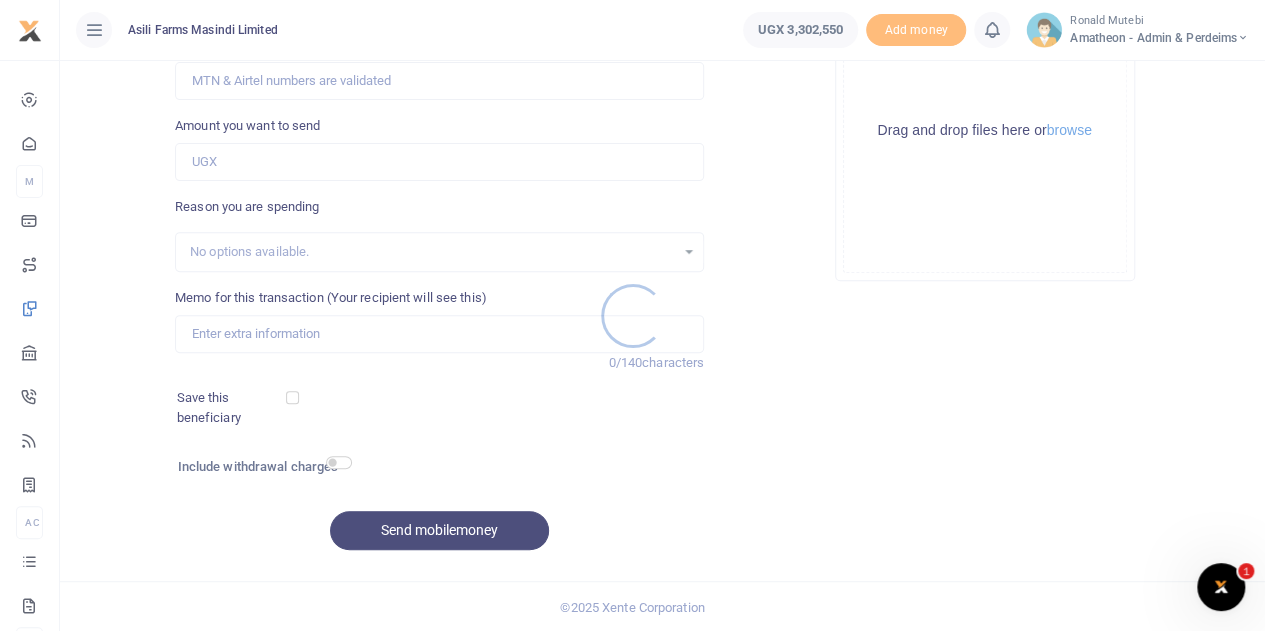 scroll, scrollTop: 0, scrollLeft: 0, axis: both 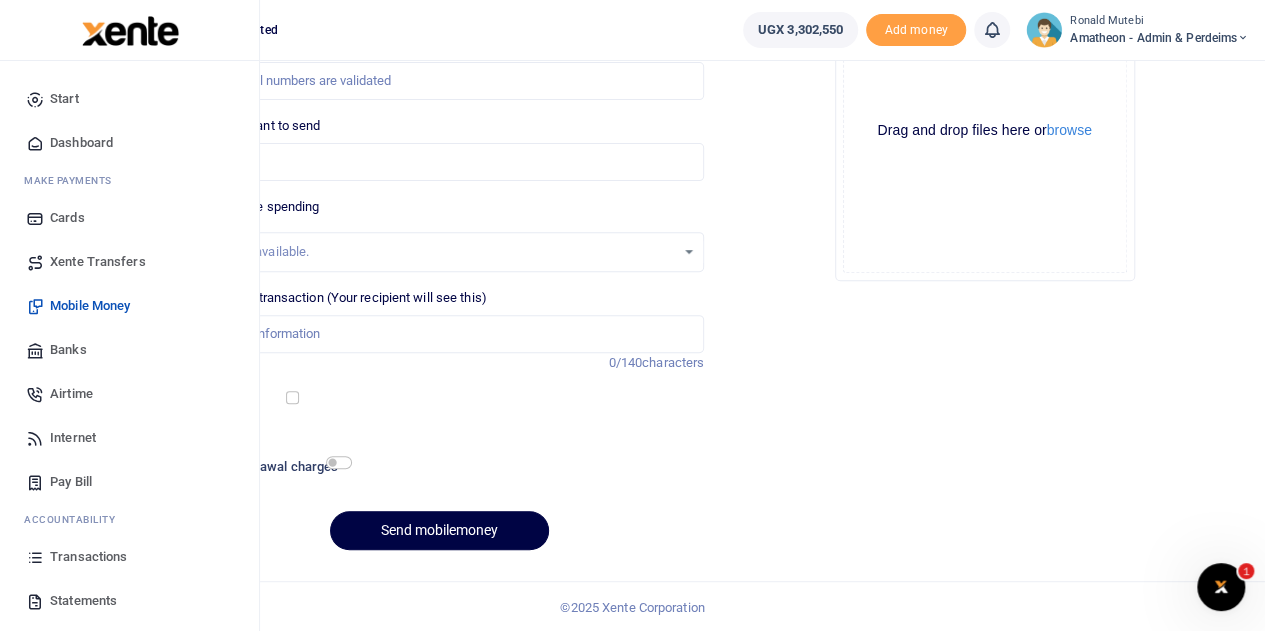 click on "Transactions" at bounding box center (88, 557) 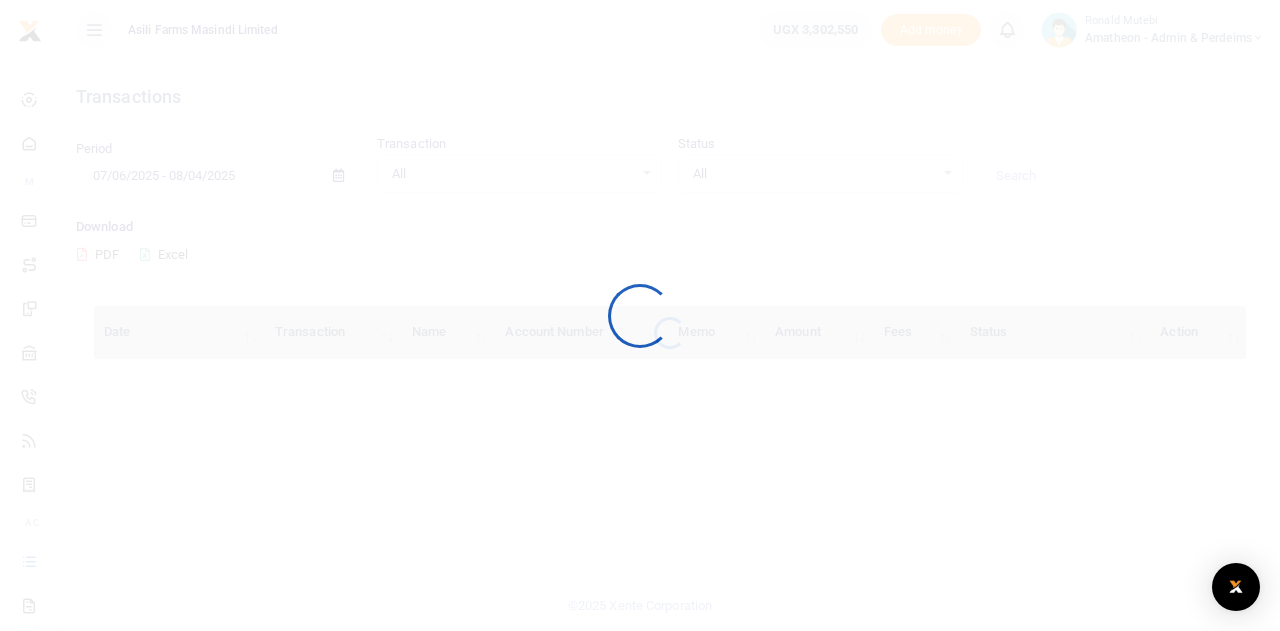 scroll, scrollTop: 0, scrollLeft: 0, axis: both 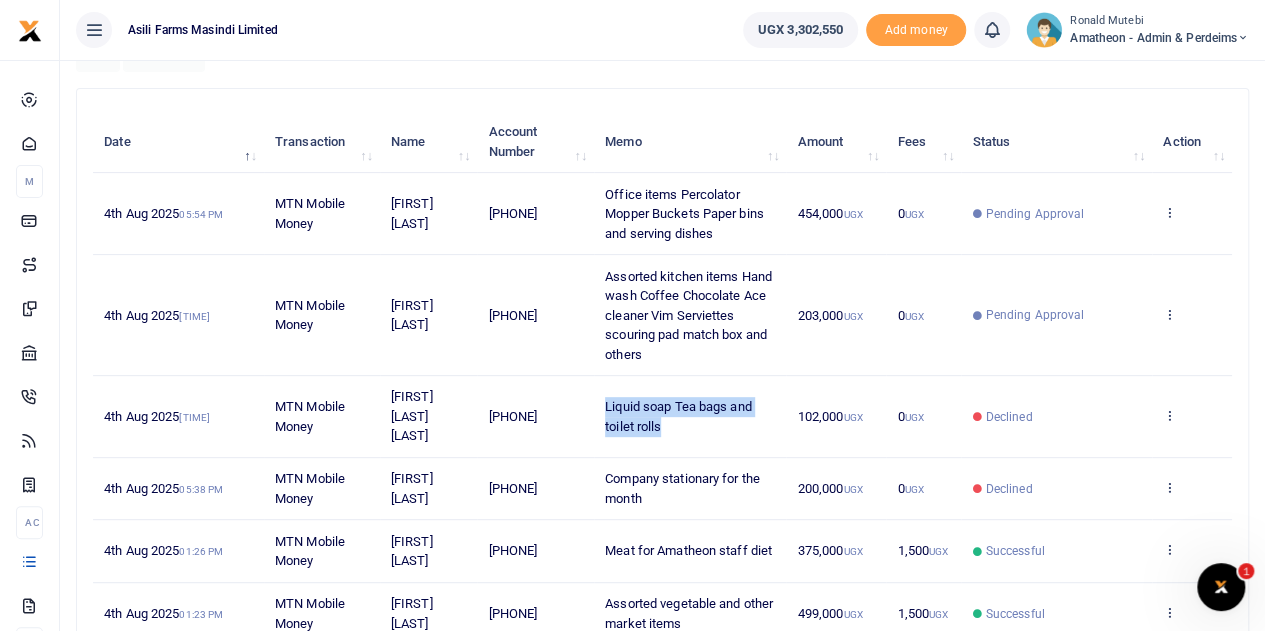 drag, startPoint x: 605, startPoint y: 392, endPoint x: 672, endPoint y: 425, distance: 74.68601 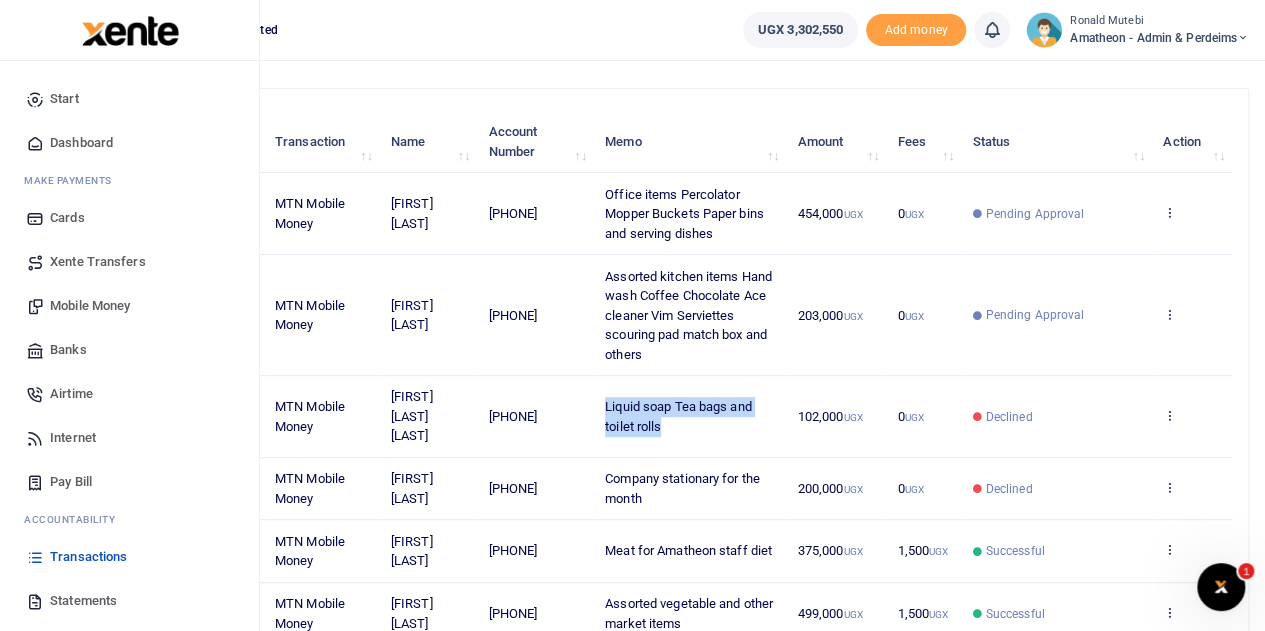 click on "Mobile Money" at bounding box center (90, 306) 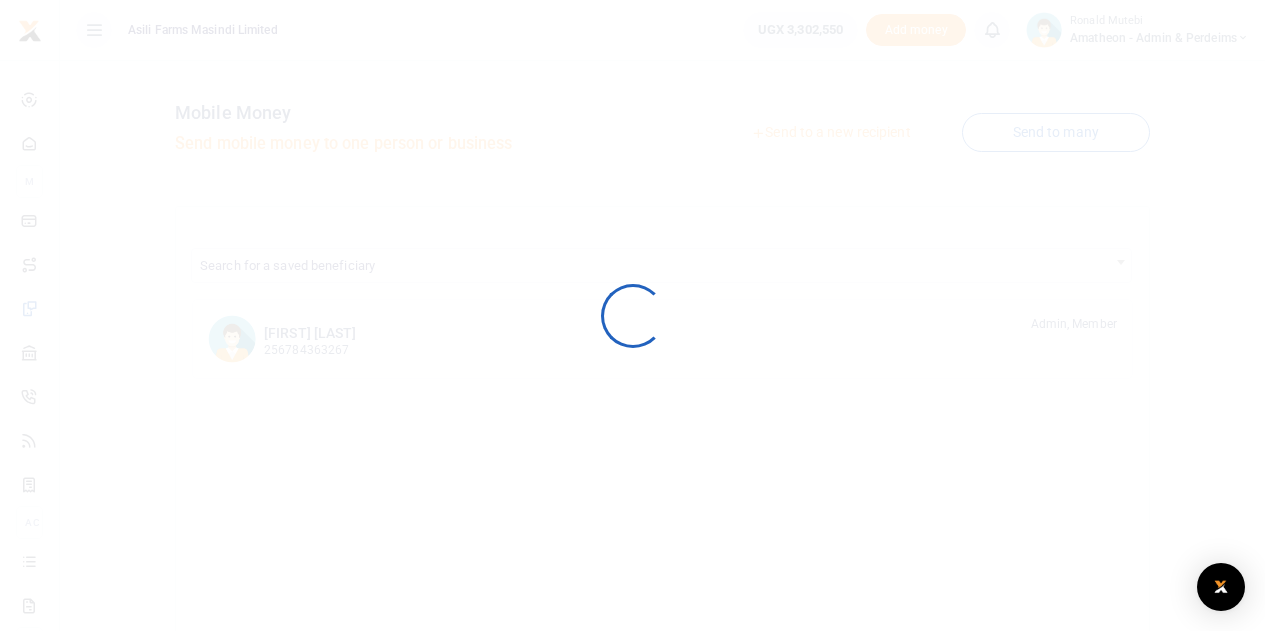 scroll, scrollTop: 0, scrollLeft: 0, axis: both 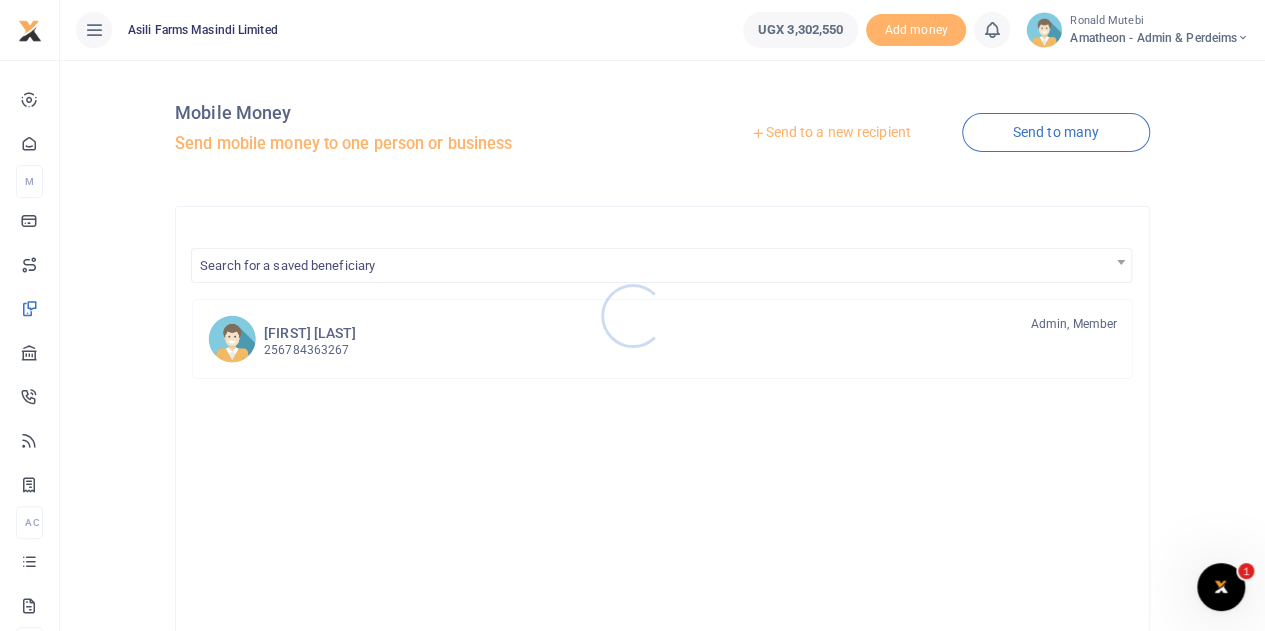 click at bounding box center [632, 315] 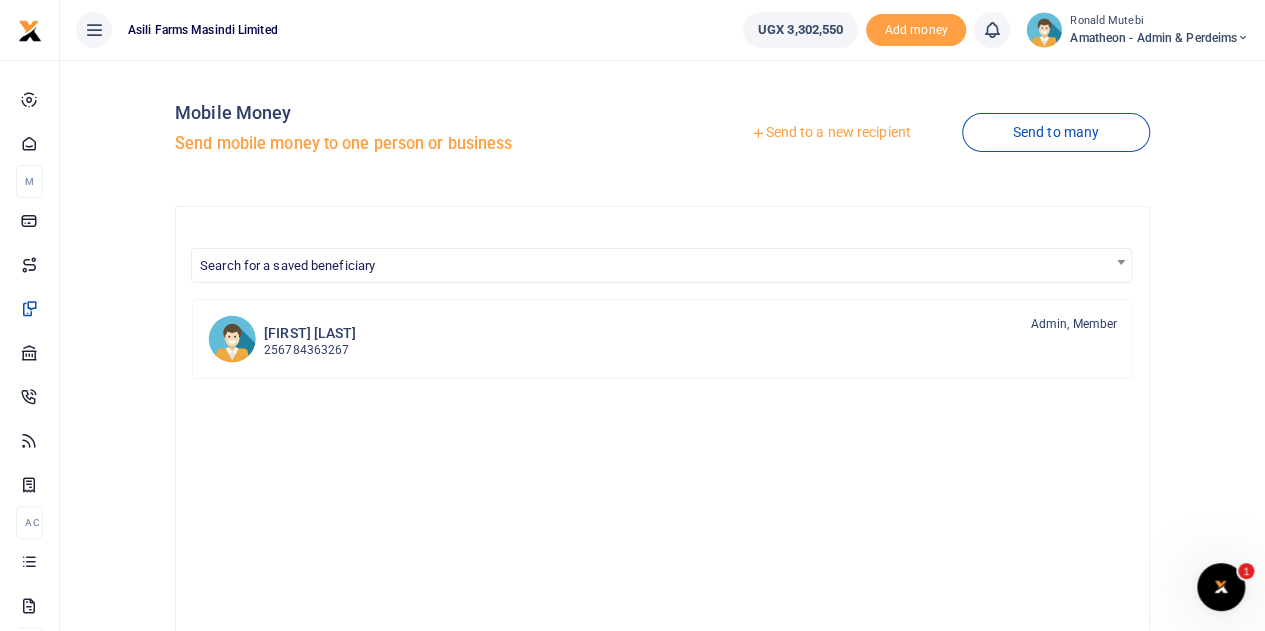 click on "Send to a new recipient" at bounding box center [830, 133] 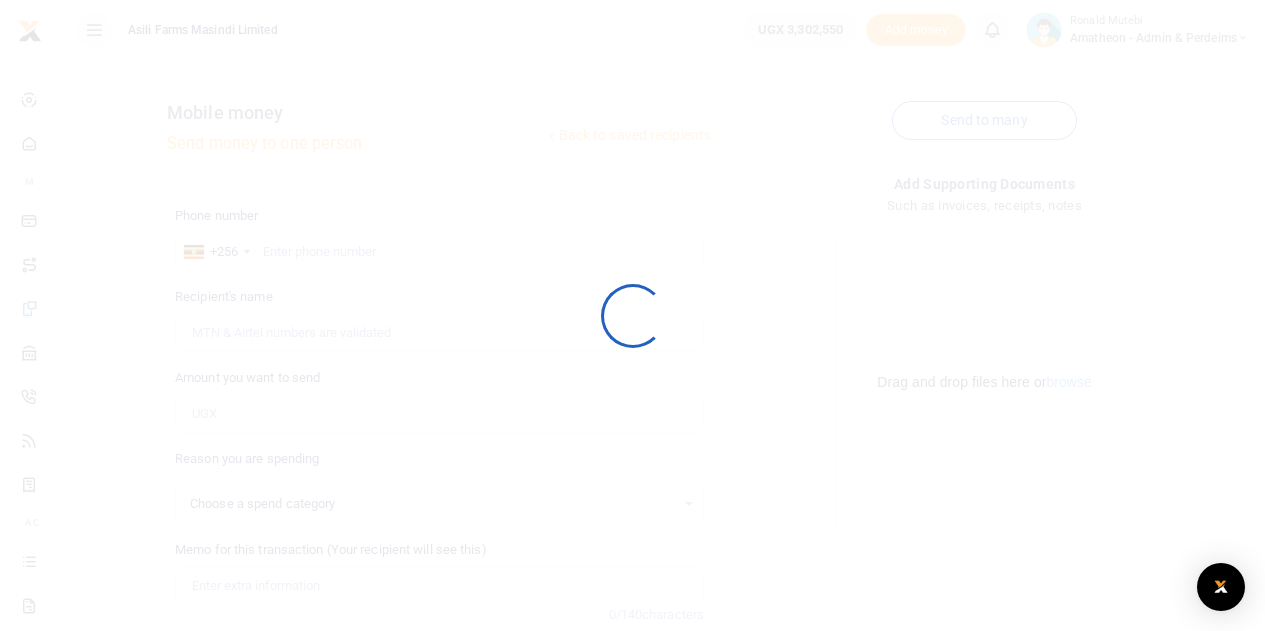 scroll, scrollTop: 0, scrollLeft: 0, axis: both 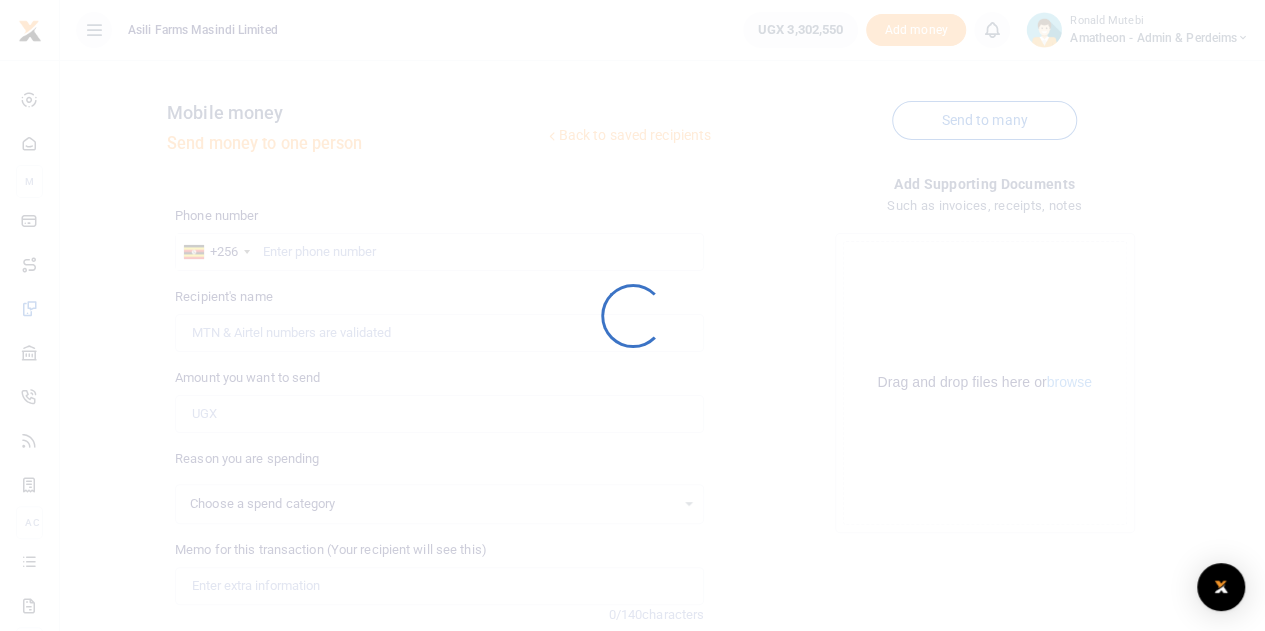 select 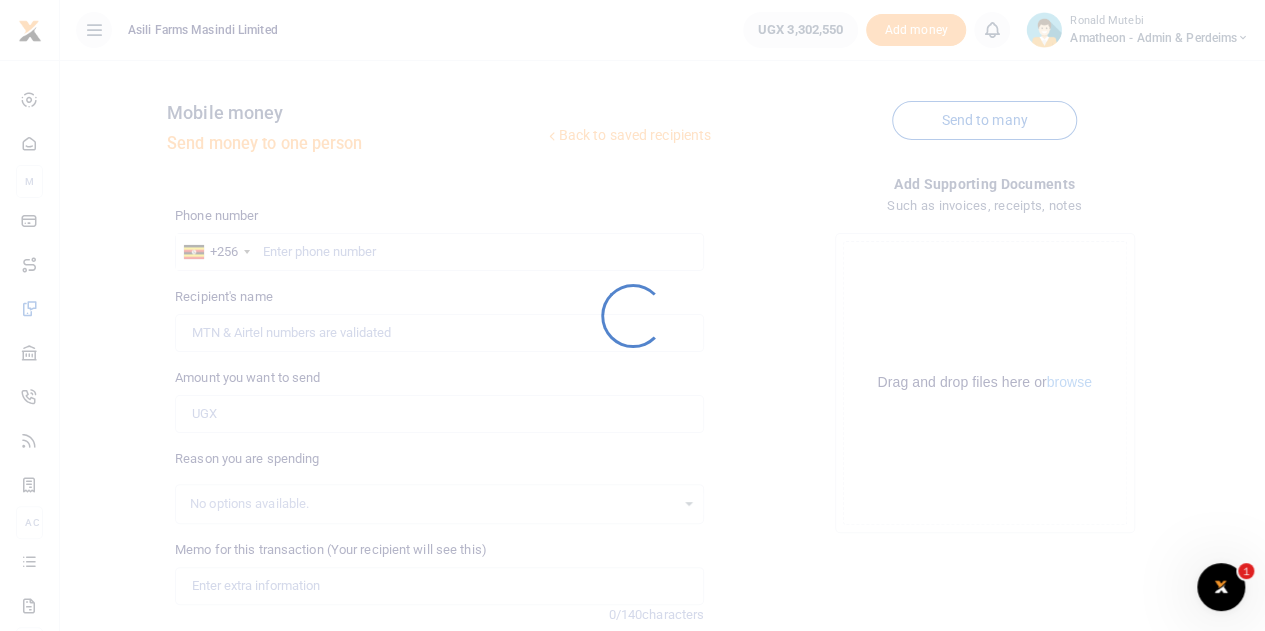 scroll, scrollTop: 0, scrollLeft: 0, axis: both 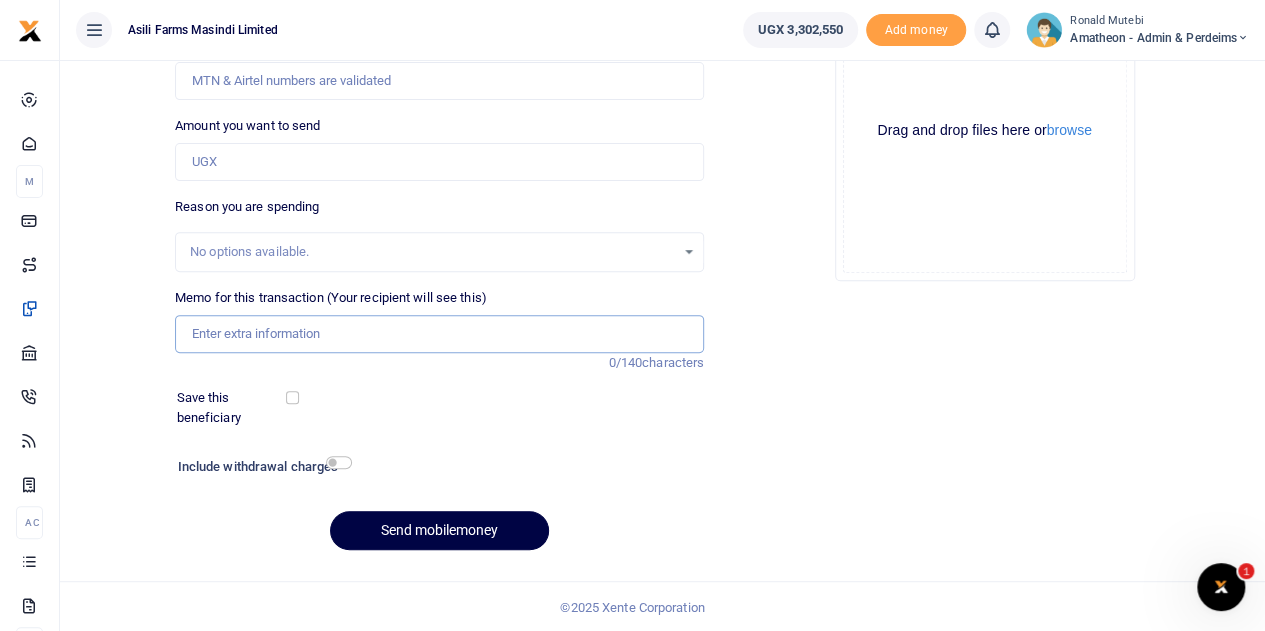 click on "Memo for this transaction (Your recipient will see this)" at bounding box center [439, 334] 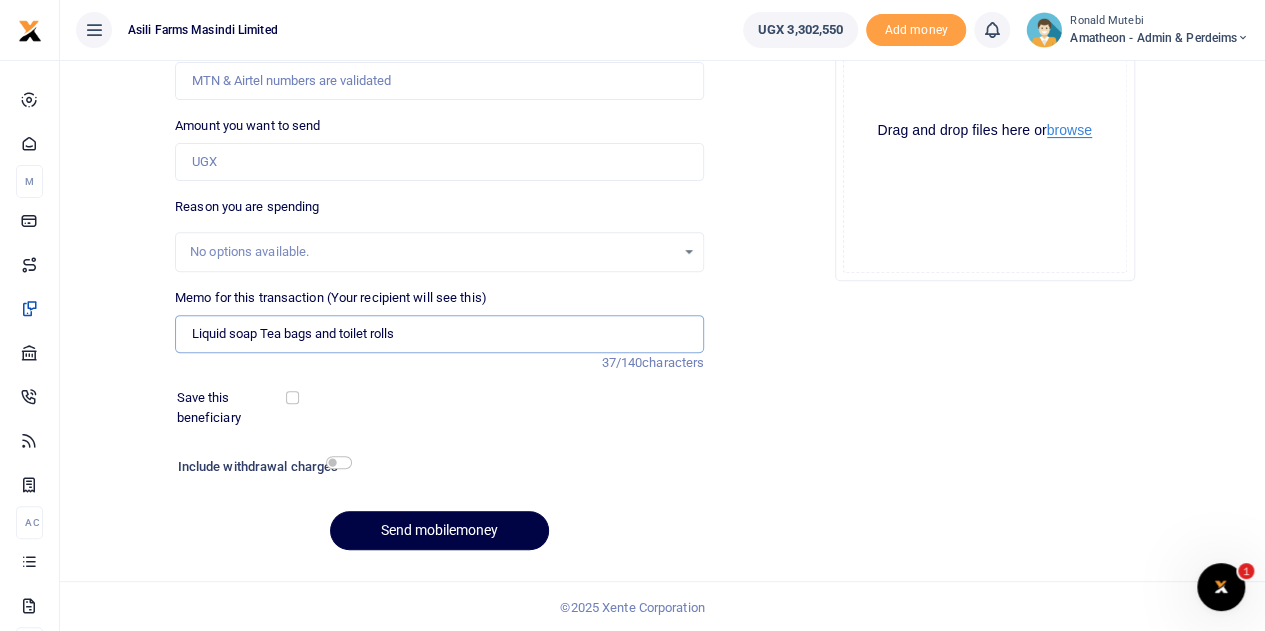 type on "Liquid soap Tea bags and toilet rolls" 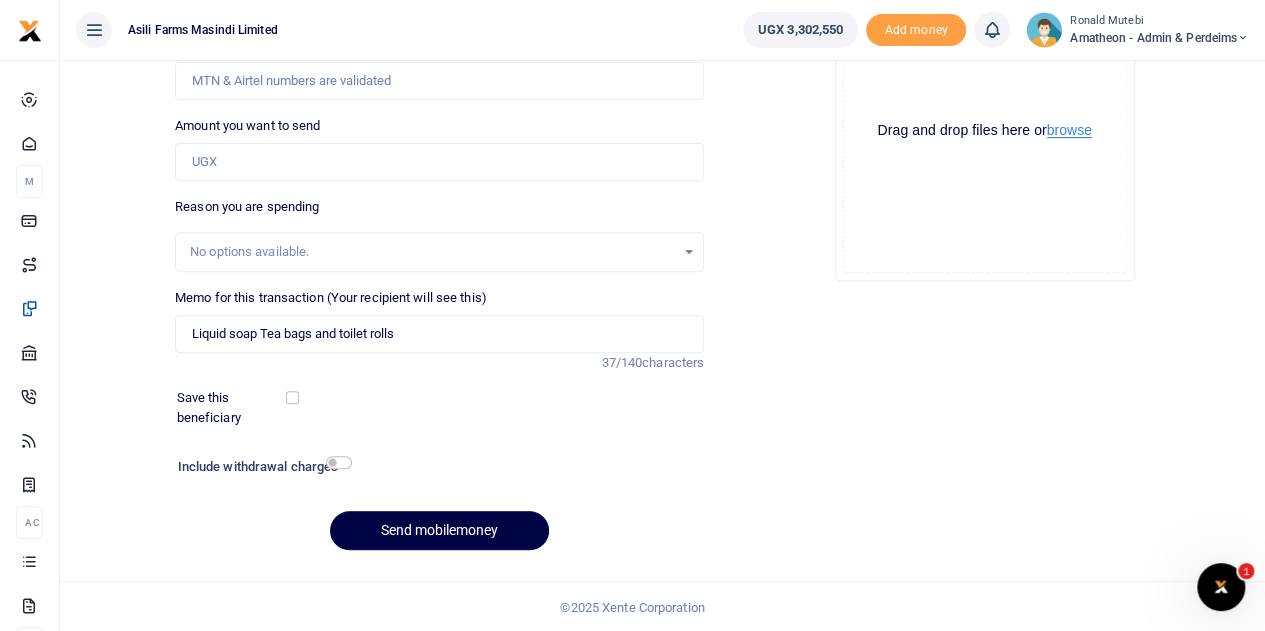 click on "browse" at bounding box center [1069, 130] 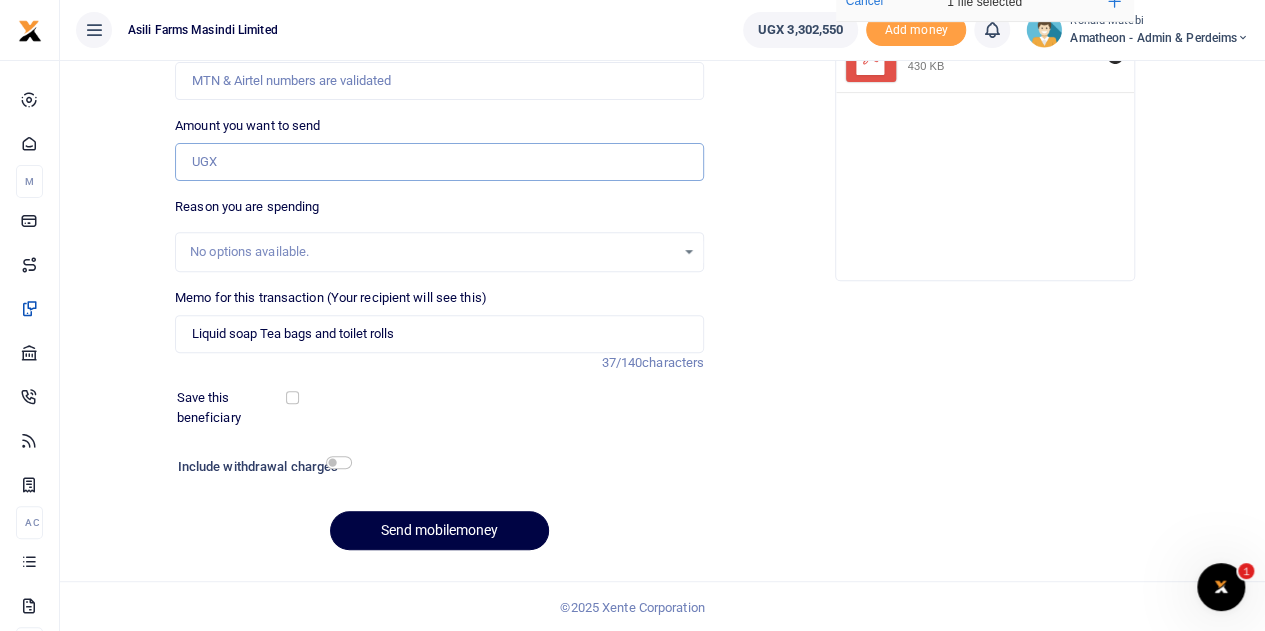 click on "Amount you want to send" at bounding box center [439, 162] 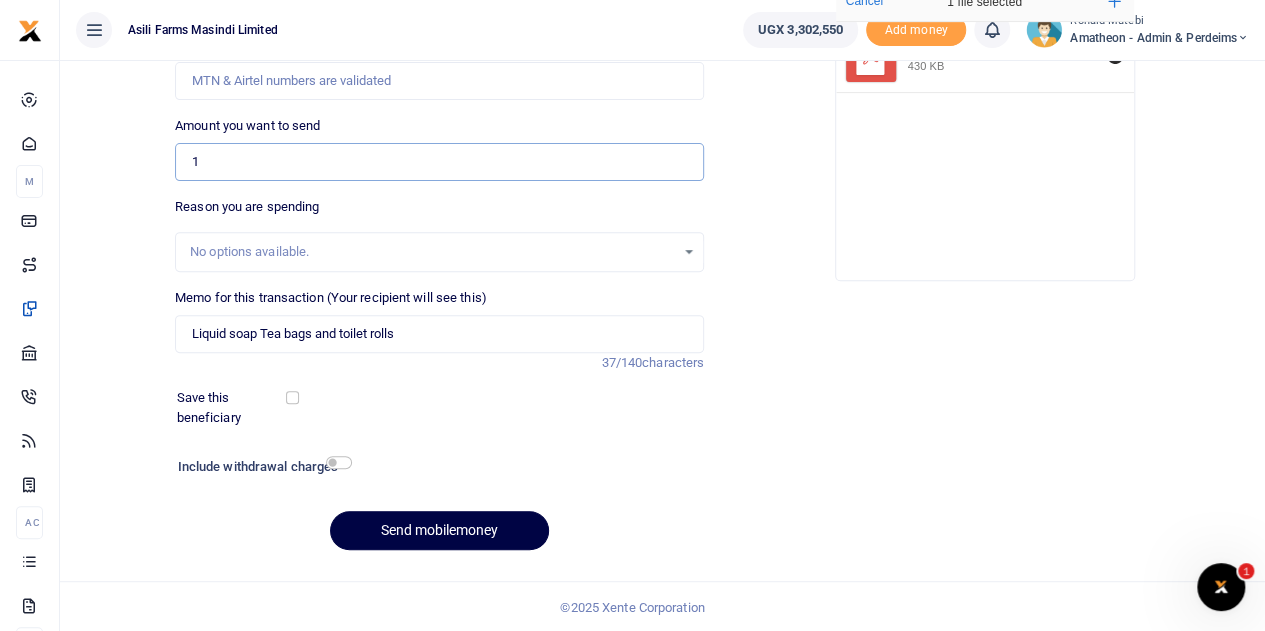 type on "102,000" 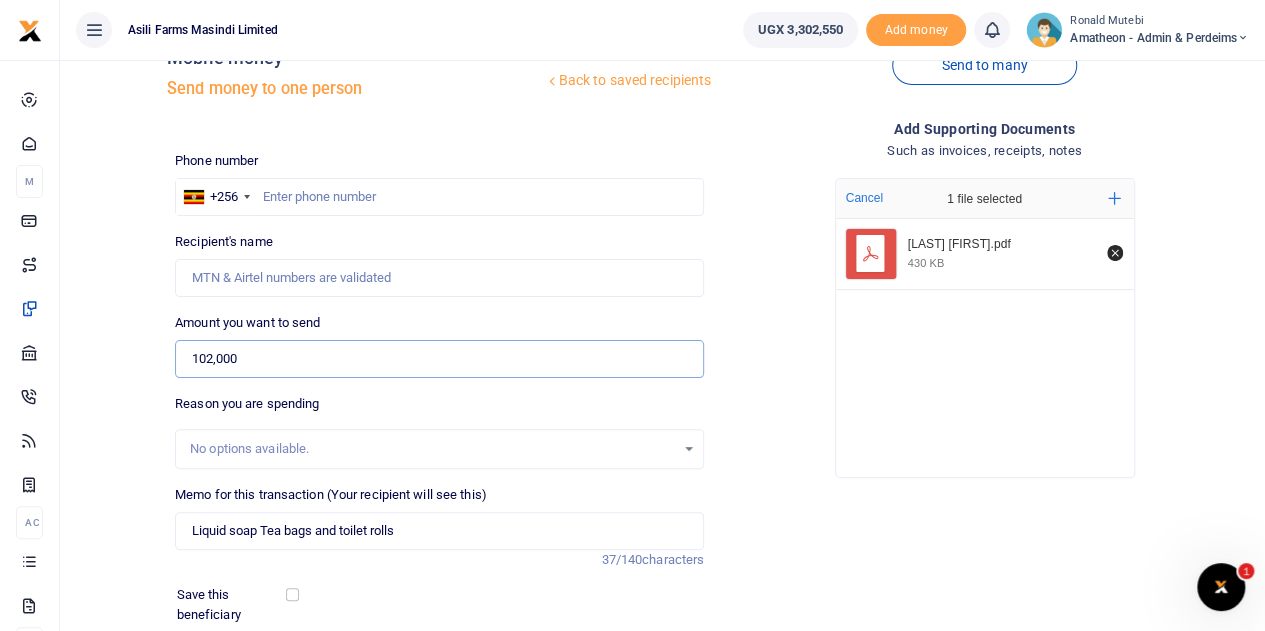 scroll, scrollTop: 52, scrollLeft: 0, axis: vertical 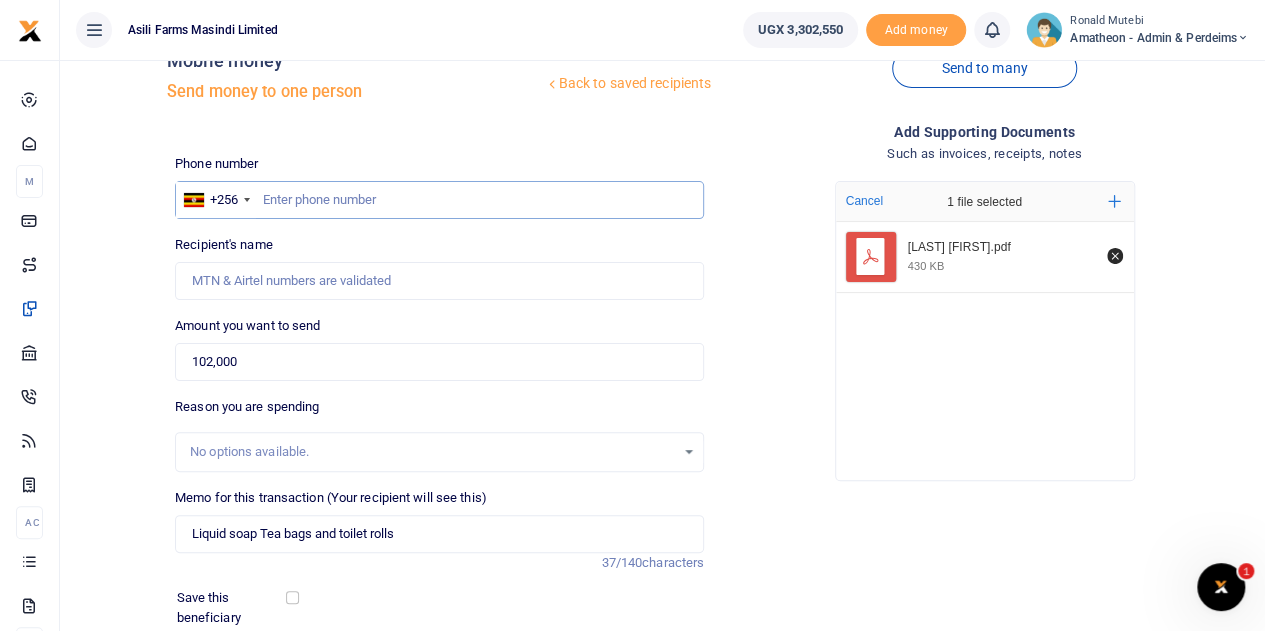 click at bounding box center (439, 200) 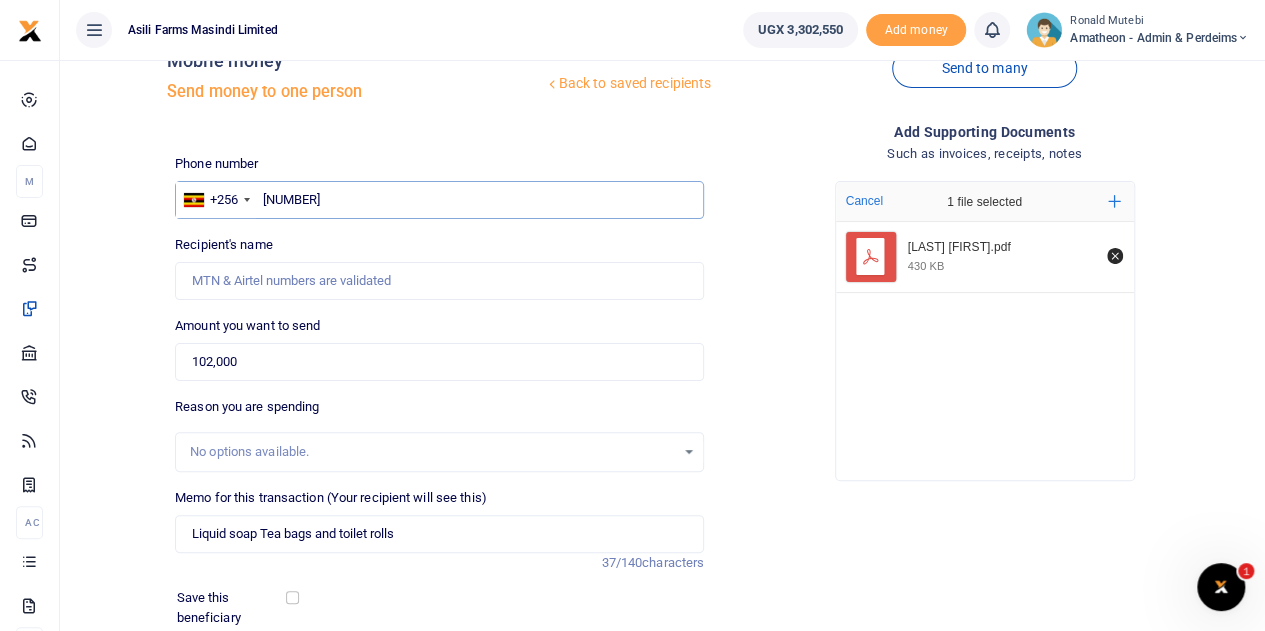 type on "781056569" 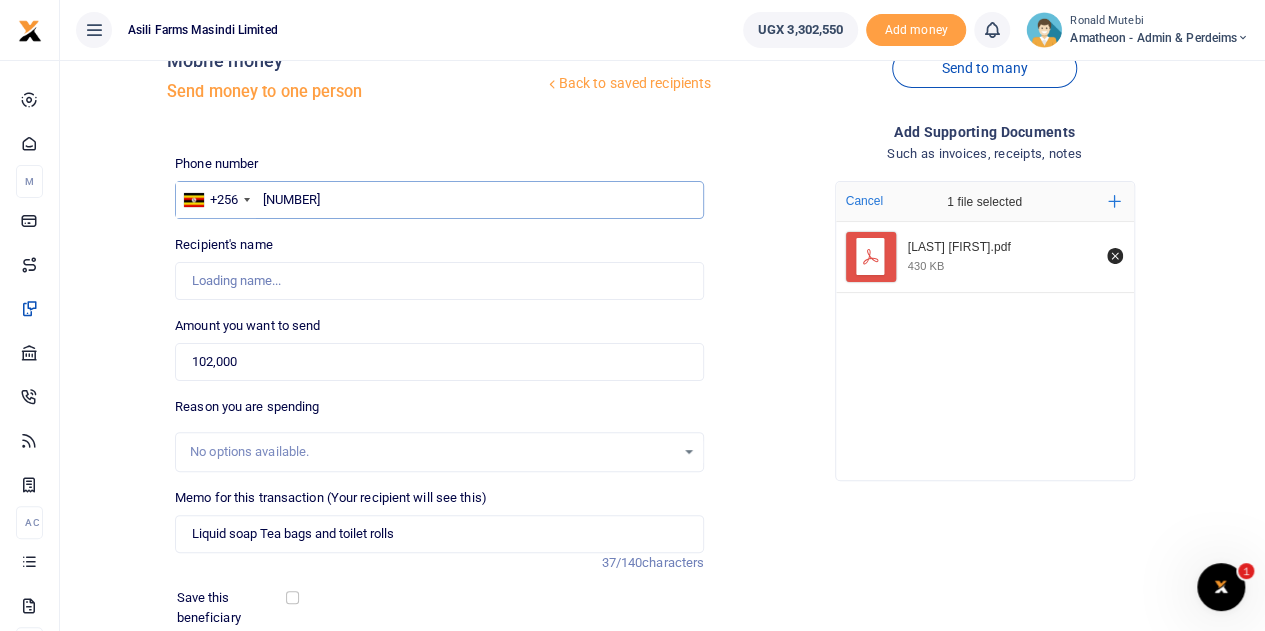 type on "[FIRST] [LAST] [LAST]" 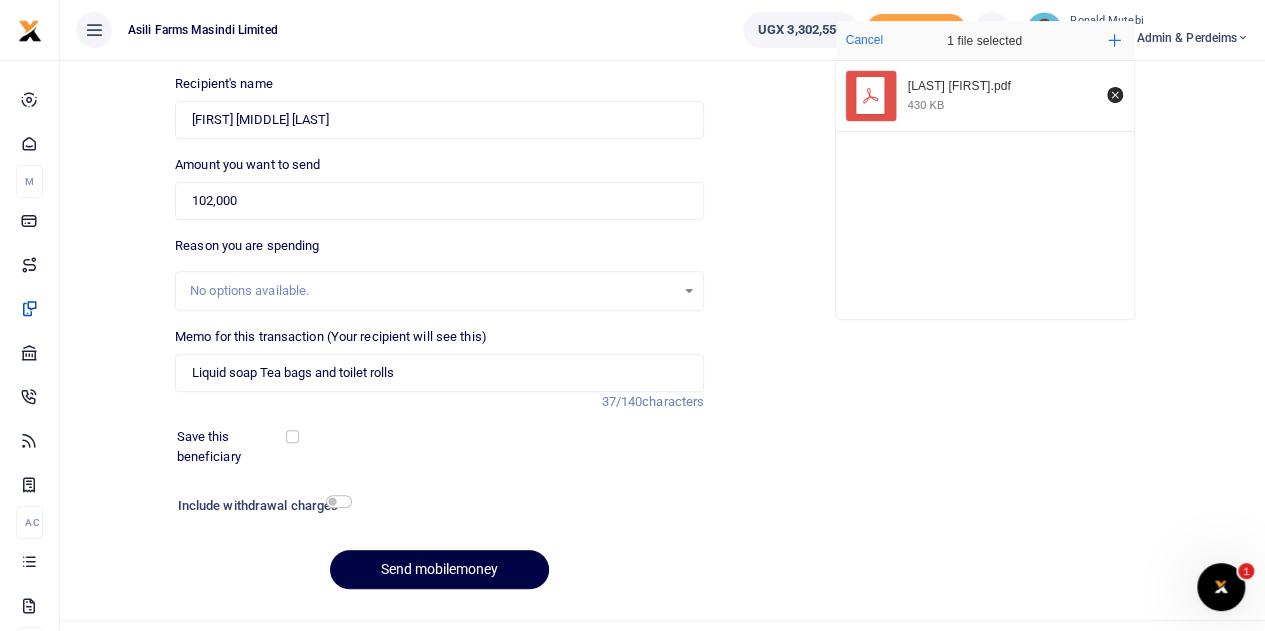 scroll, scrollTop: 252, scrollLeft: 0, axis: vertical 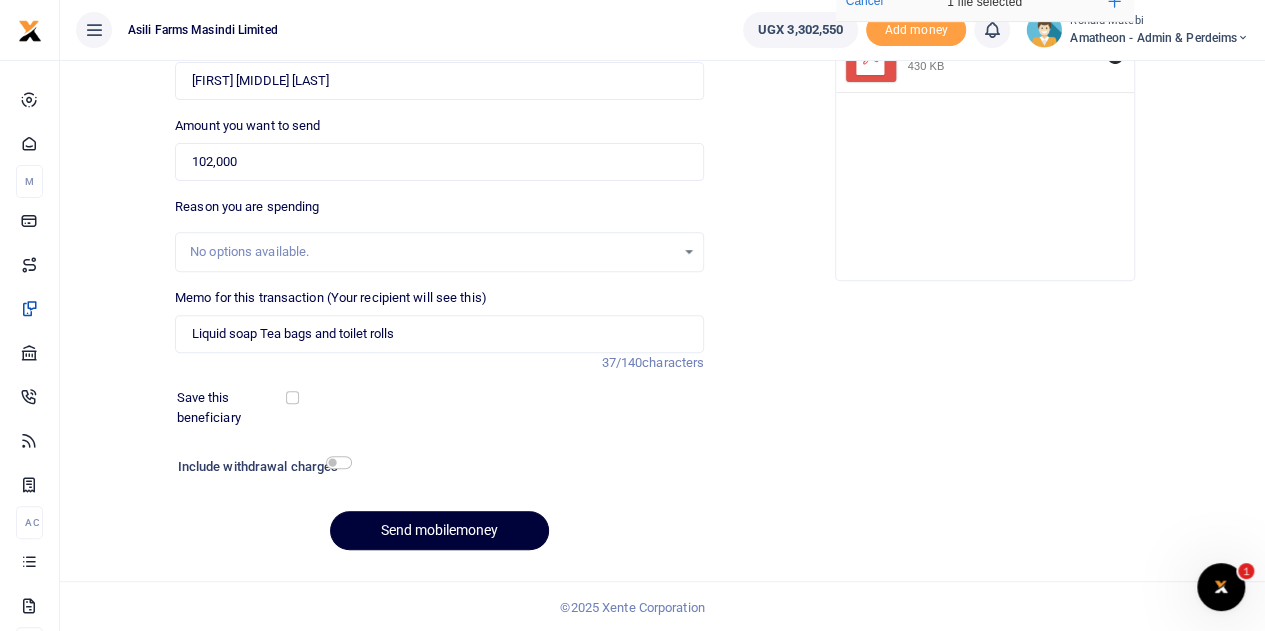 type on "781056569" 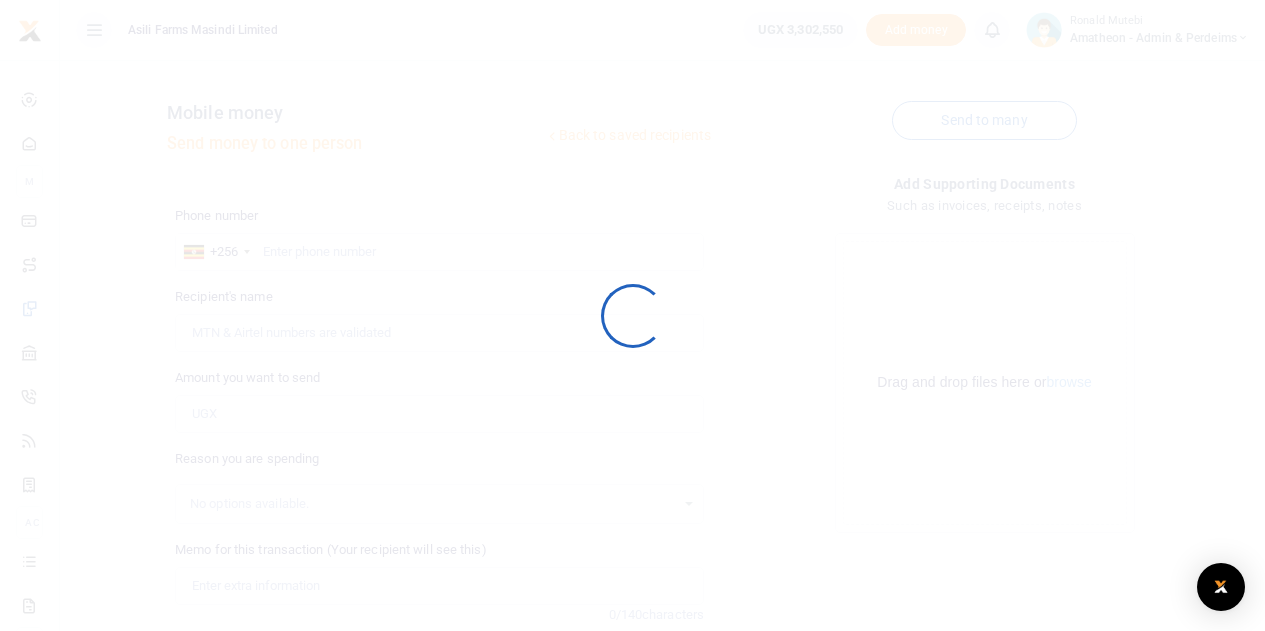 scroll, scrollTop: 252, scrollLeft: 0, axis: vertical 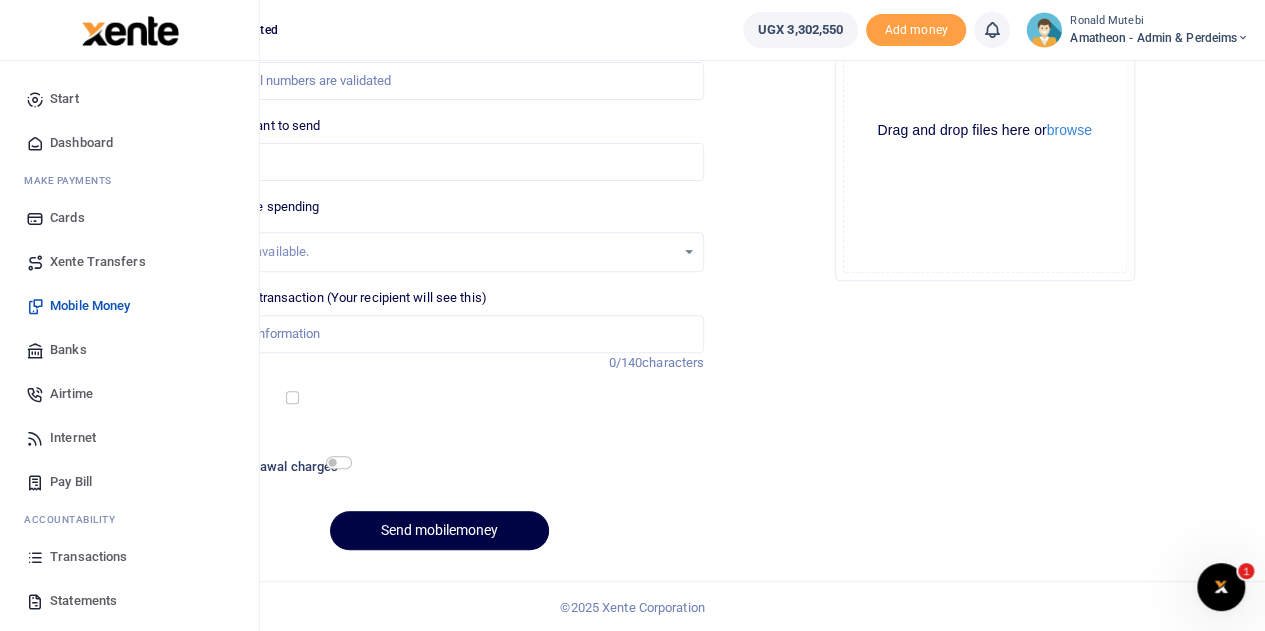 click on "Transactions" at bounding box center (88, 557) 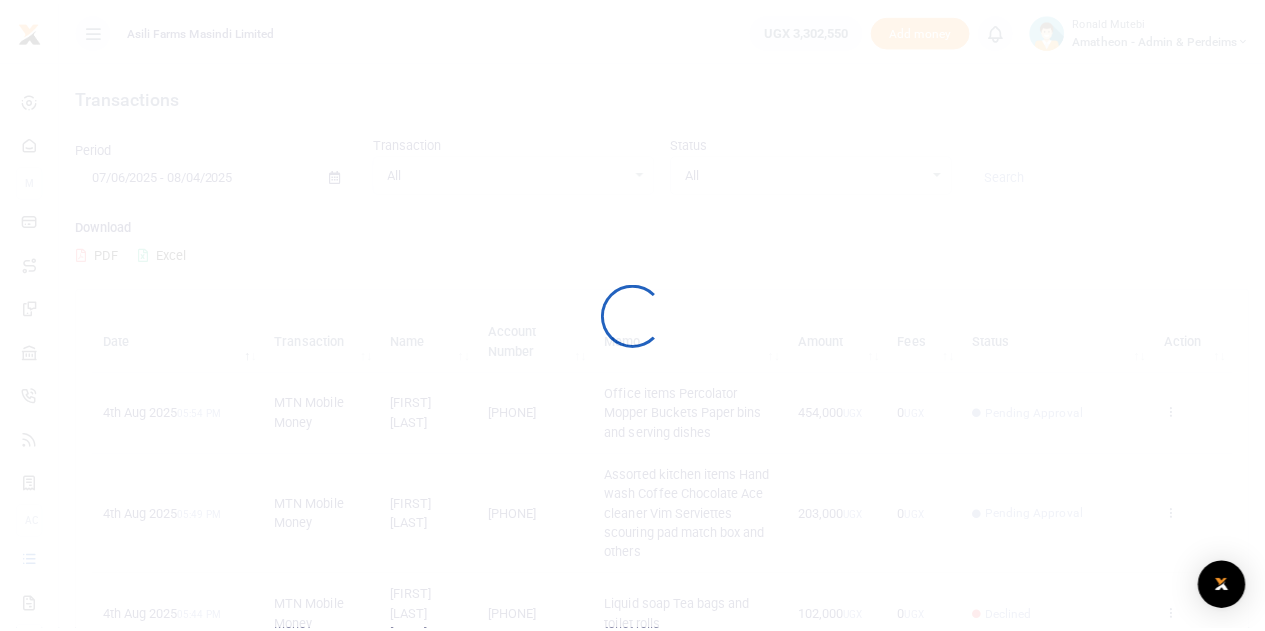 scroll, scrollTop: 0, scrollLeft: 0, axis: both 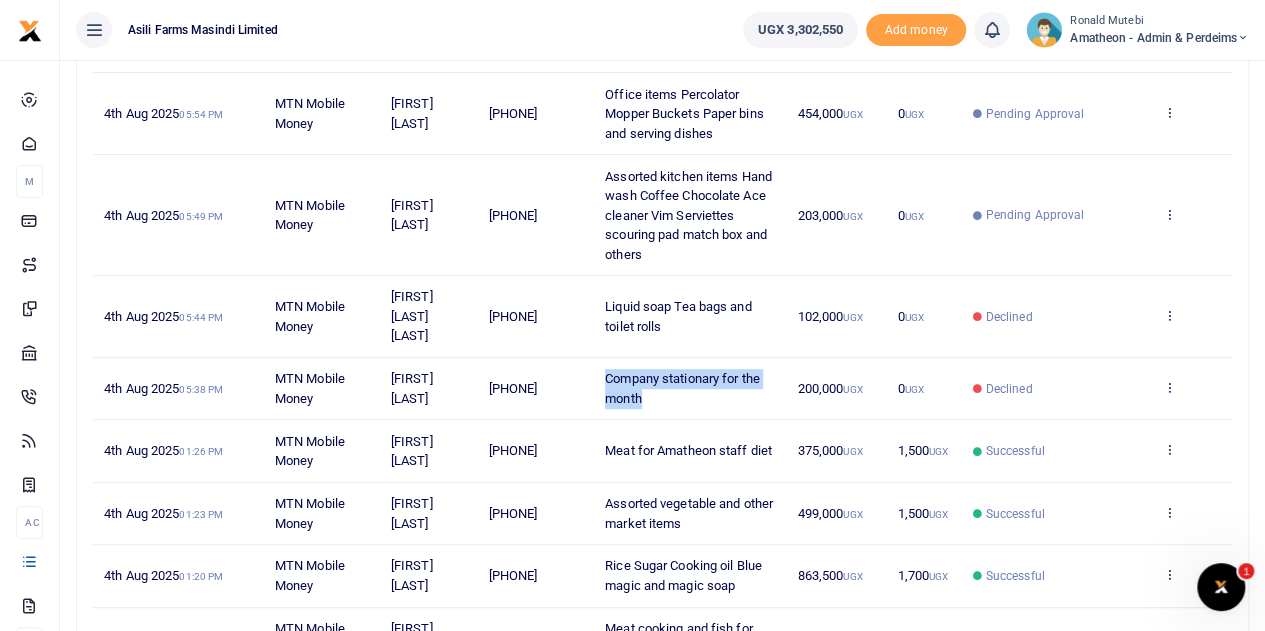 drag, startPoint x: 606, startPoint y: 353, endPoint x: 690, endPoint y: 385, distance: 89.88882 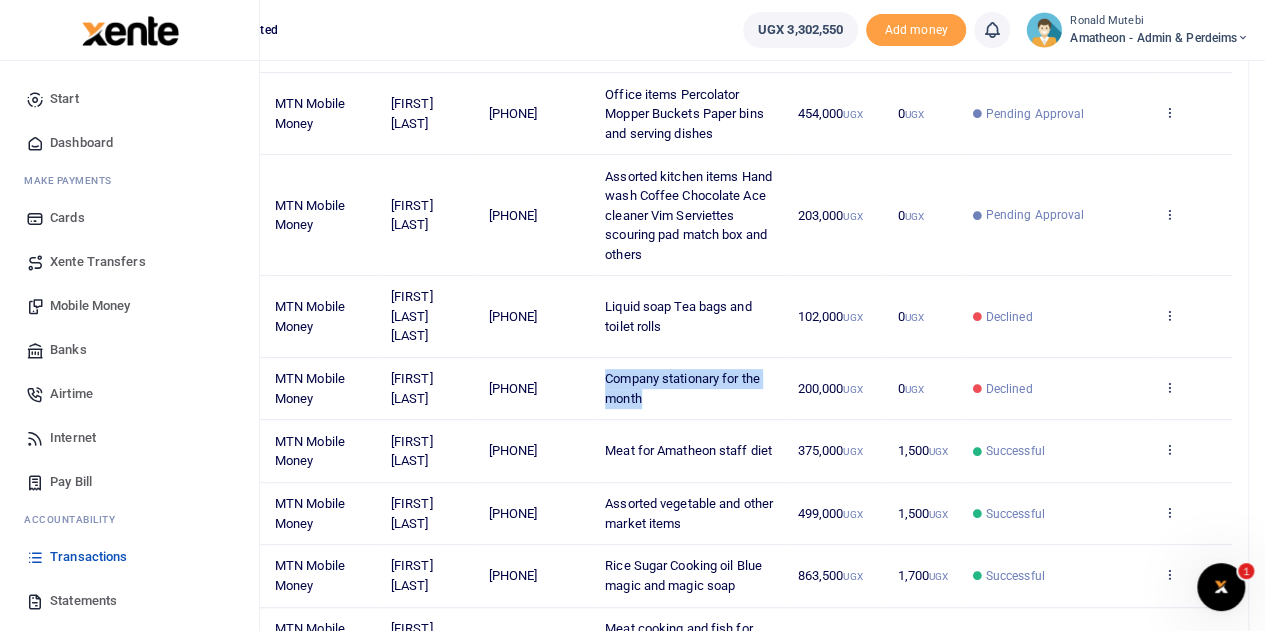 click on "Mobile Money" at bounding box center [90, 306] 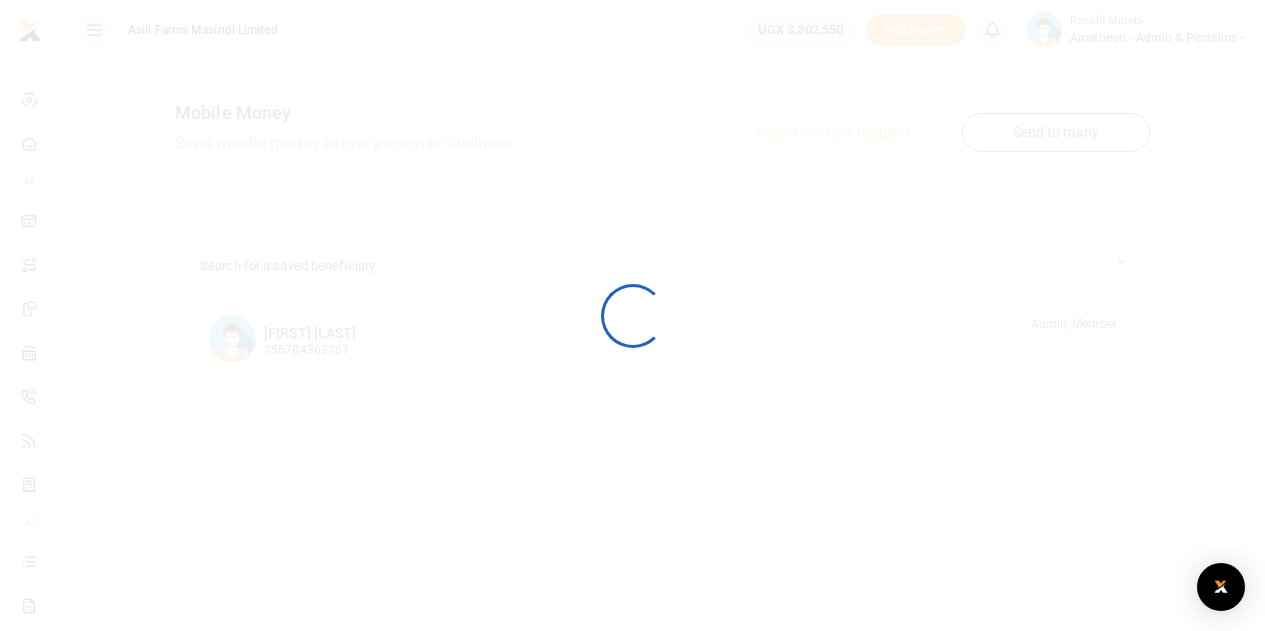 scroll, scrollTop: 0, scrollLeft: 0, axis: both 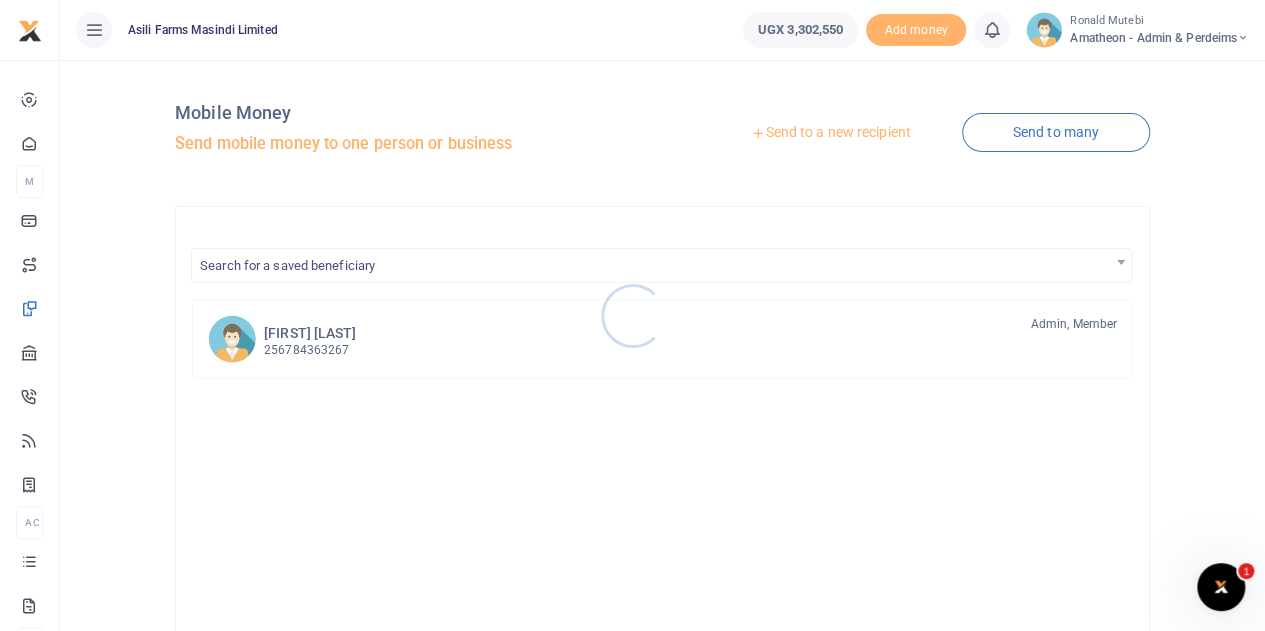 click at bounding box center [632, 315] 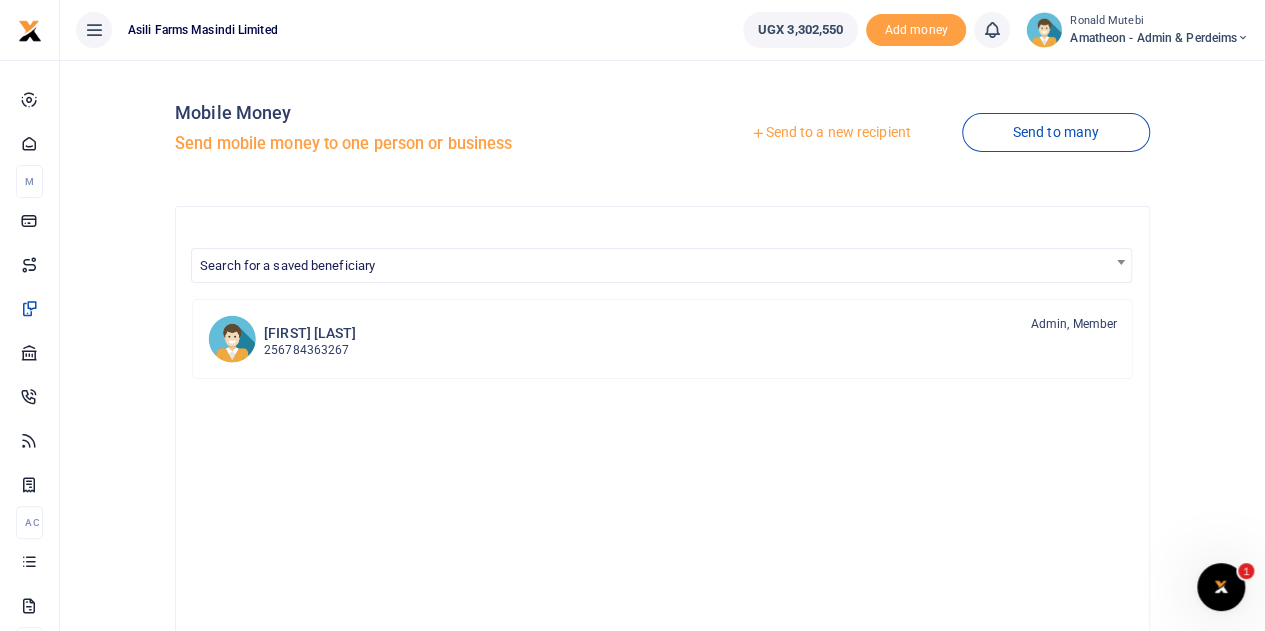 click on "Send to a new recipient" at bounding box center (830, 133) 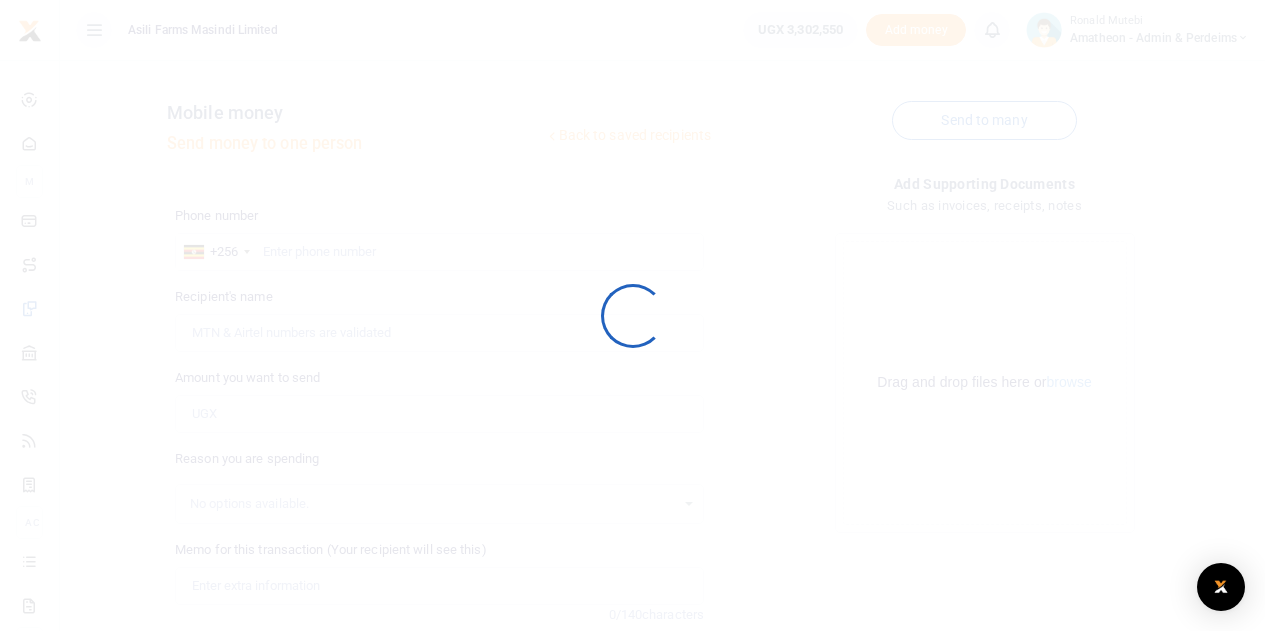 scroll, scrollTop: 0, scrollLeft: 0, axis: both 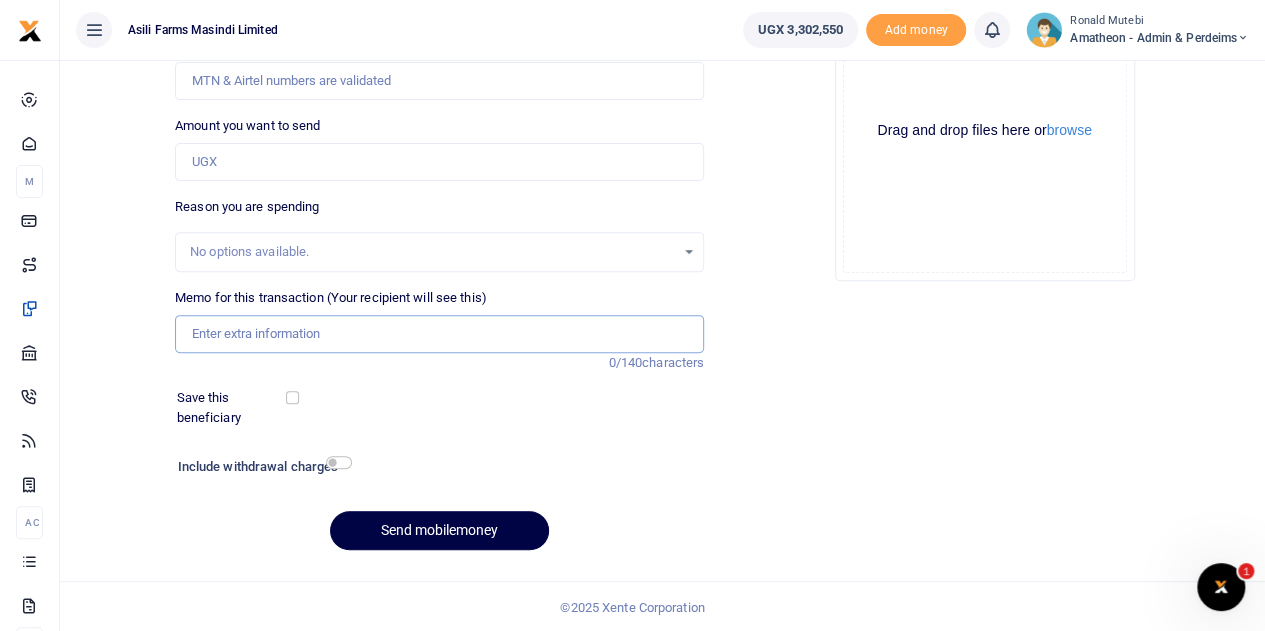 click on "Memo for this transaction (Your recipient will see this)" at bounding box center [439, 334] 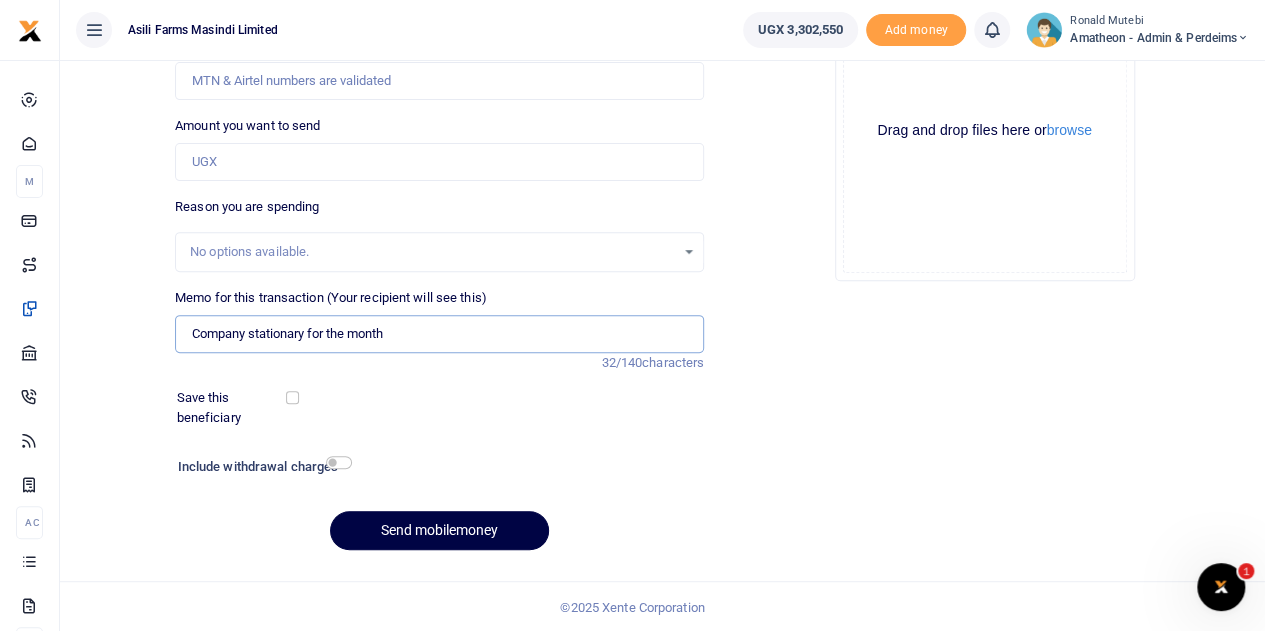 drag, startPoint x: 246, startPoint y: 333, endPoint x: 195, endPoint y: 341, distance: 51.62364 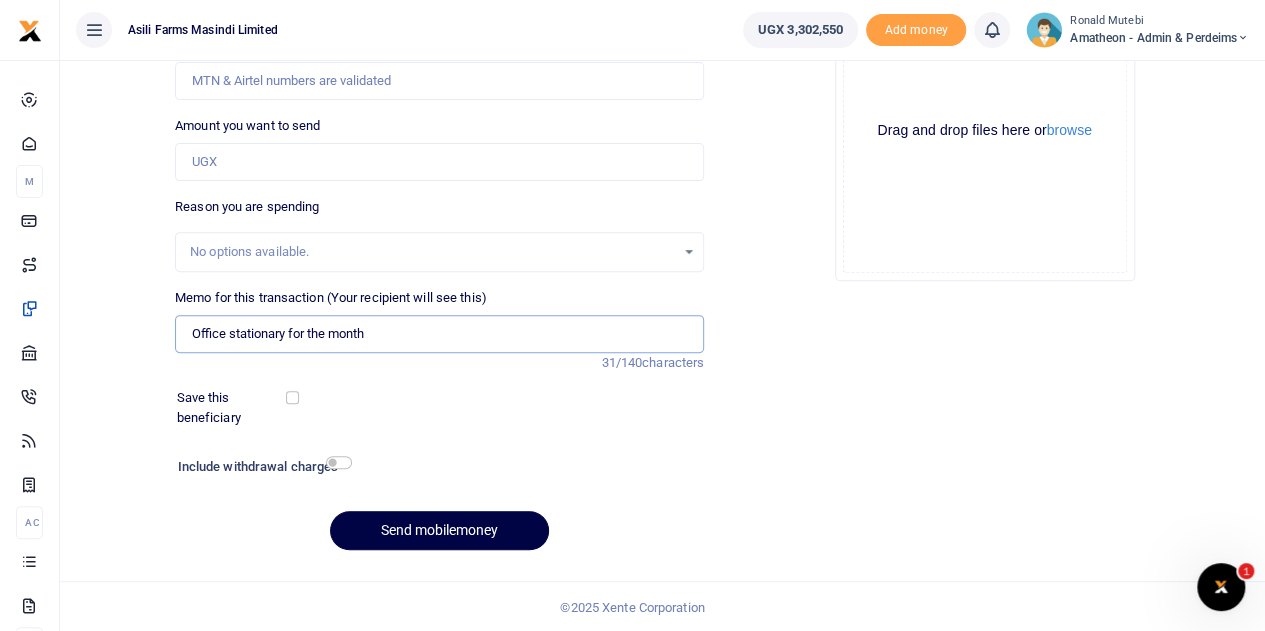 click on "Office stationary for the month" at bounding box center [439, 334] 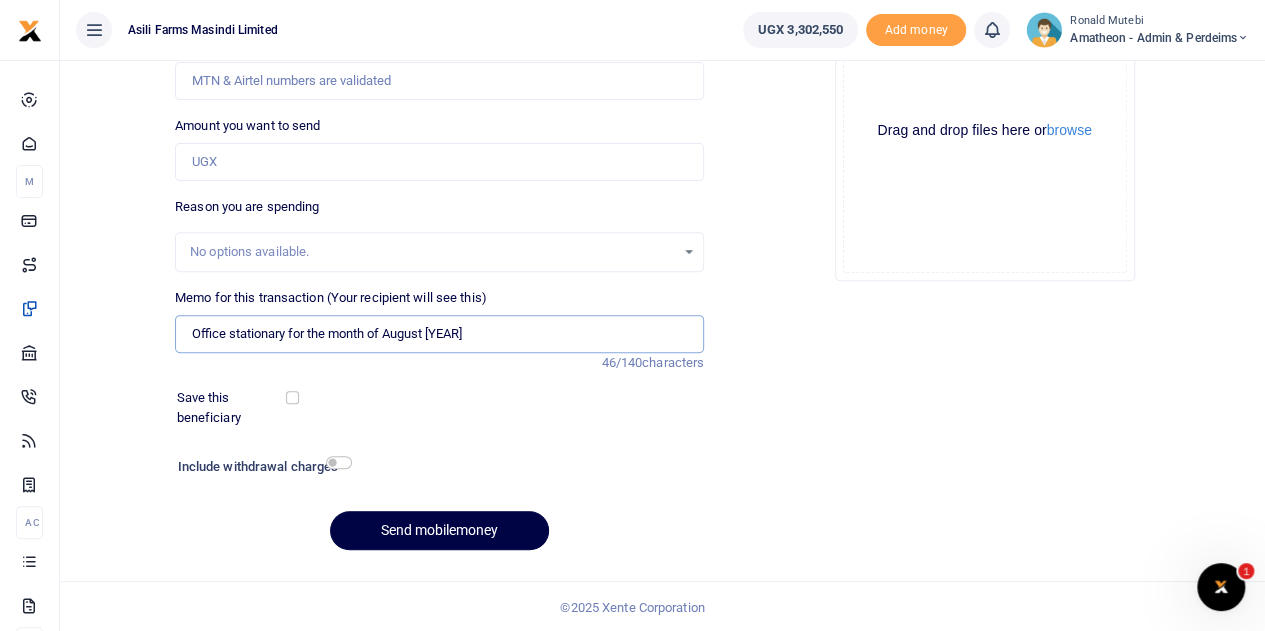 type on "Office stationary for the month of August [YEAR]" 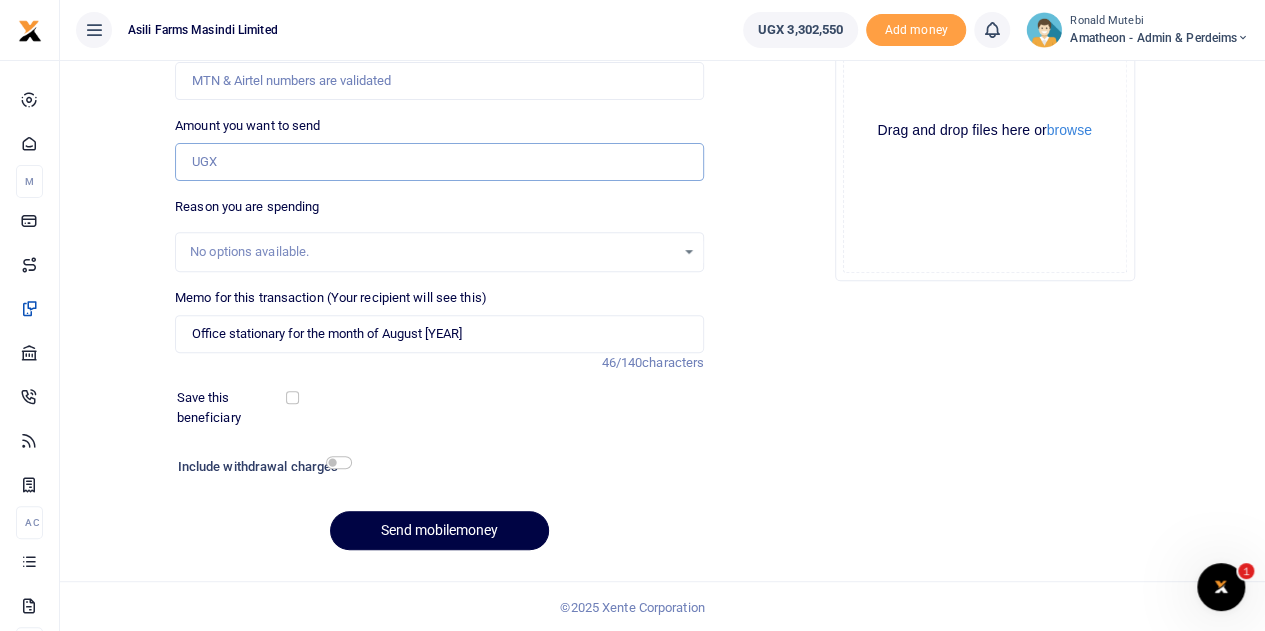 click on "Amount you want to send" at bounding box center [439, 162] 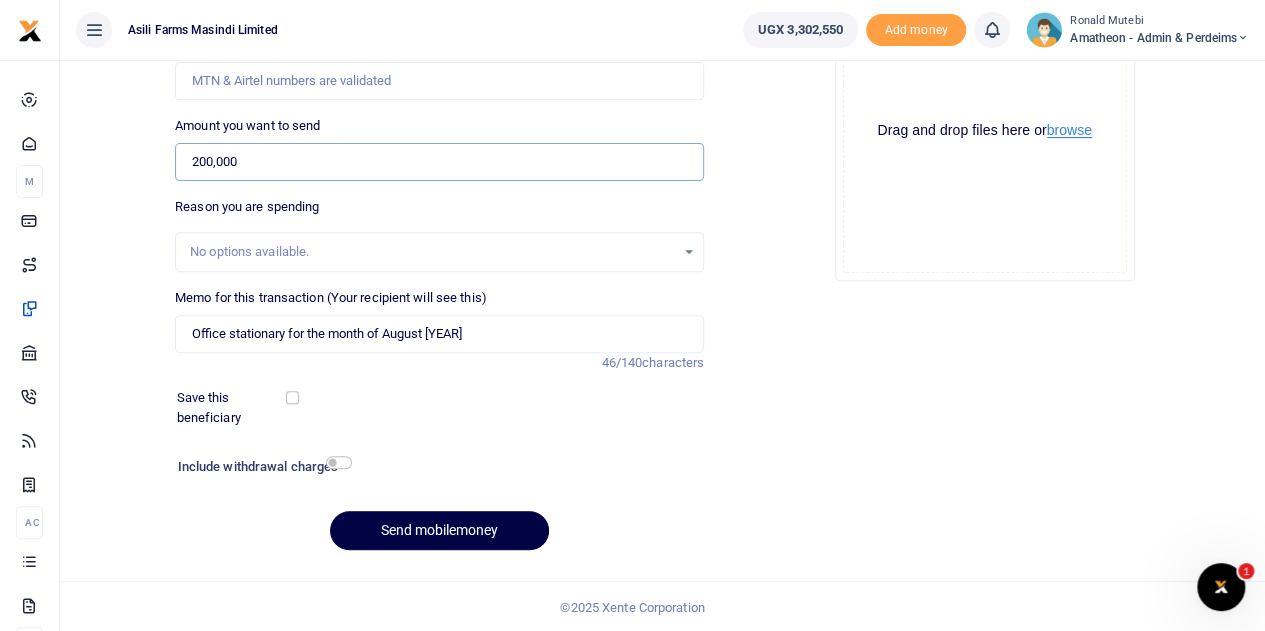 type on "200,000" 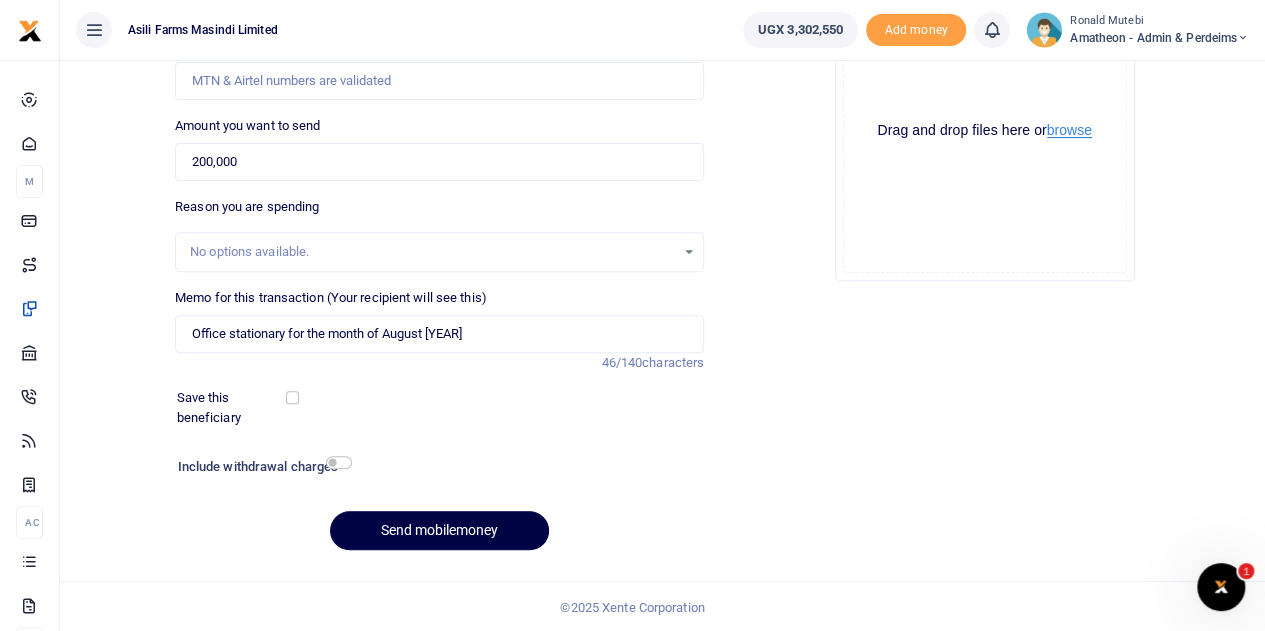 click on "browse" at bounding box center (1069, 130) 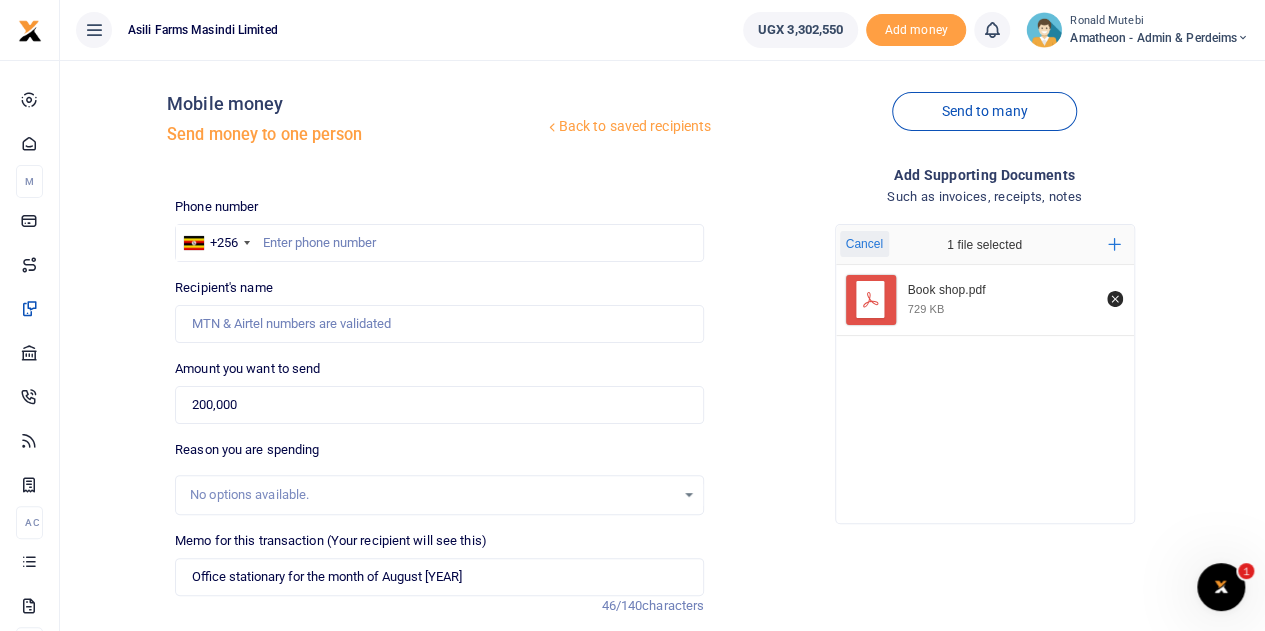 scroll, scrollTop: 0, scrollLeft: 0, axis: both 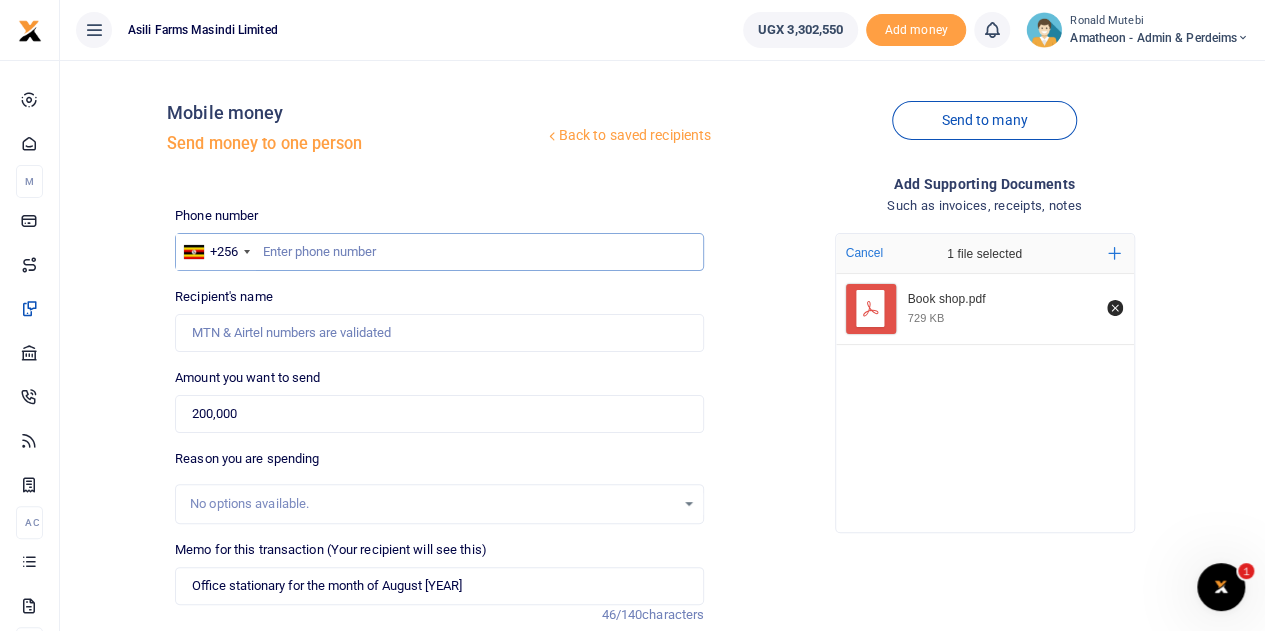 click at bounding box center [439, 252] 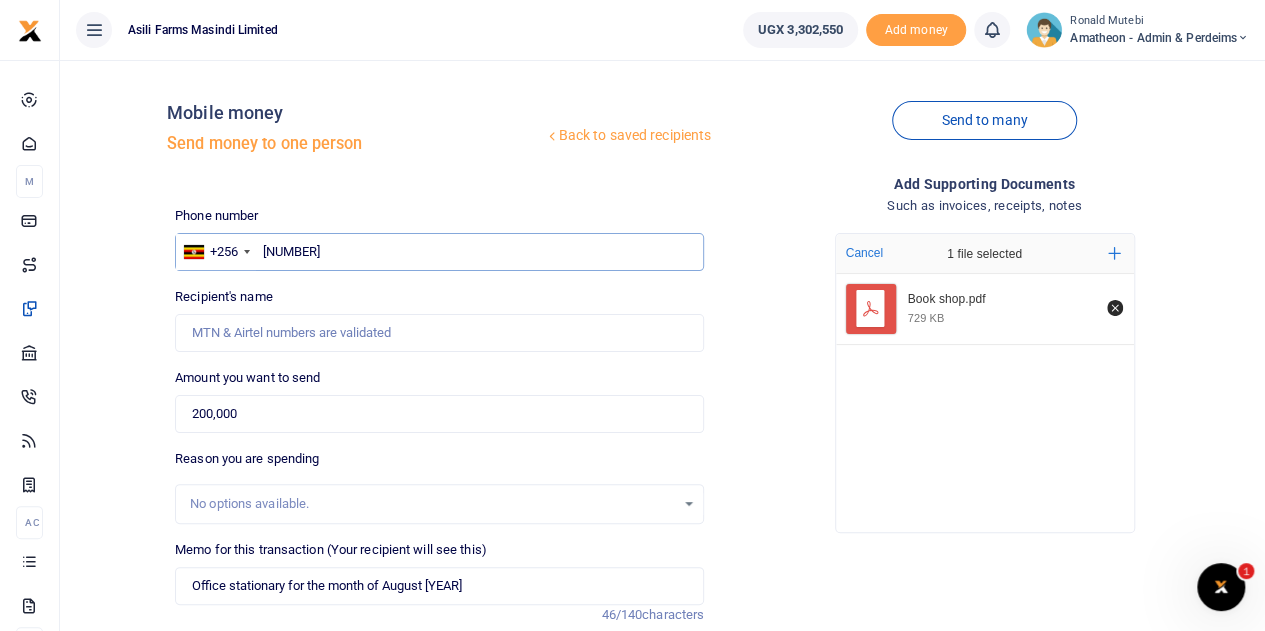 type on "774460661" 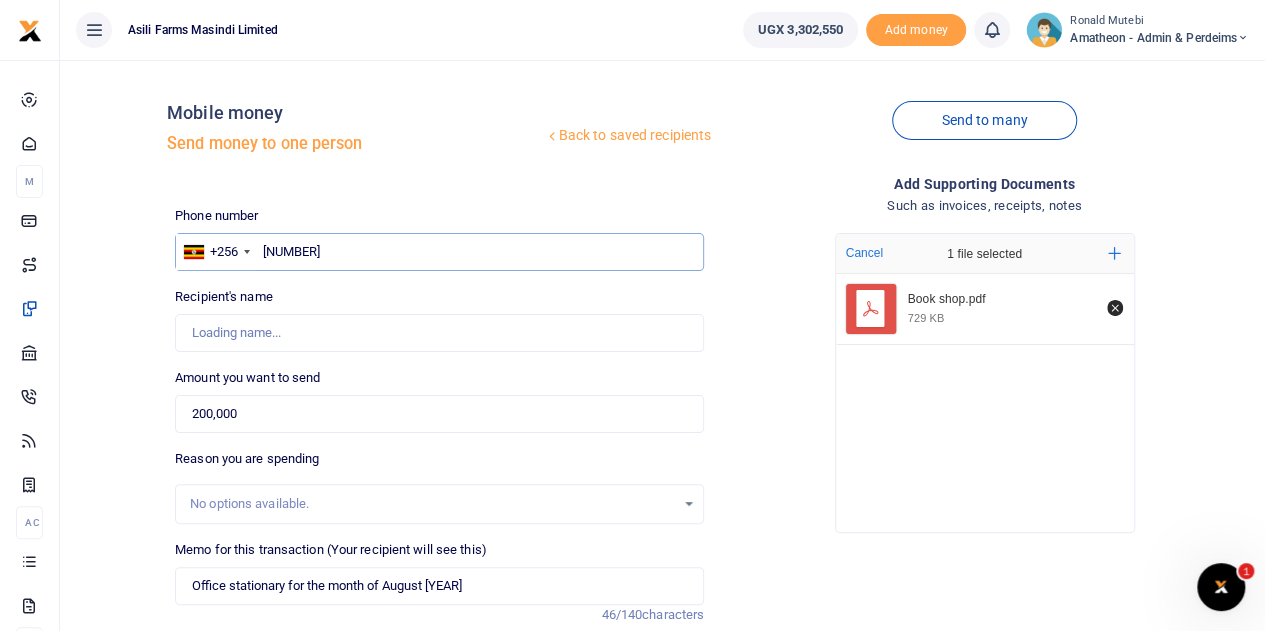 type on "Francis Pido" 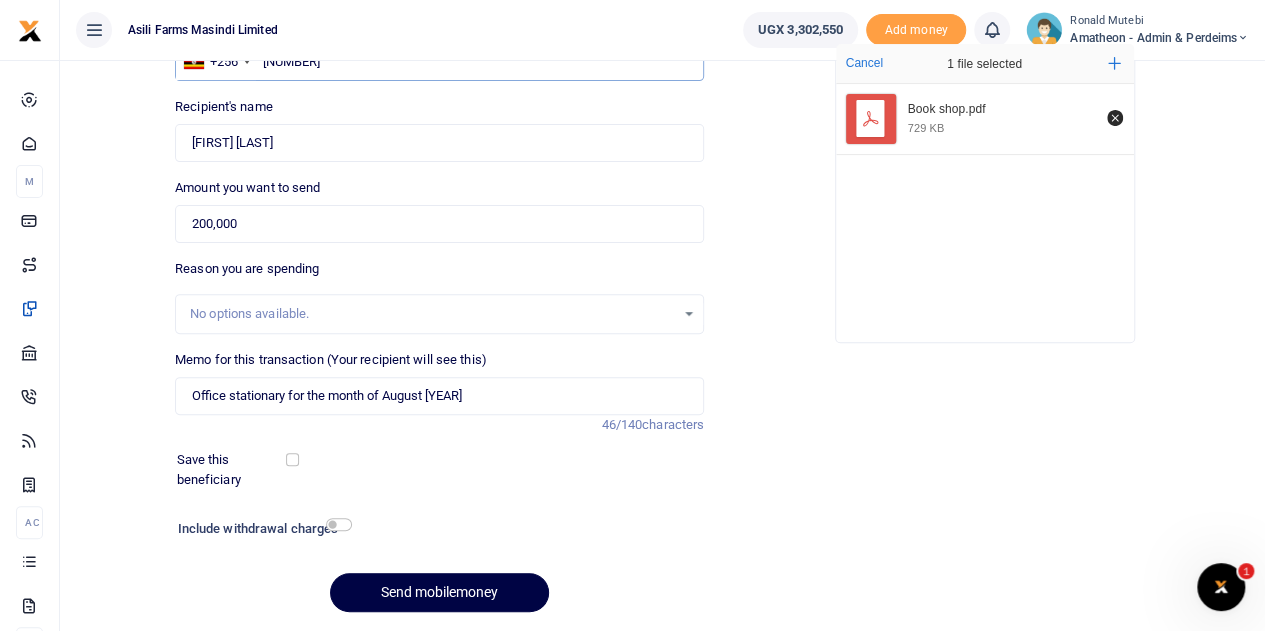 scroll, scrollTop: 252, scrollLeft: 0, axis: vertical 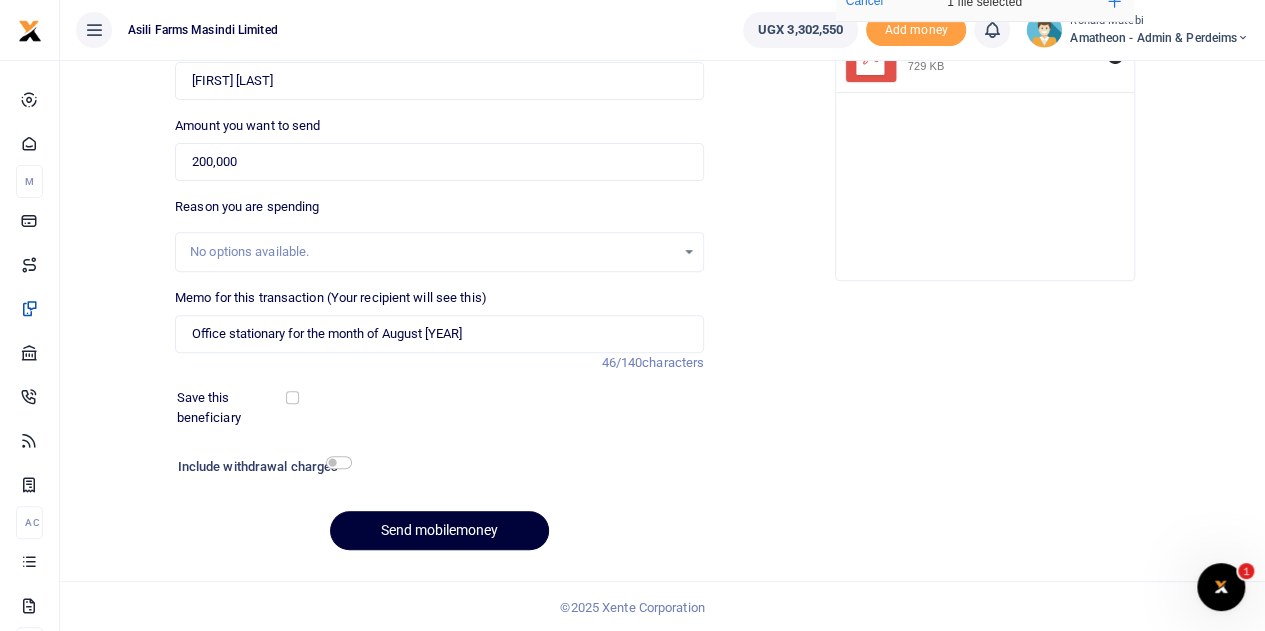 type on "774460661" 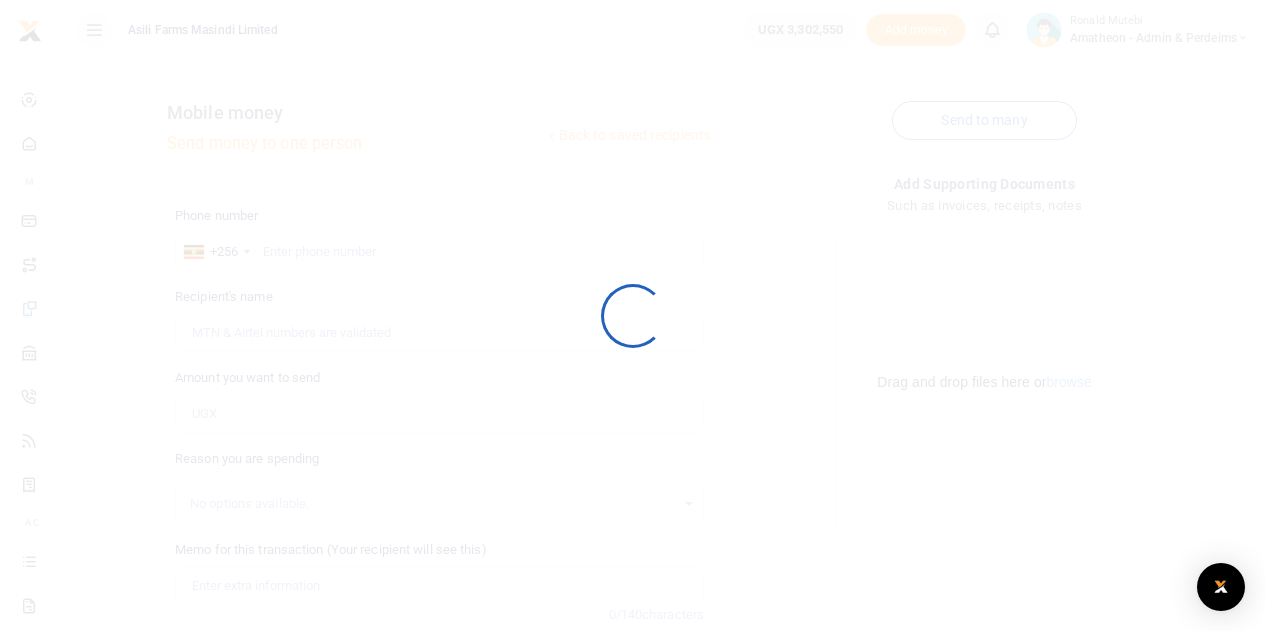 scroll, scrollTop: 252, scrollLeft: 0, axis: vertical 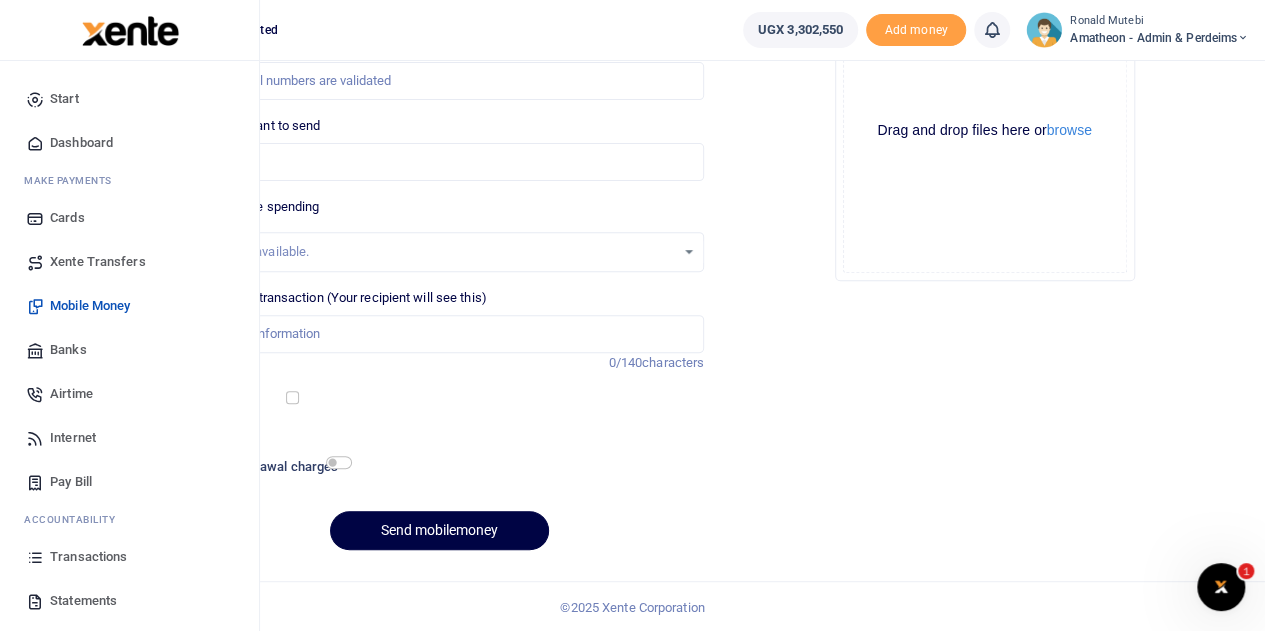 click on "Transactions" at bounding box center [88, 557] 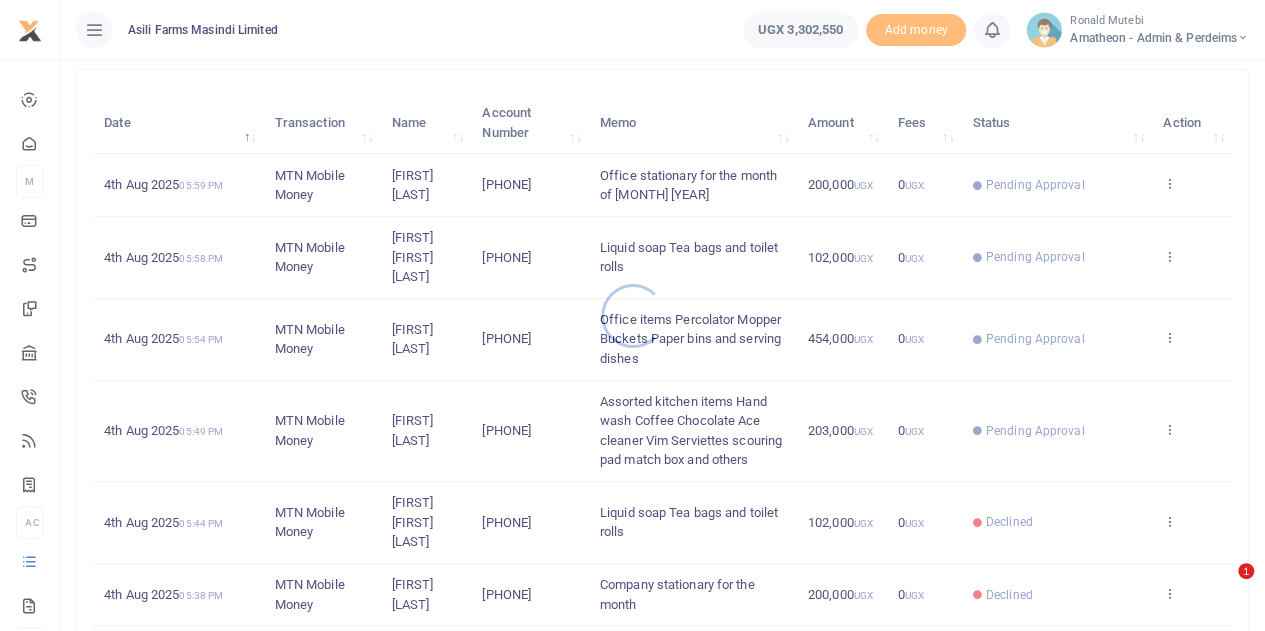 scroll, scrollTop: 300, scrollLeft: 0, axis: vertical 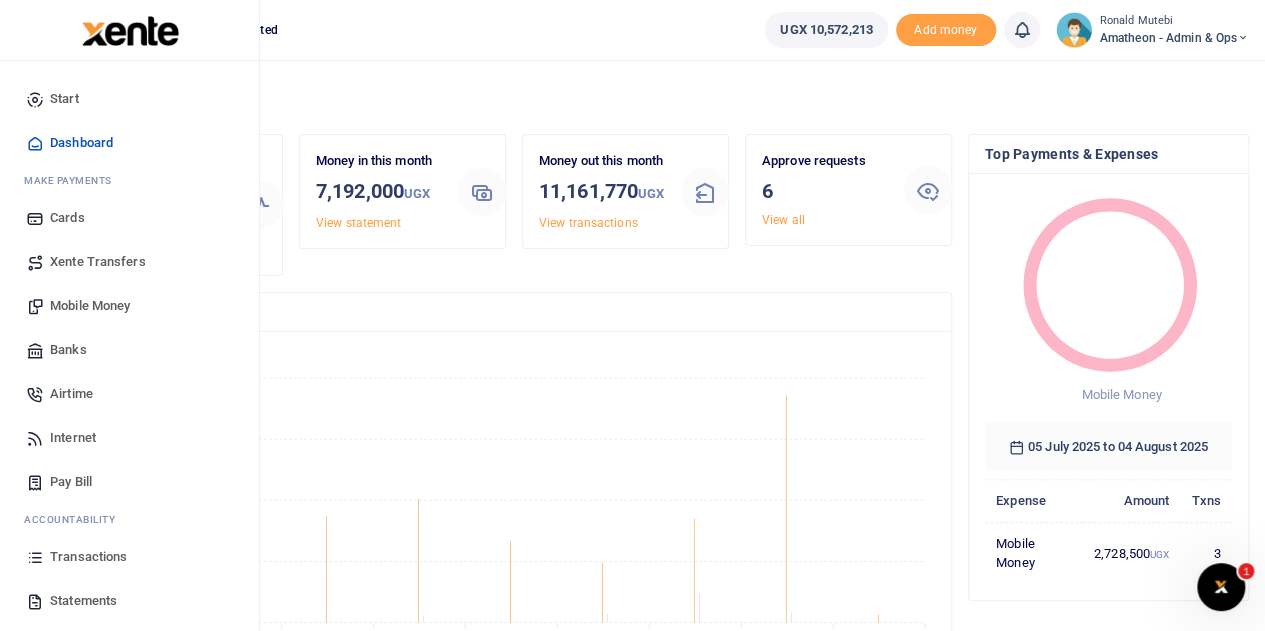 click on "Transactions" at bounding box center [88, 557] 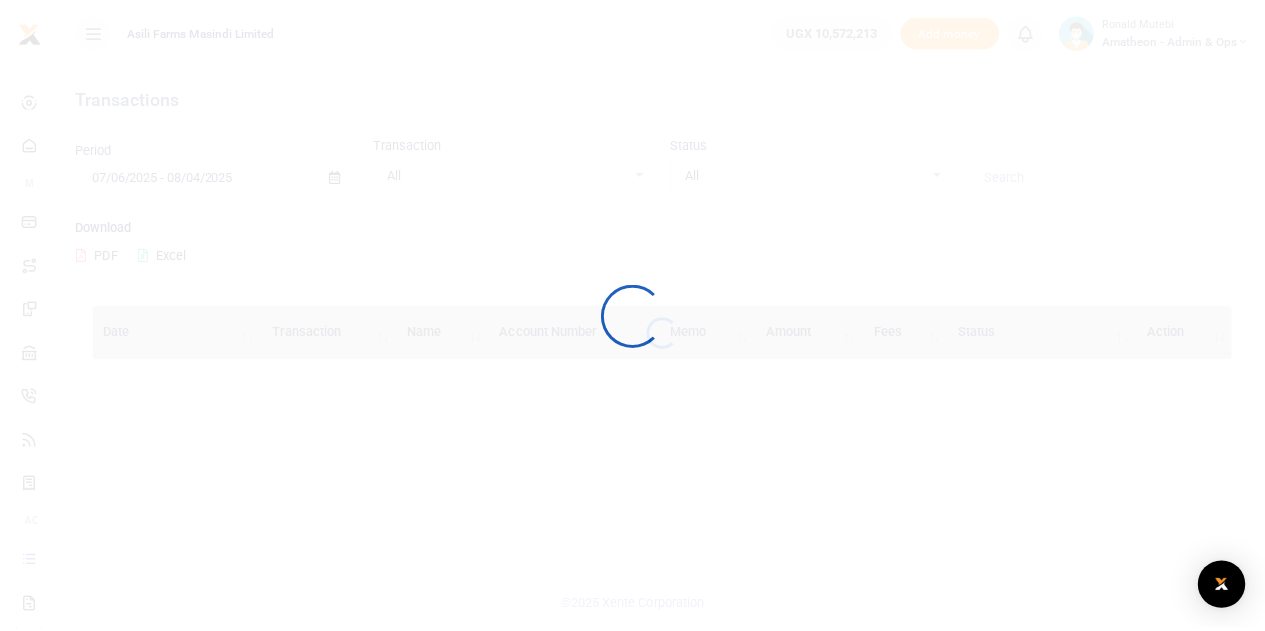 scroll, scrollTop: 0, scrollLeft: 0, axis: both 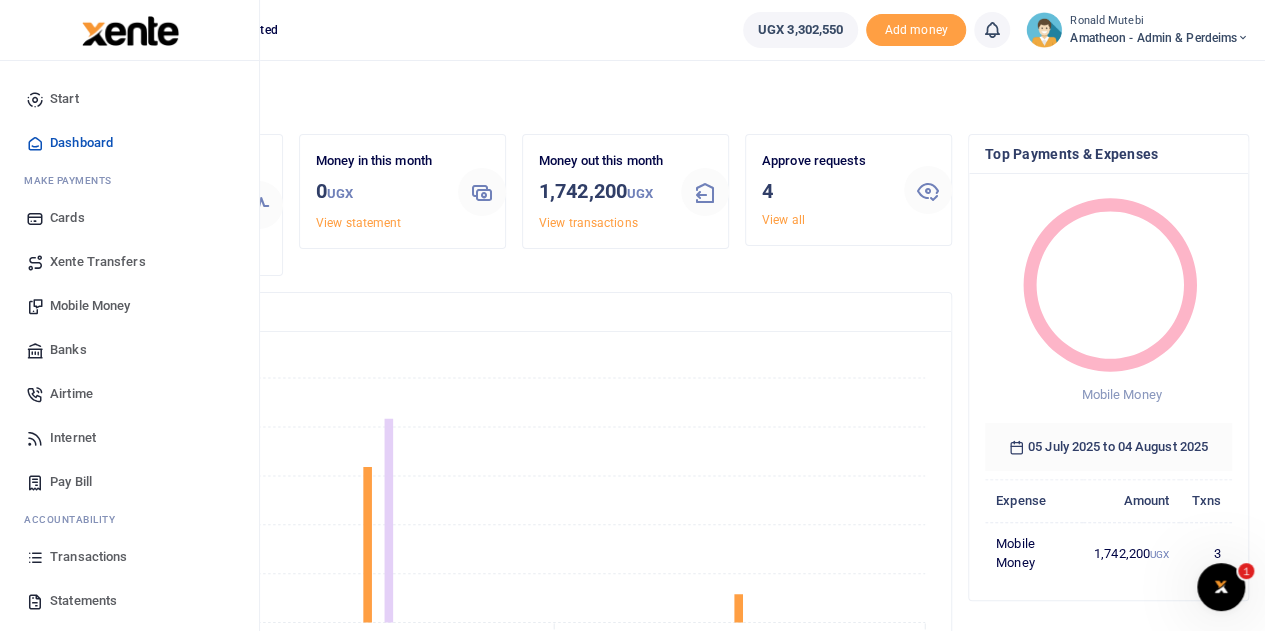 click at bounding box center [35, 557] 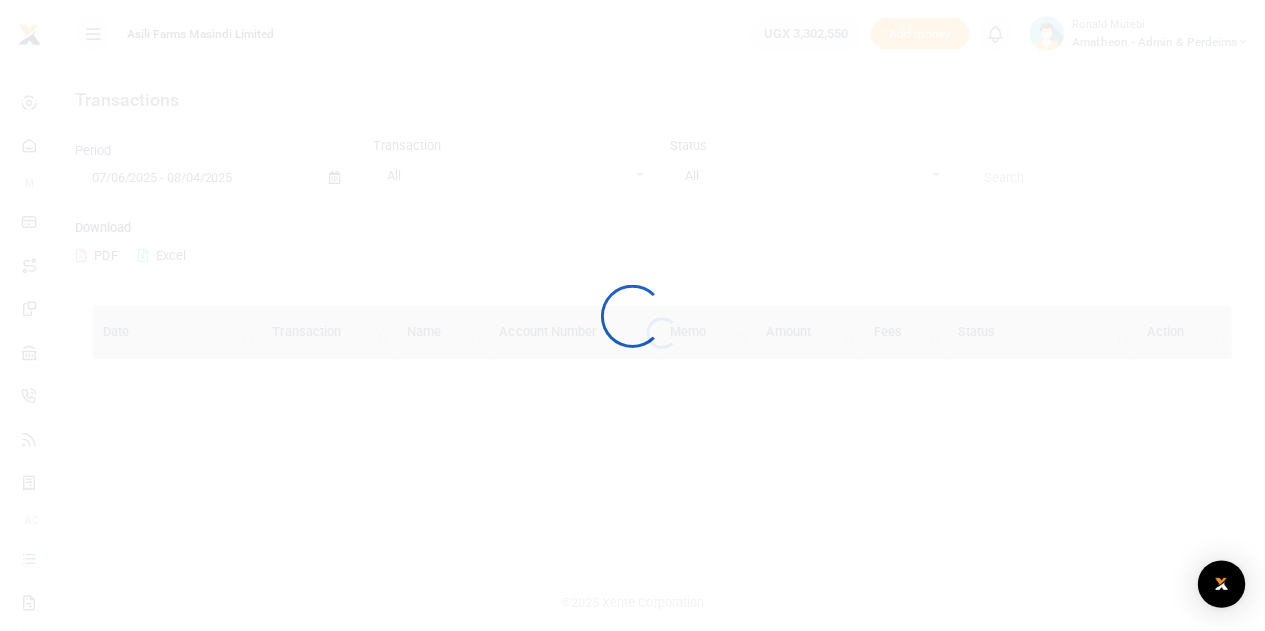 scroll, scrollTop: 0, scrollLeft: 0, axis: both 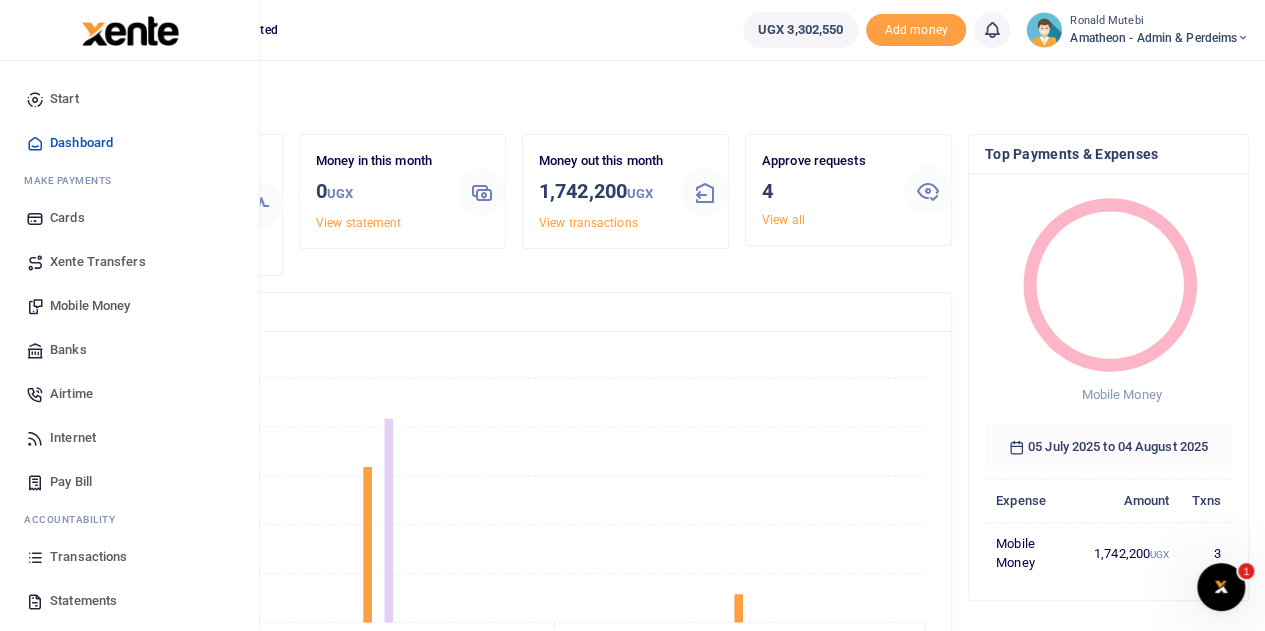 click on "Transactions" at bounding box center [88, 557] 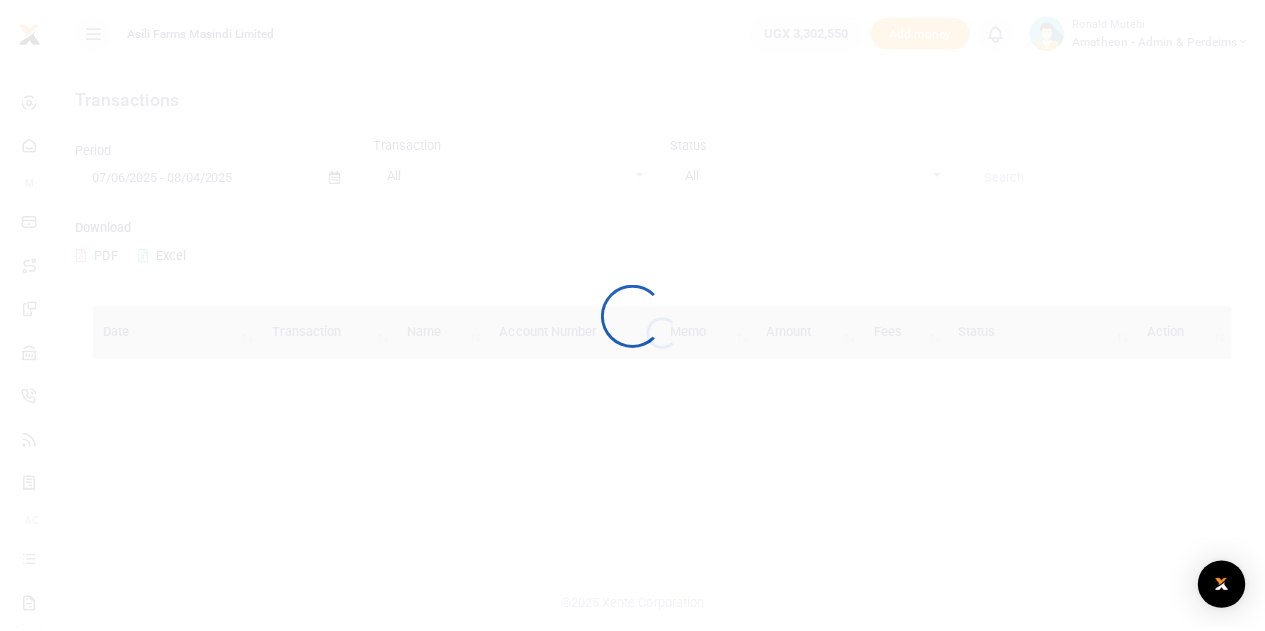 scroll, scrollTop: 0, scrollLeft: 0, axis: both 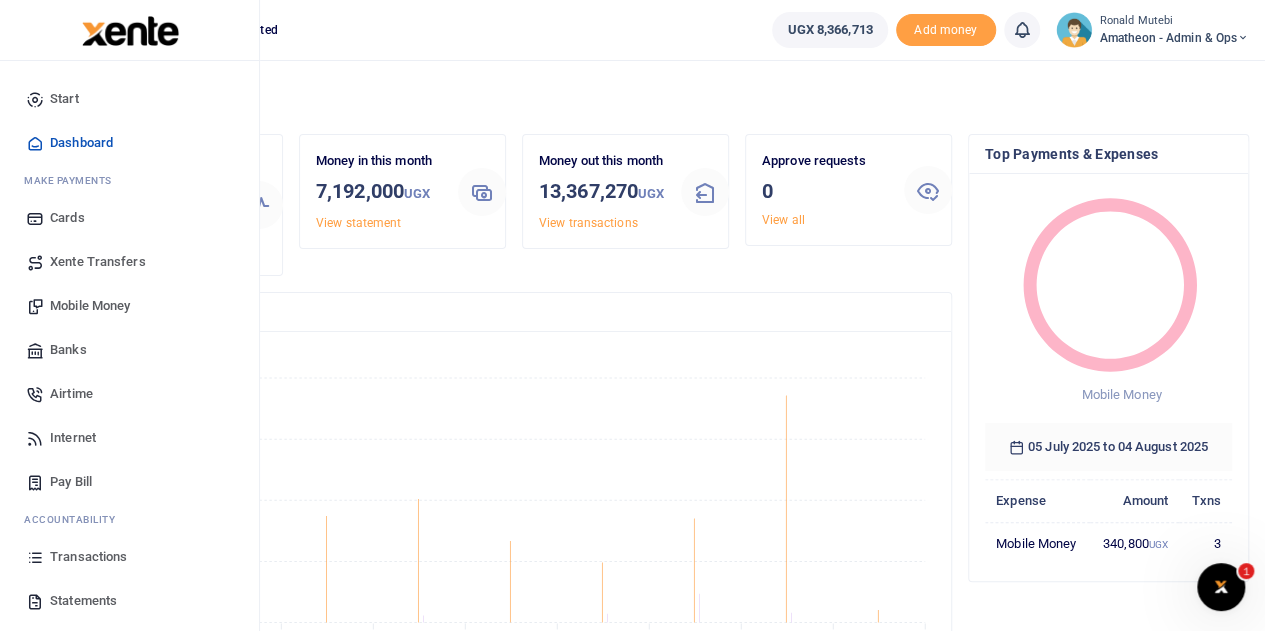 click on "Transactions" at bounding box center [88, 557] 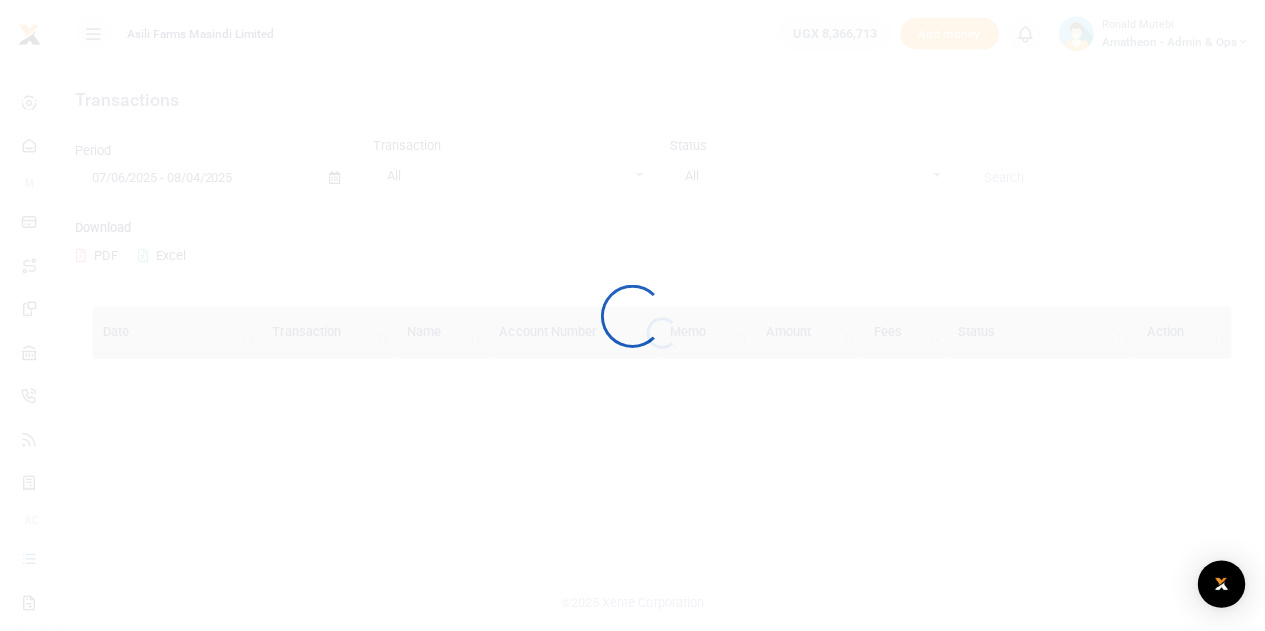 scroll, scrollTop: 0, scrollLeft: 0, axis: both 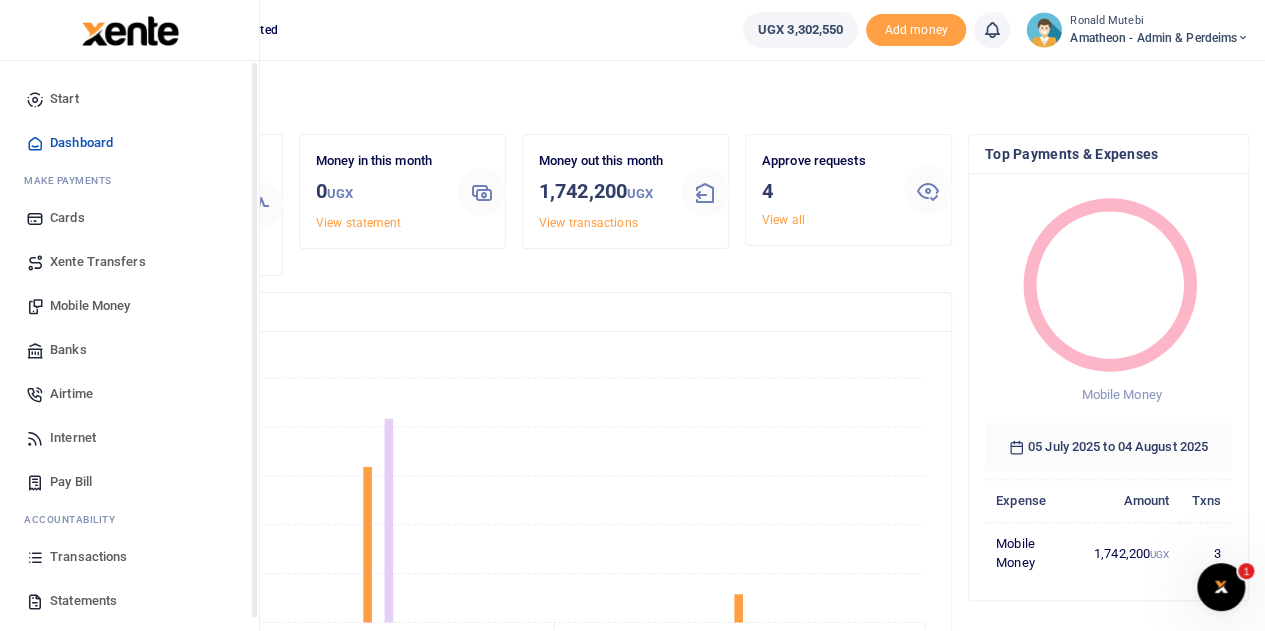 click on "Transactions" at bounding box center [129, 557] 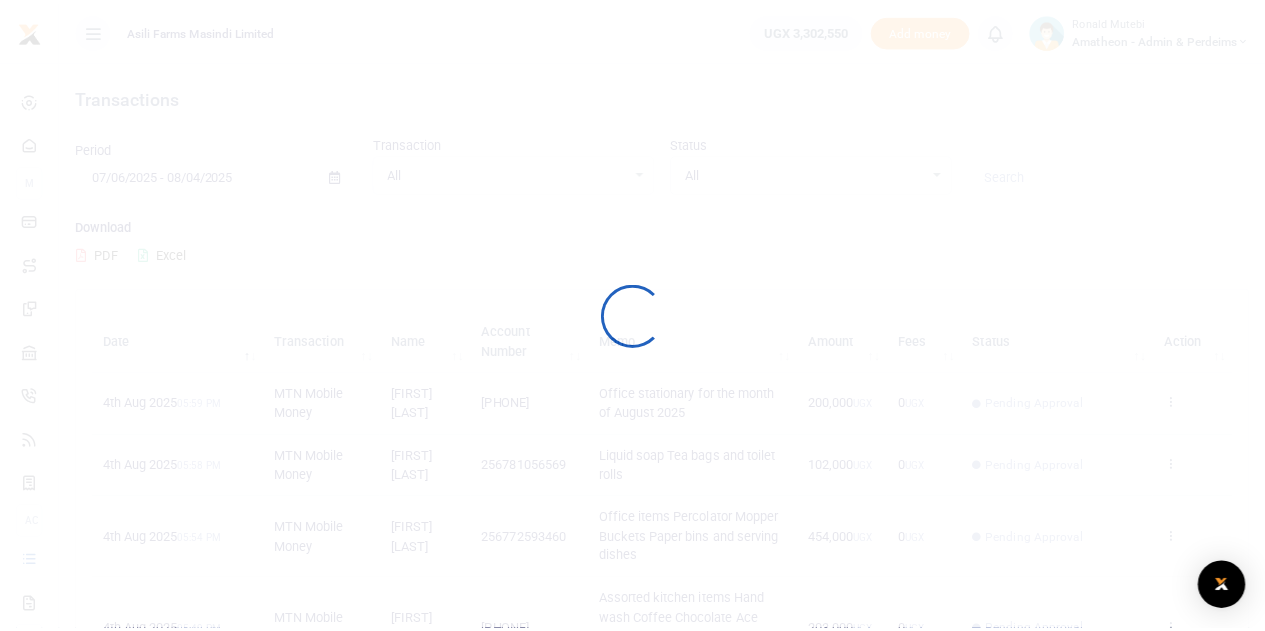 scroll, scrollTop: 0, scrollLeft: 0, axis: both 